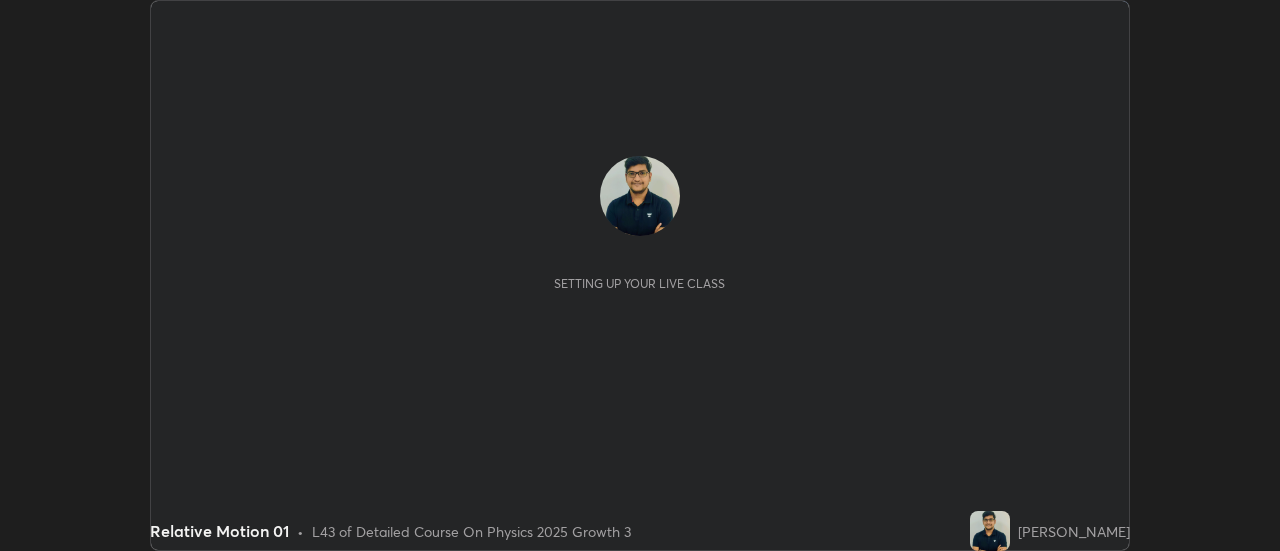 scroll, scrollTop: 0, scrollLeft: 0, axis: both 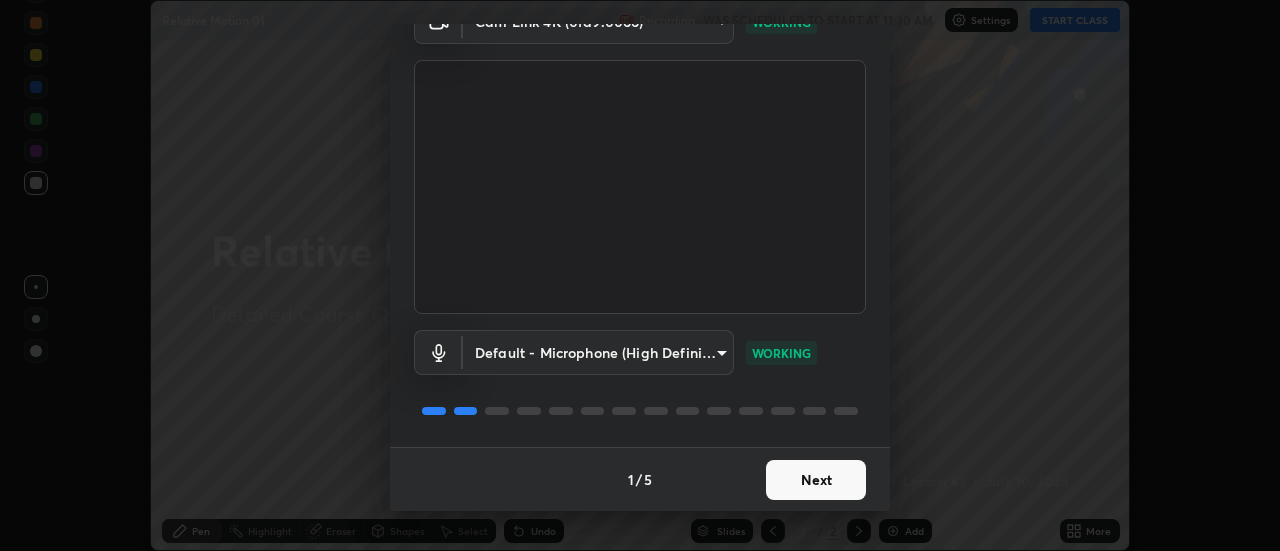 click on "Next" at bounding box center [816, 480] 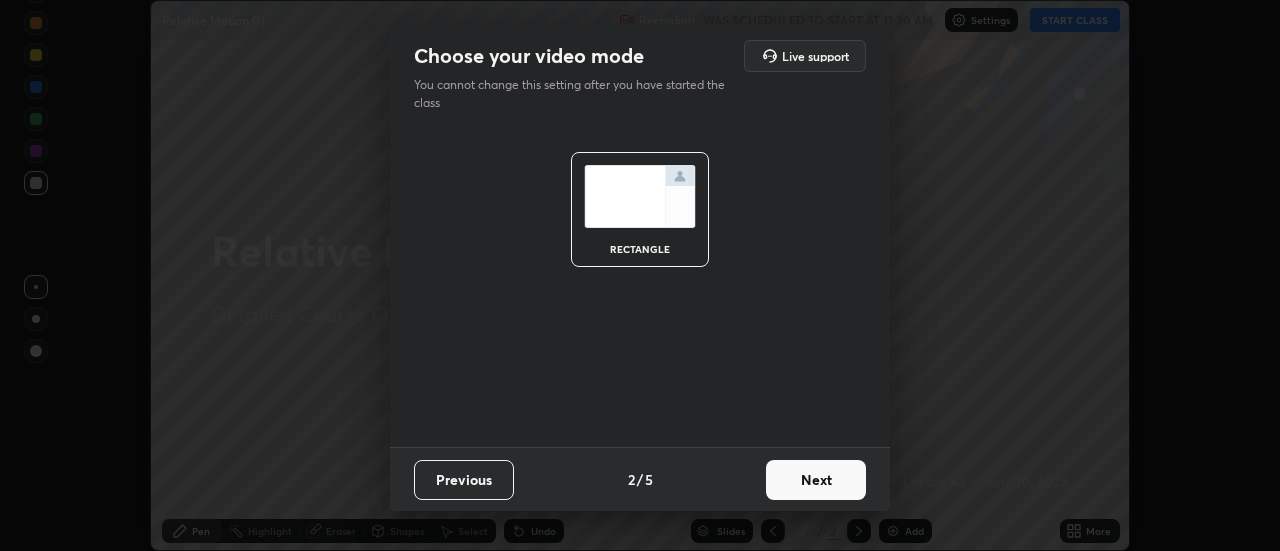 scroll, scrollTop: 0, scrollLeft: 0, axis: both 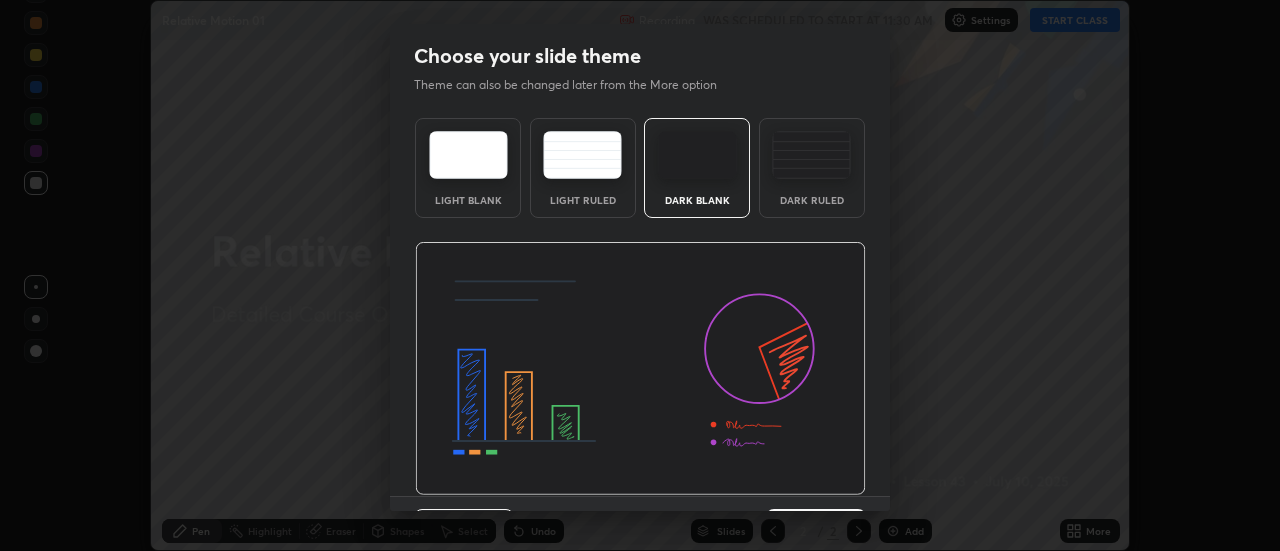 click on "Dark Ruled" at bounding box center (812, 168) 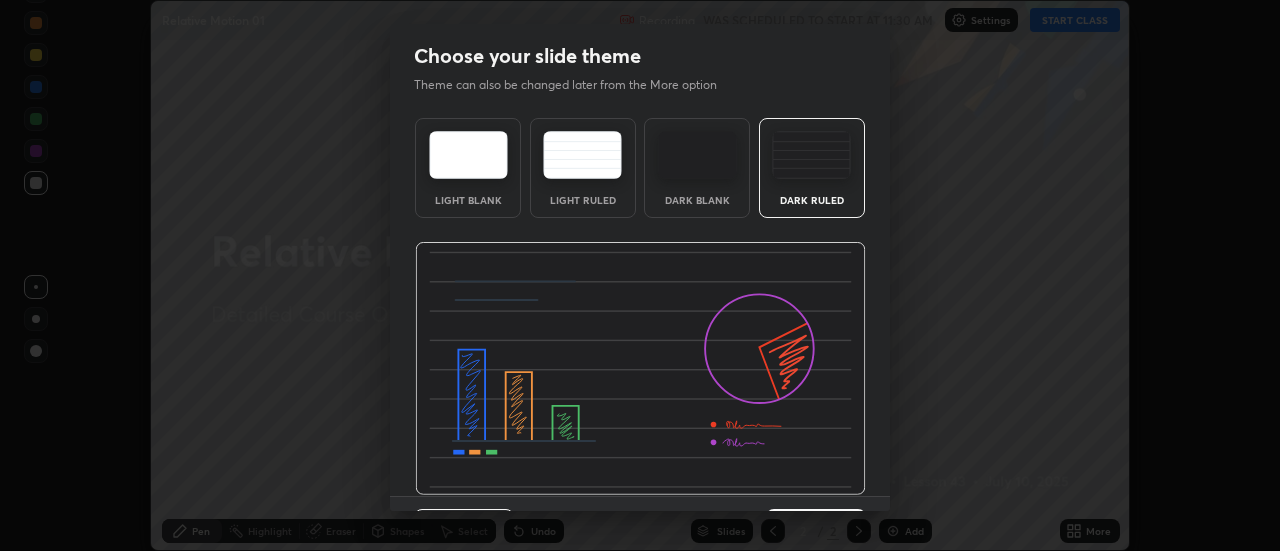 scroll, scrollTop: 49, scrollLeft: 0, axis: vertical 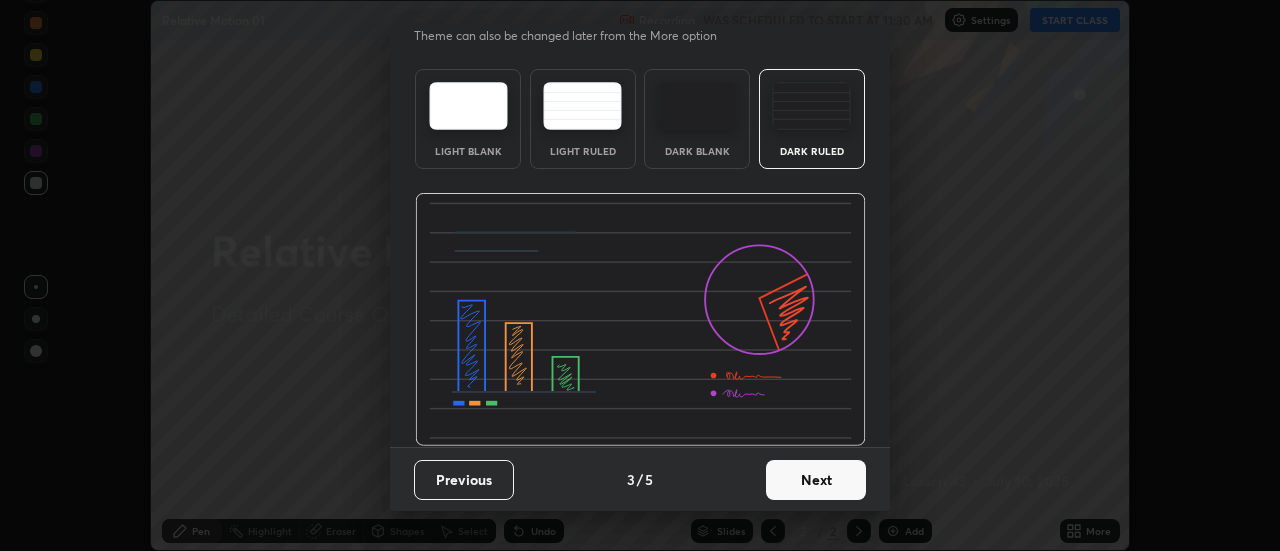 click on "Next" at bounding box center [816, 480] 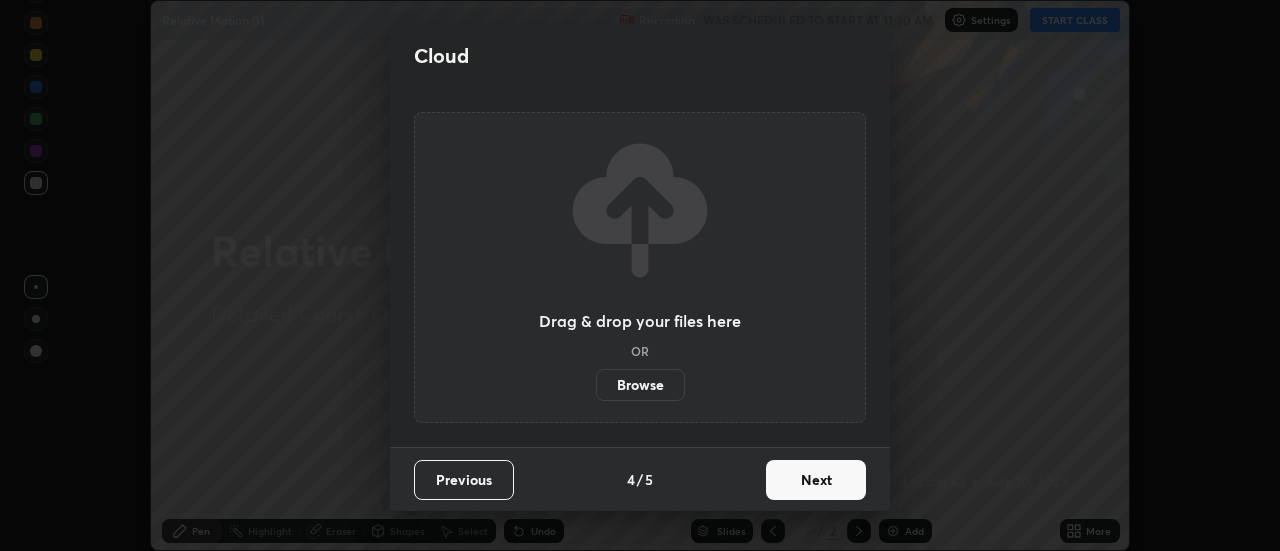scroll, scrollTop: 0, scrollLeft: 0, axis: both 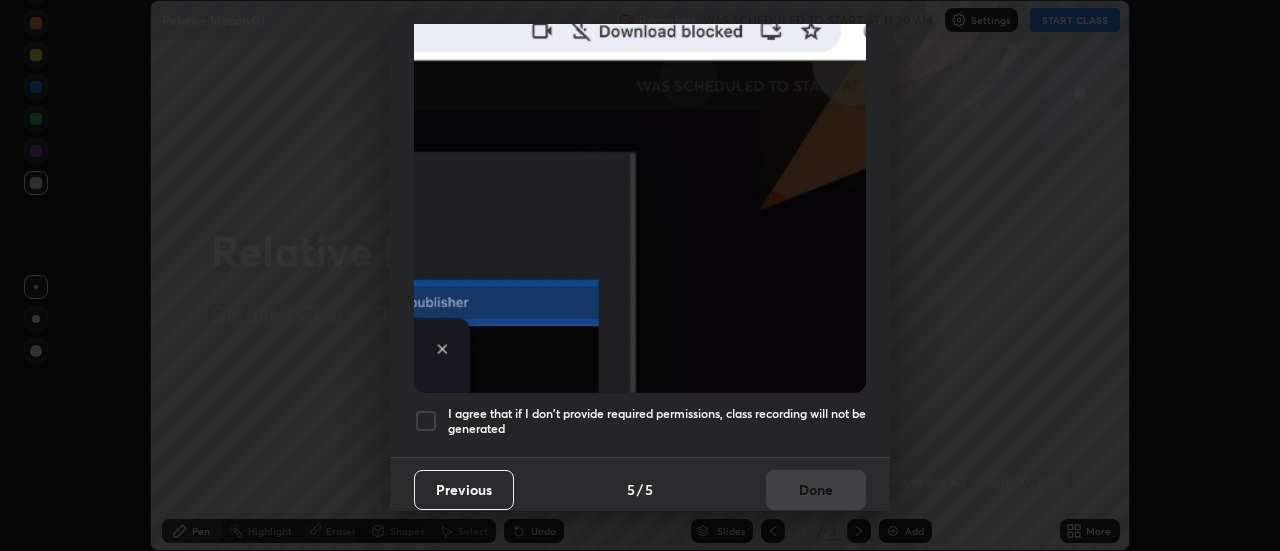 click on "I agree that if I don't provide required permissions, class recording will not be generated" at bounding box center [657, 421] 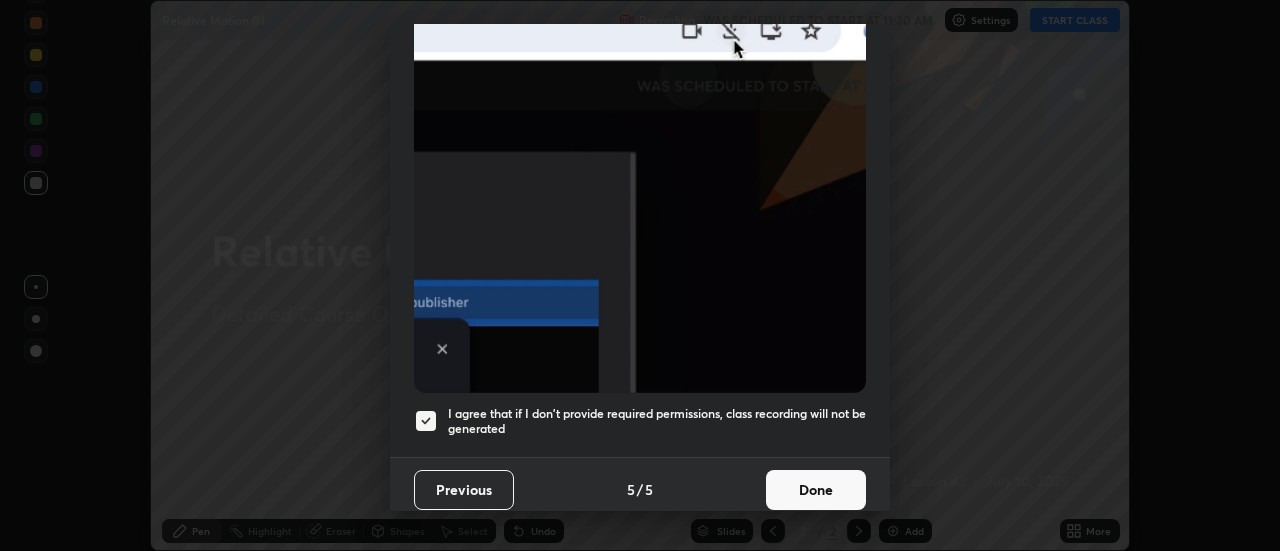 click on "Done" at bounding box center [816, 490] 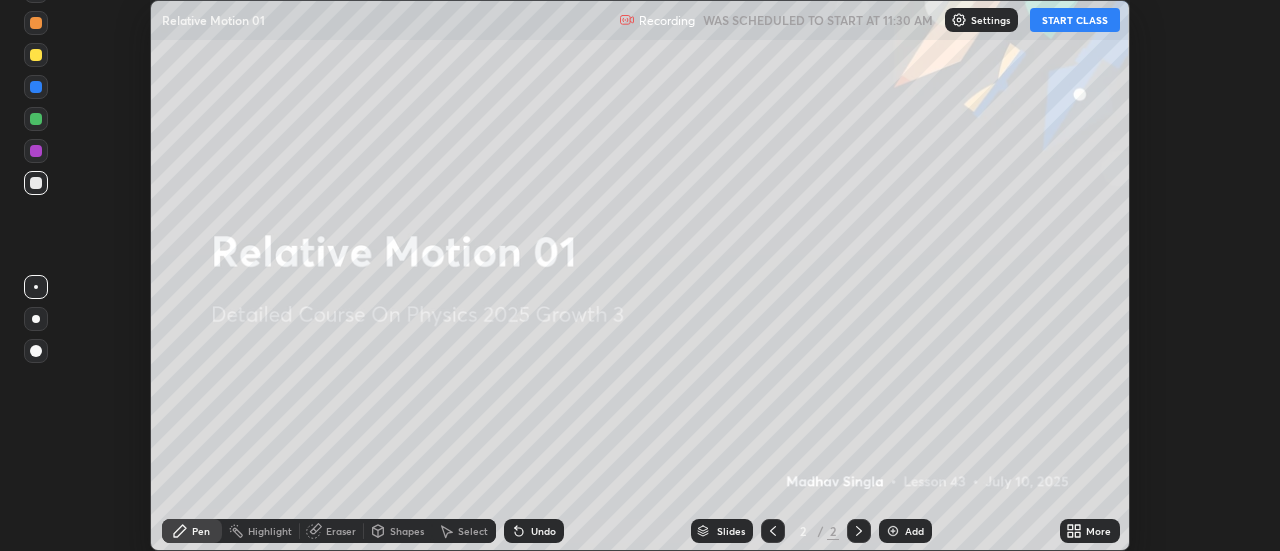 click 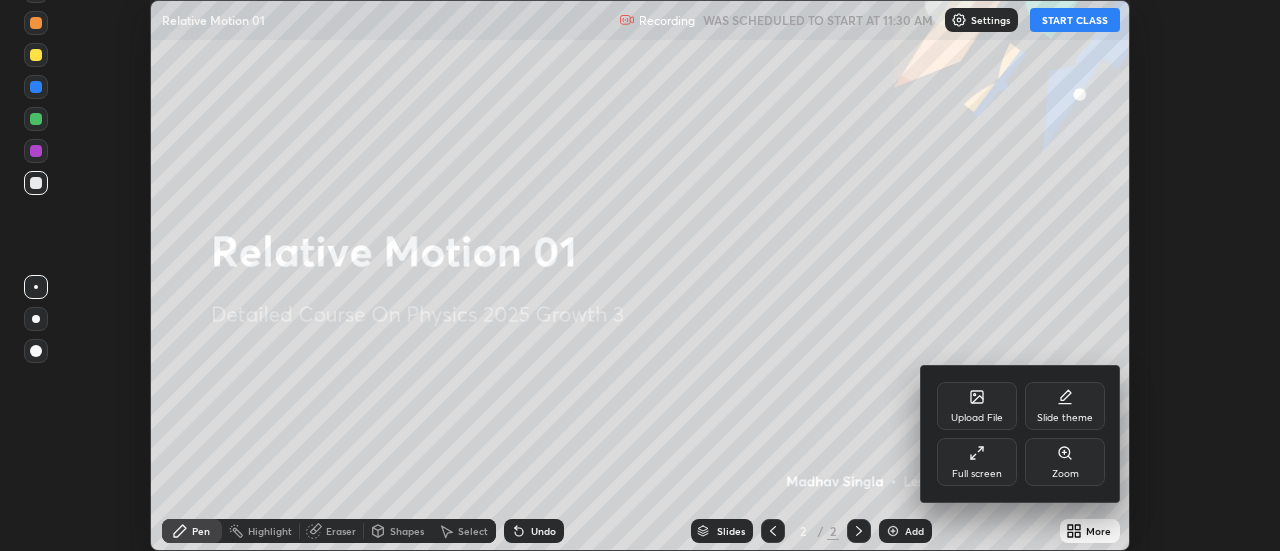 click 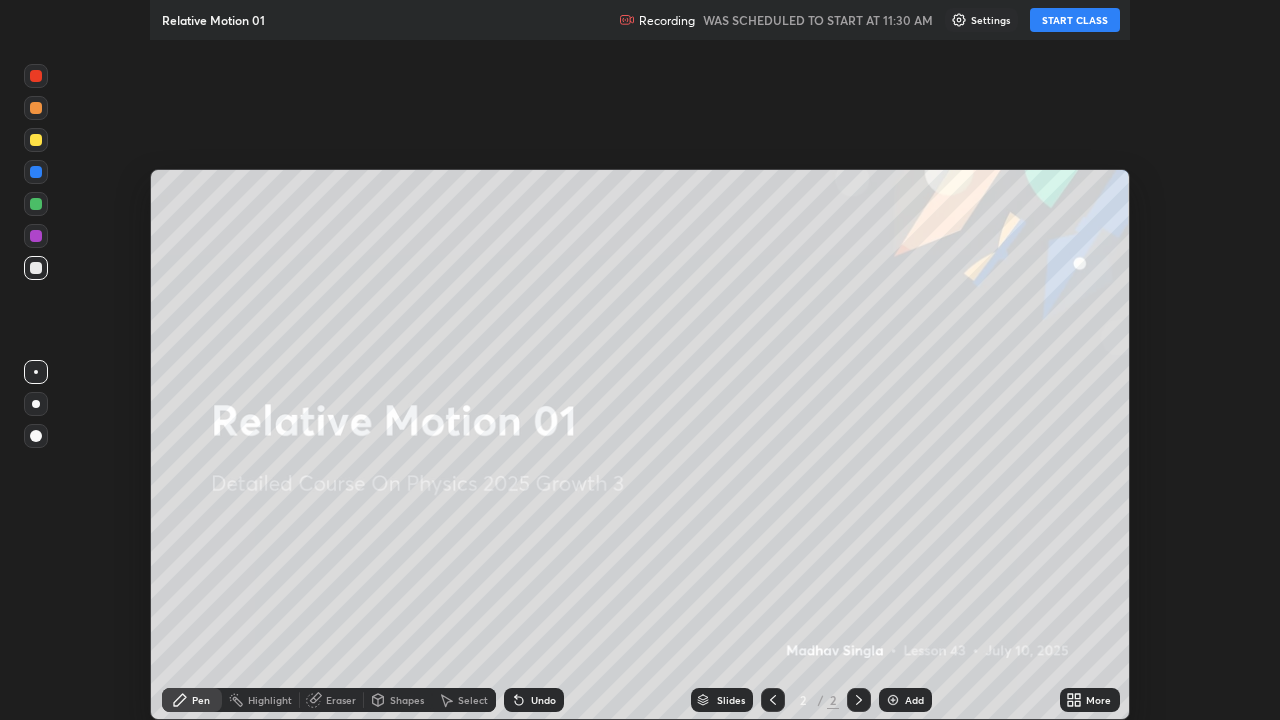 scroll, scrollTop: 99280, scrollLeft: 98720, axis: both 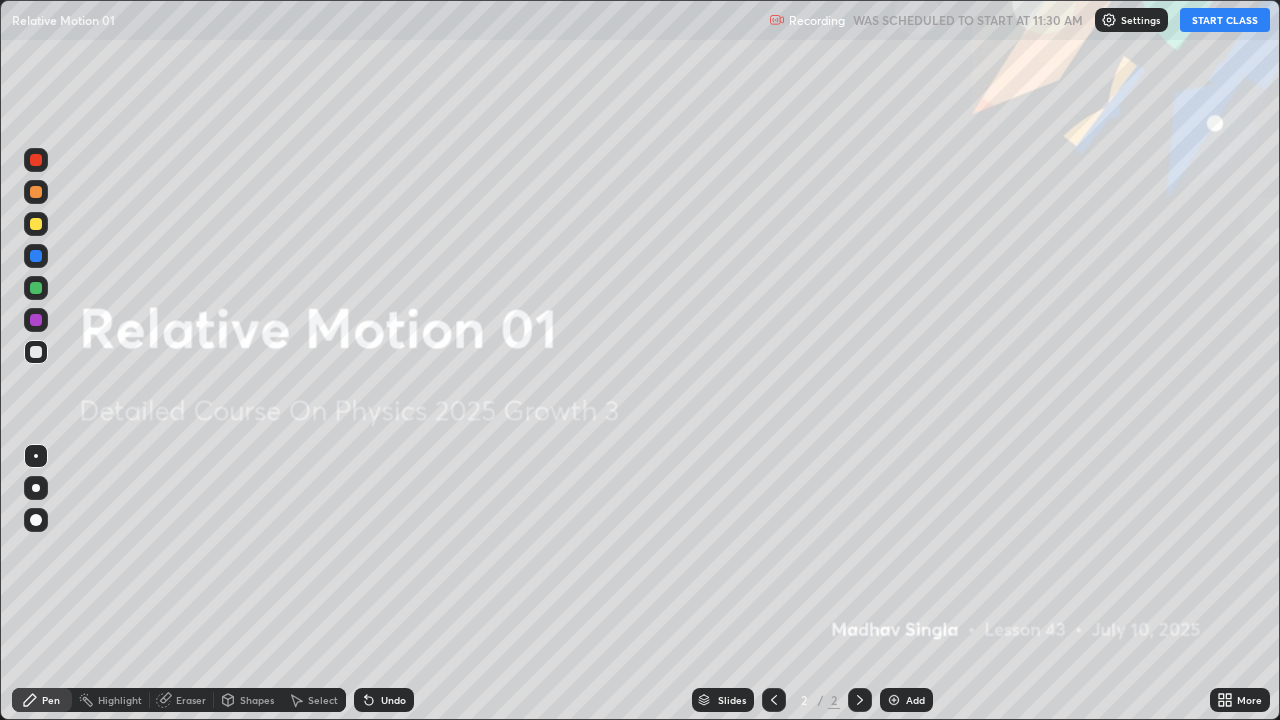 click on "START CLASS" at bounding box center [1225, 20] 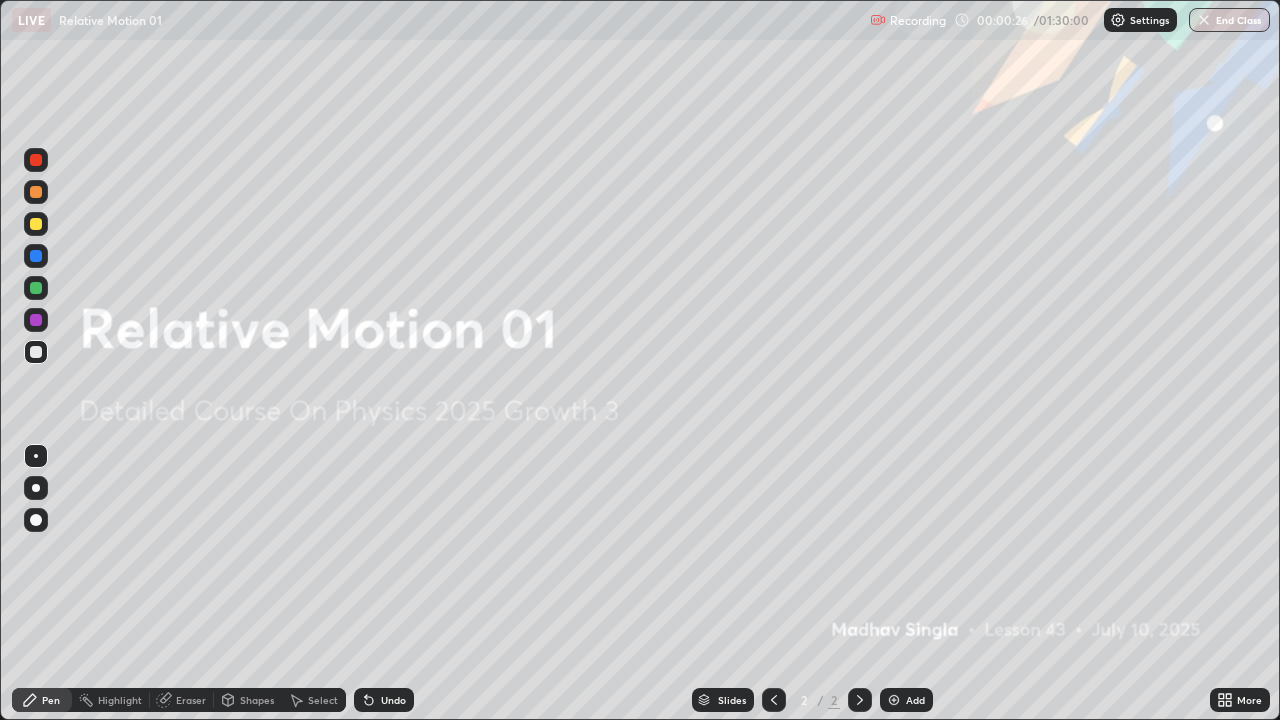 click 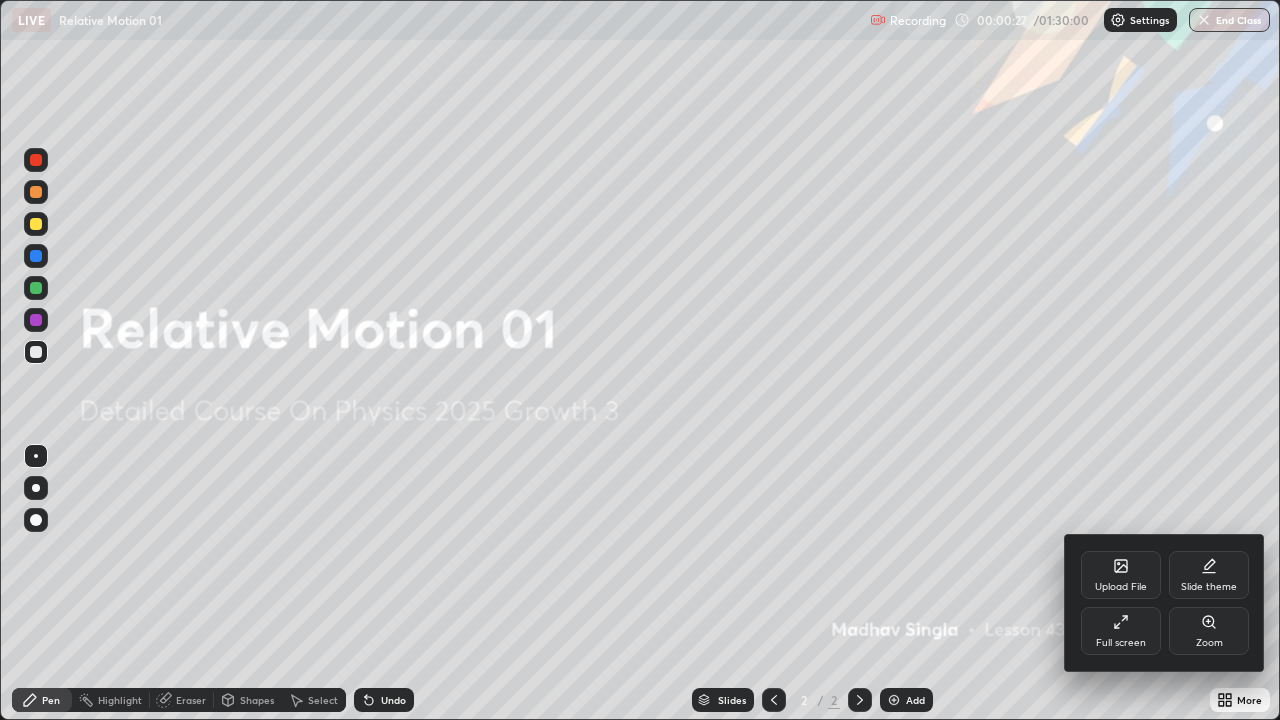 click on "Upload File" at bounding box center [1121, 587] 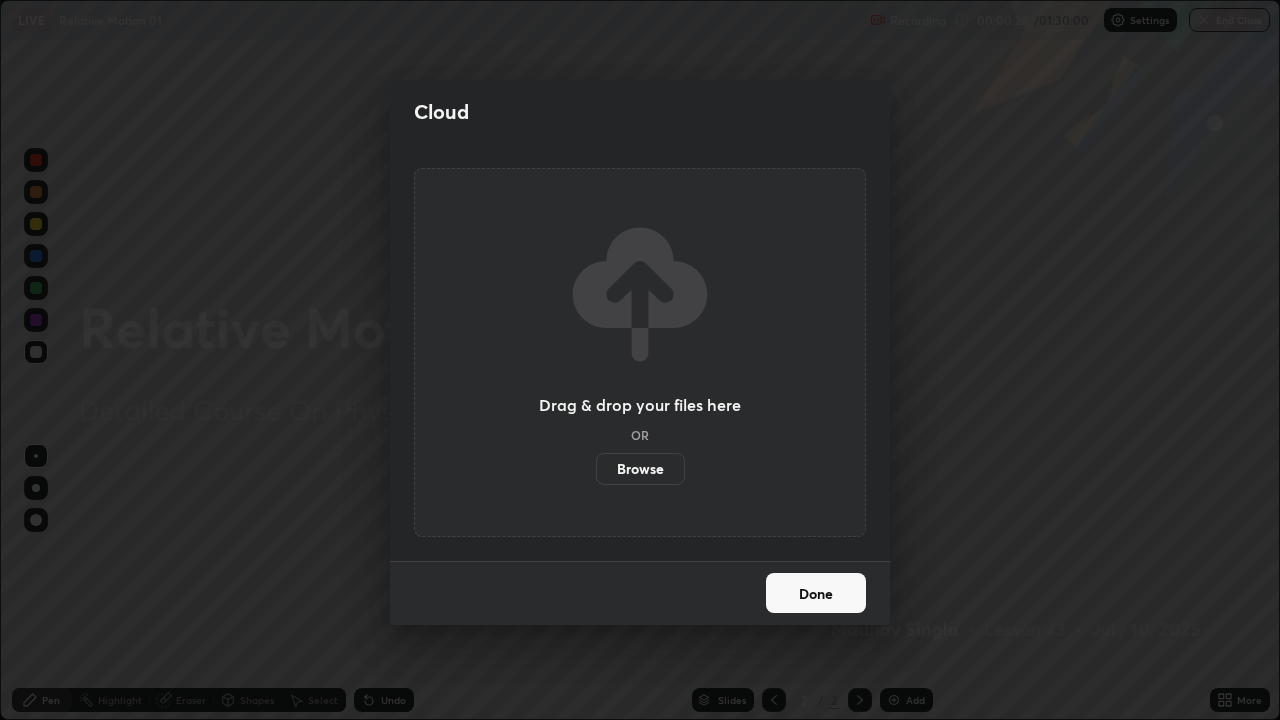 click on "Browse" at bounding box center [640, 469] 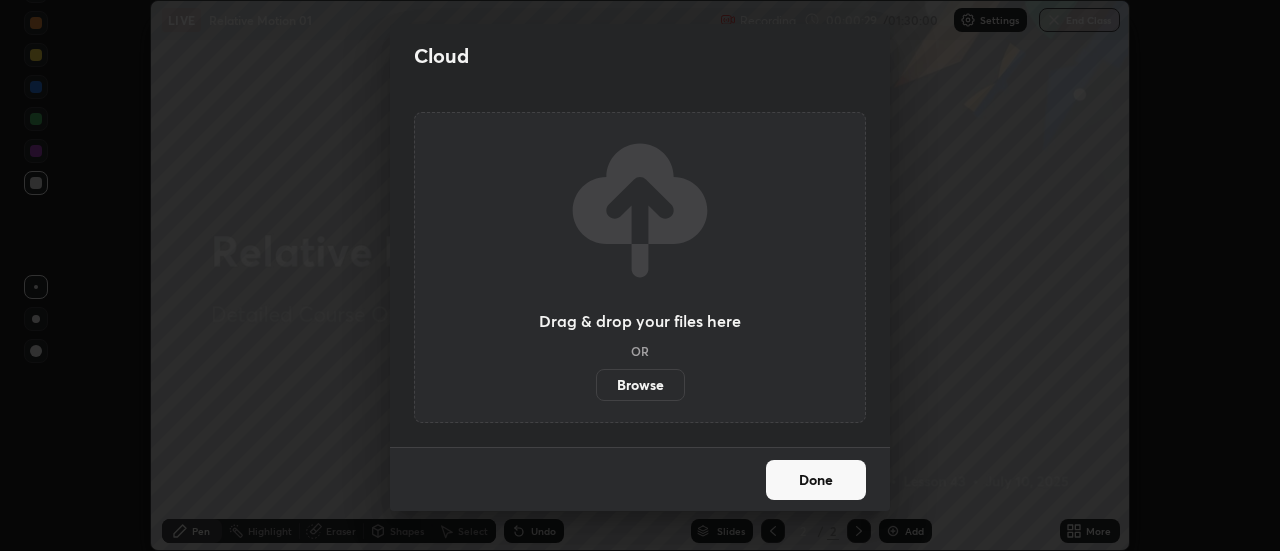 scroll, scrollTop: 551, scrollLeft: 1280, axis: both 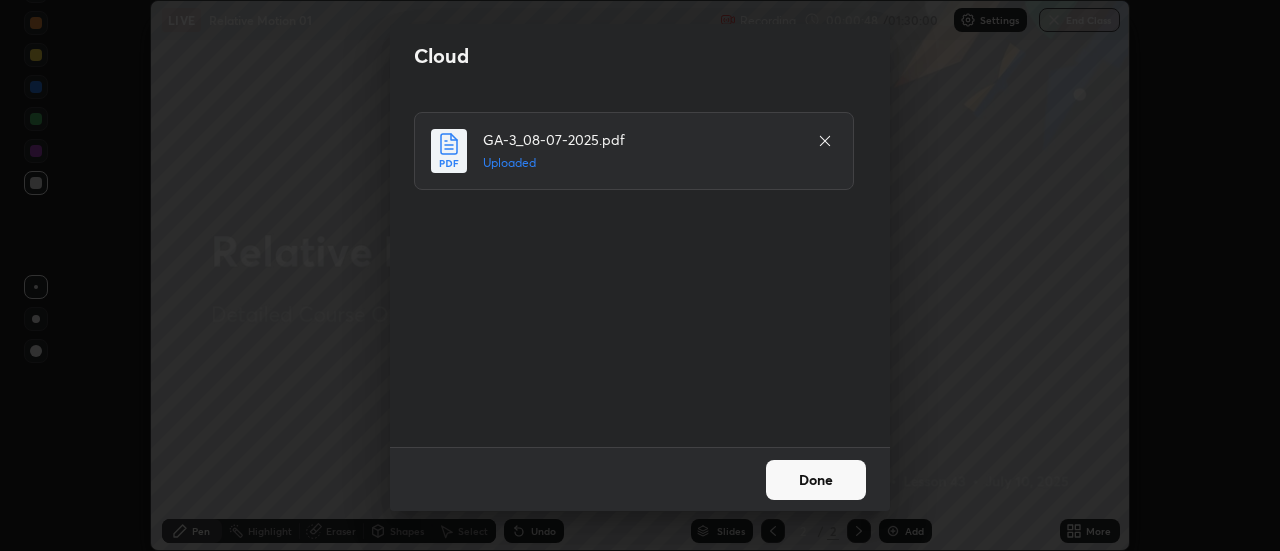 click on "Done" at bounding box center [816, 480] 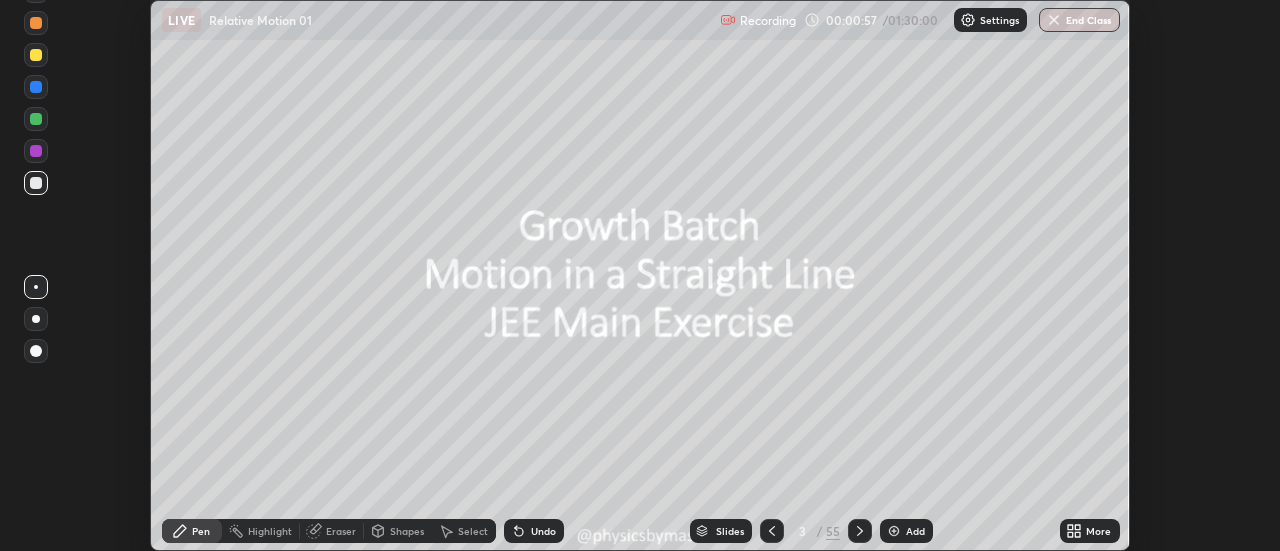 click 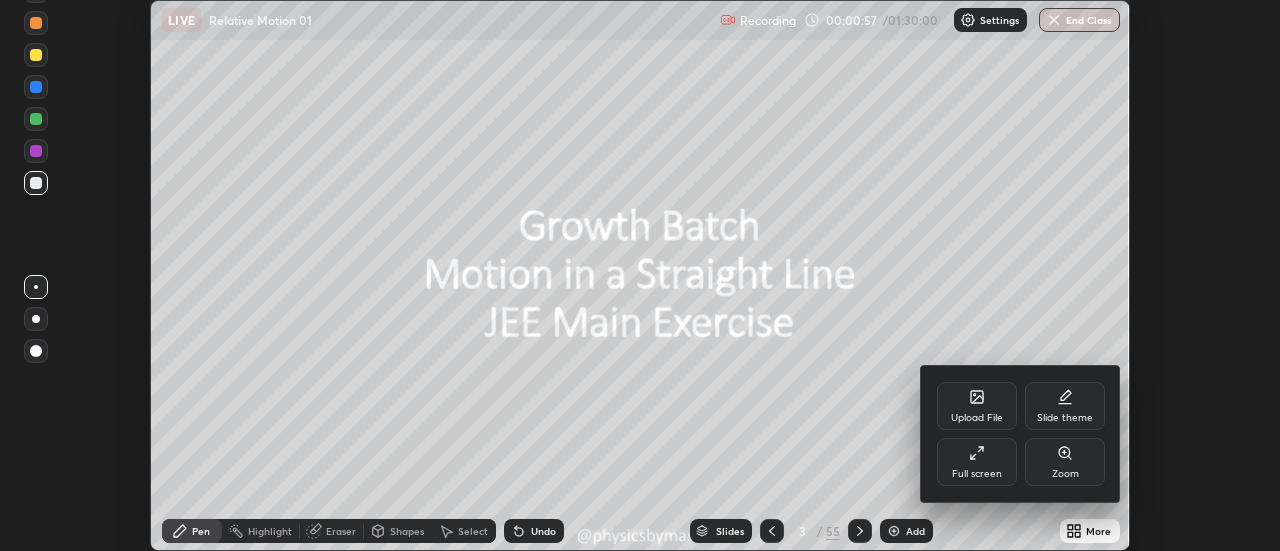 click on "Full screen" at bounding box center [977, 462] 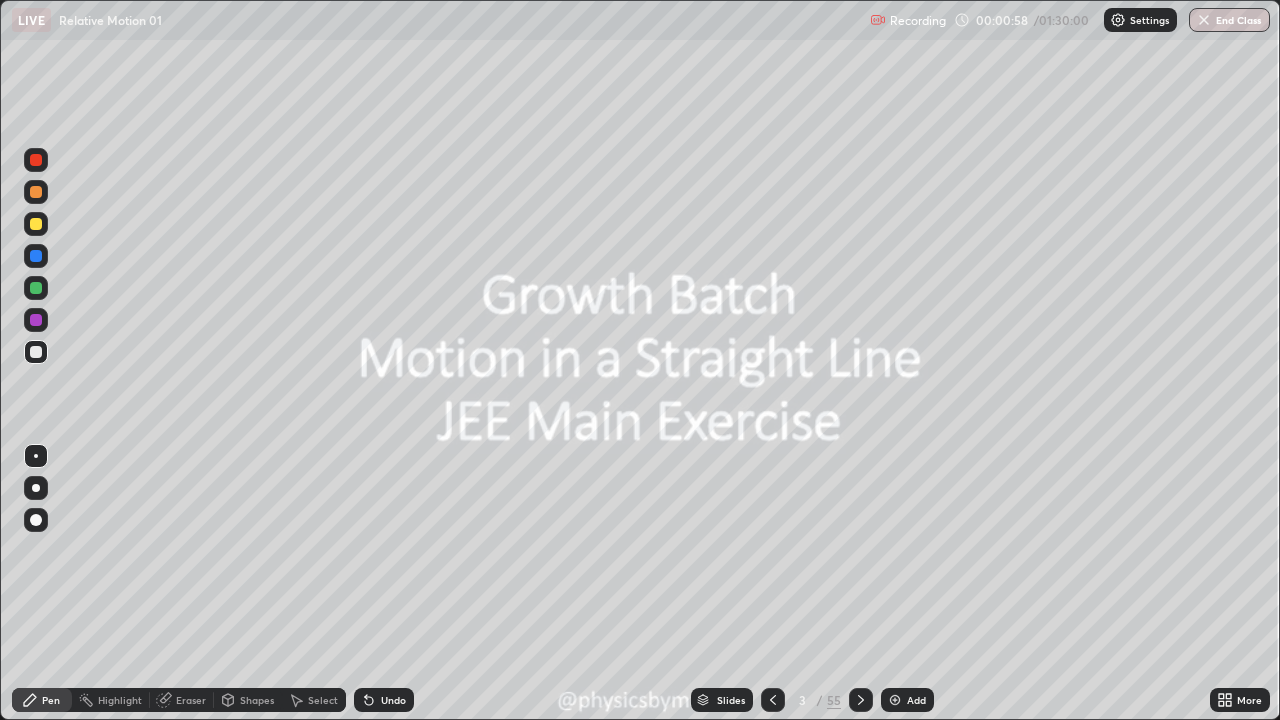 scroll, scrollTop: 99280, scrollLeft: 98720, axis: both 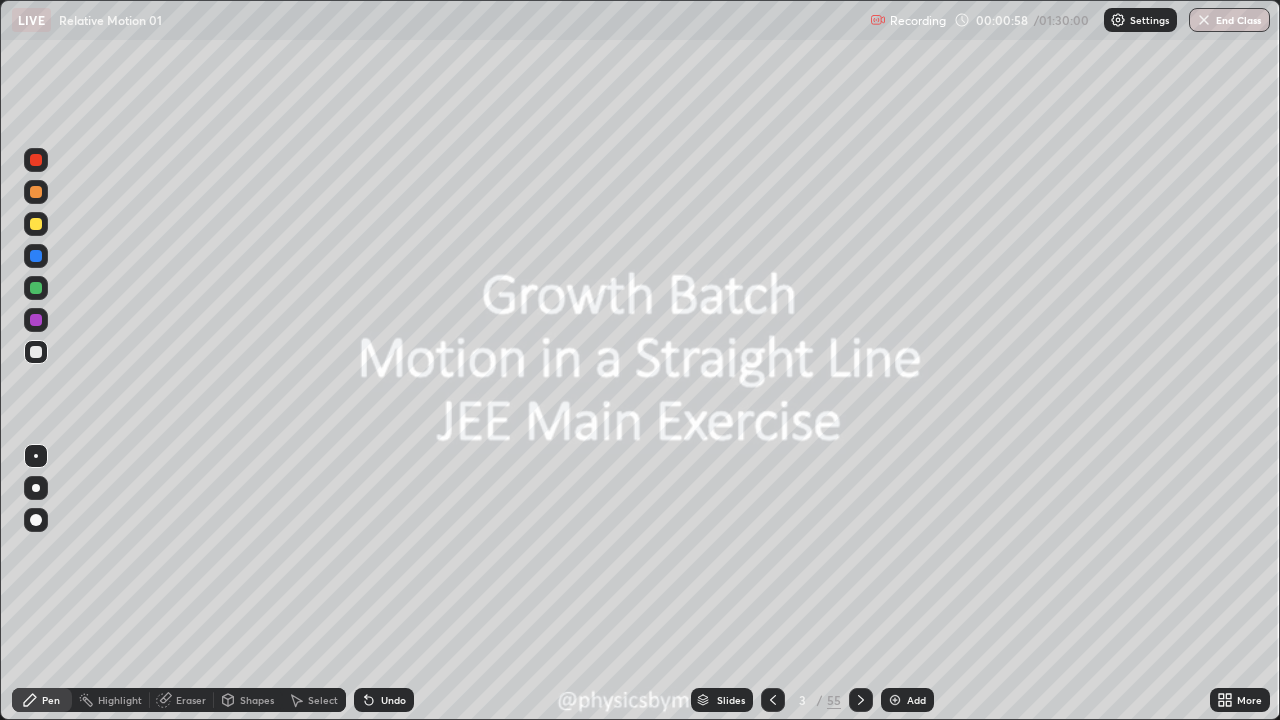 click at bounding box center [773, 700] 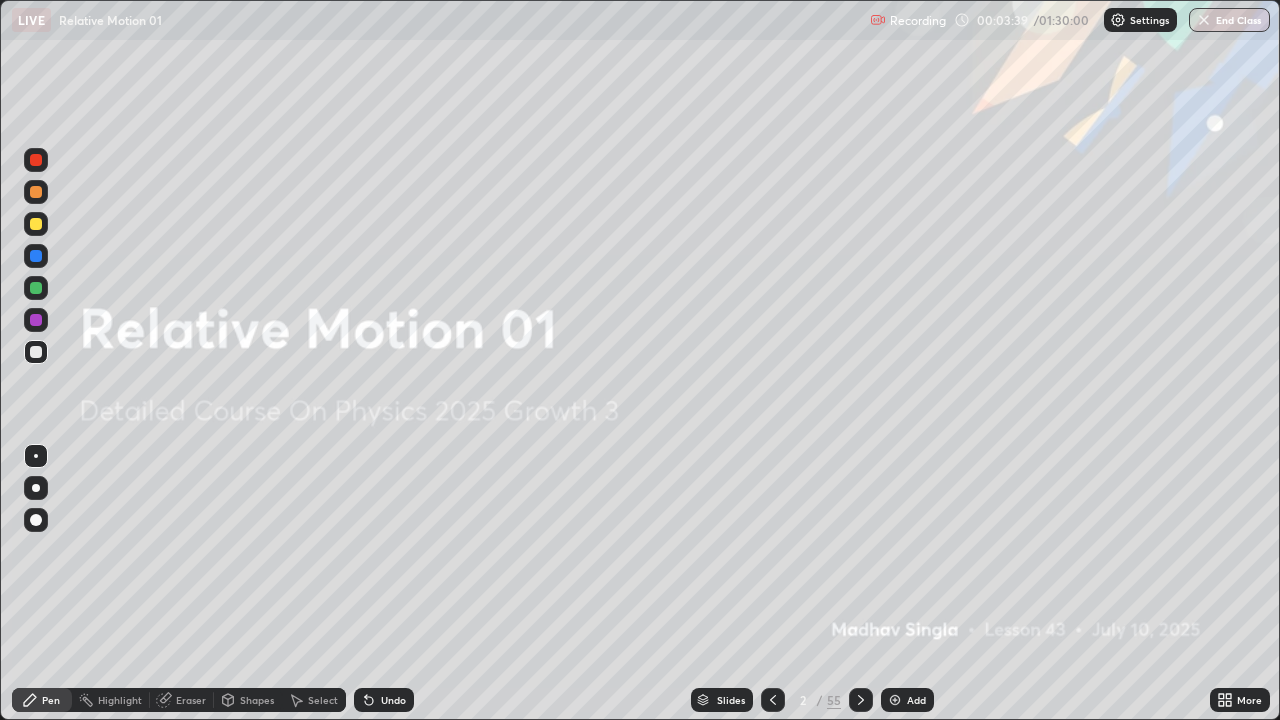 click at bounding box center [36, 288] 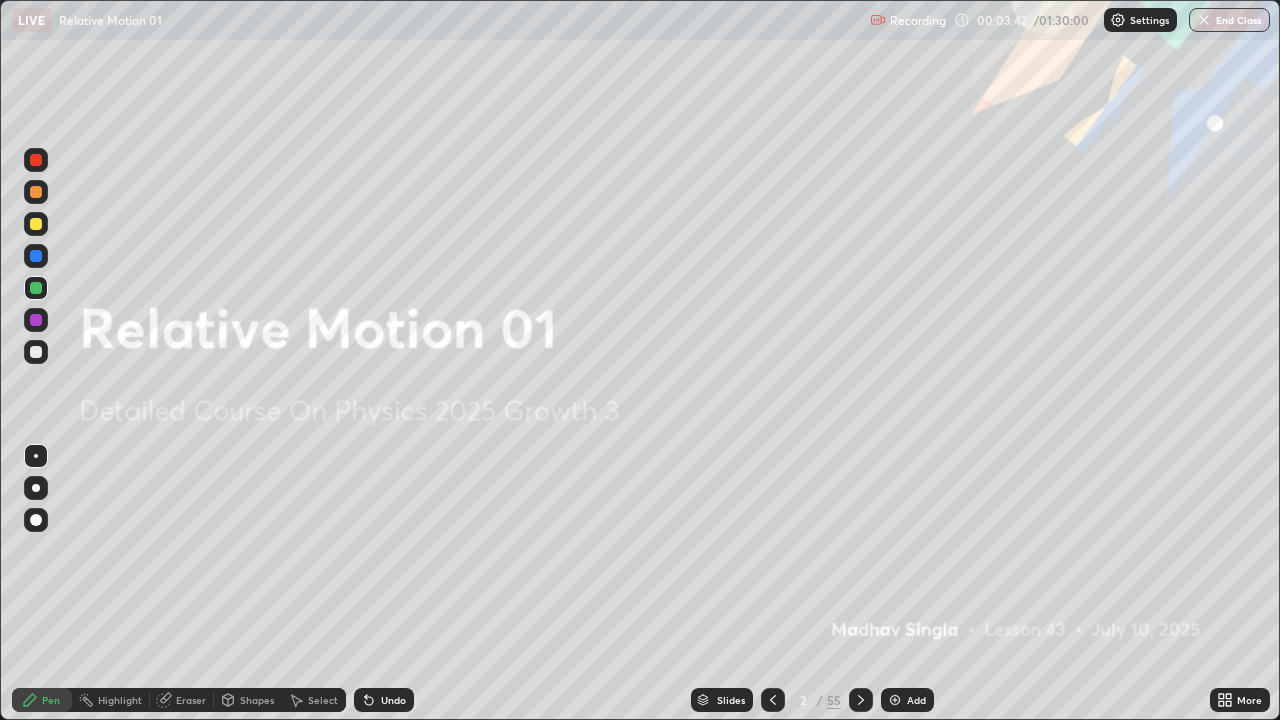 click 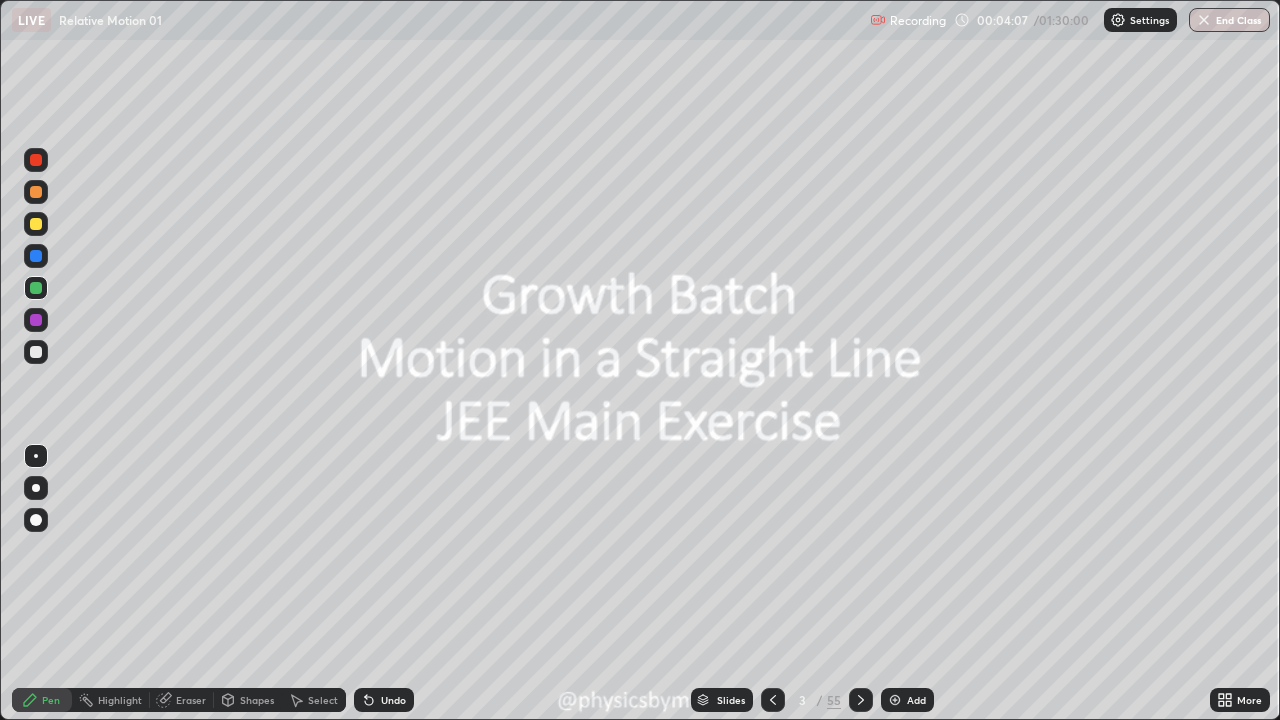 click 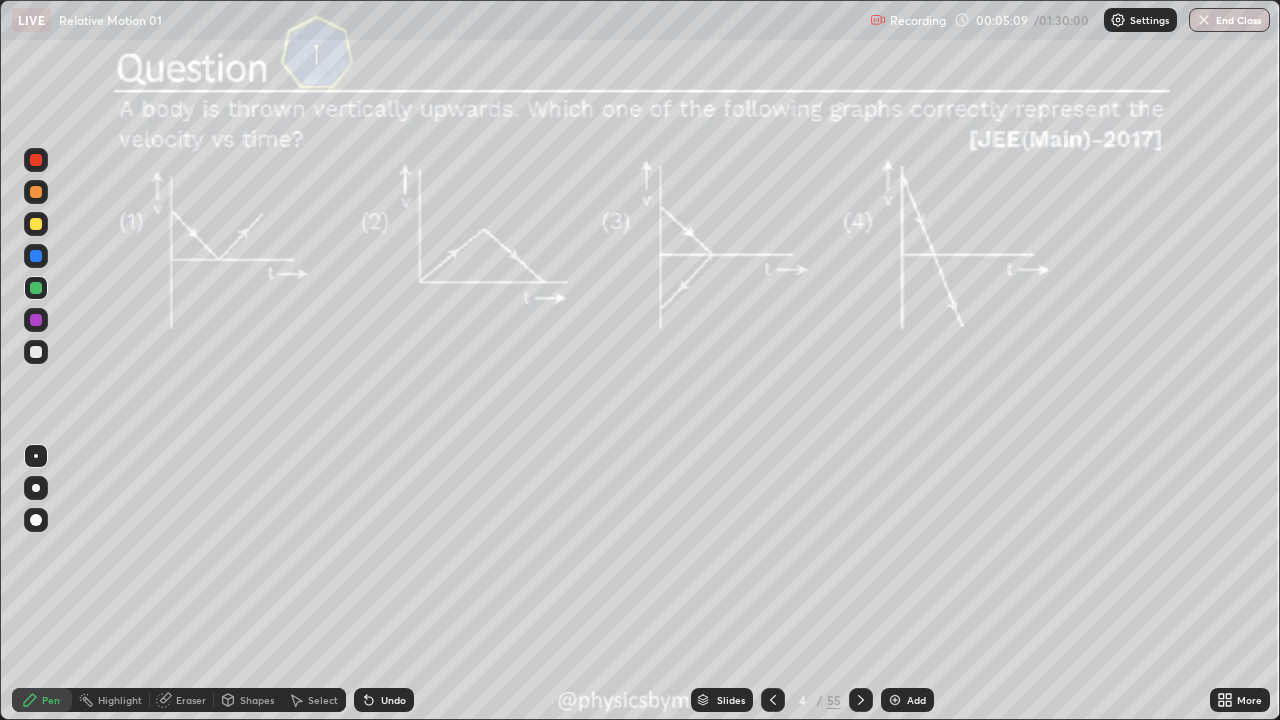 click at bounding box center [36, 352] 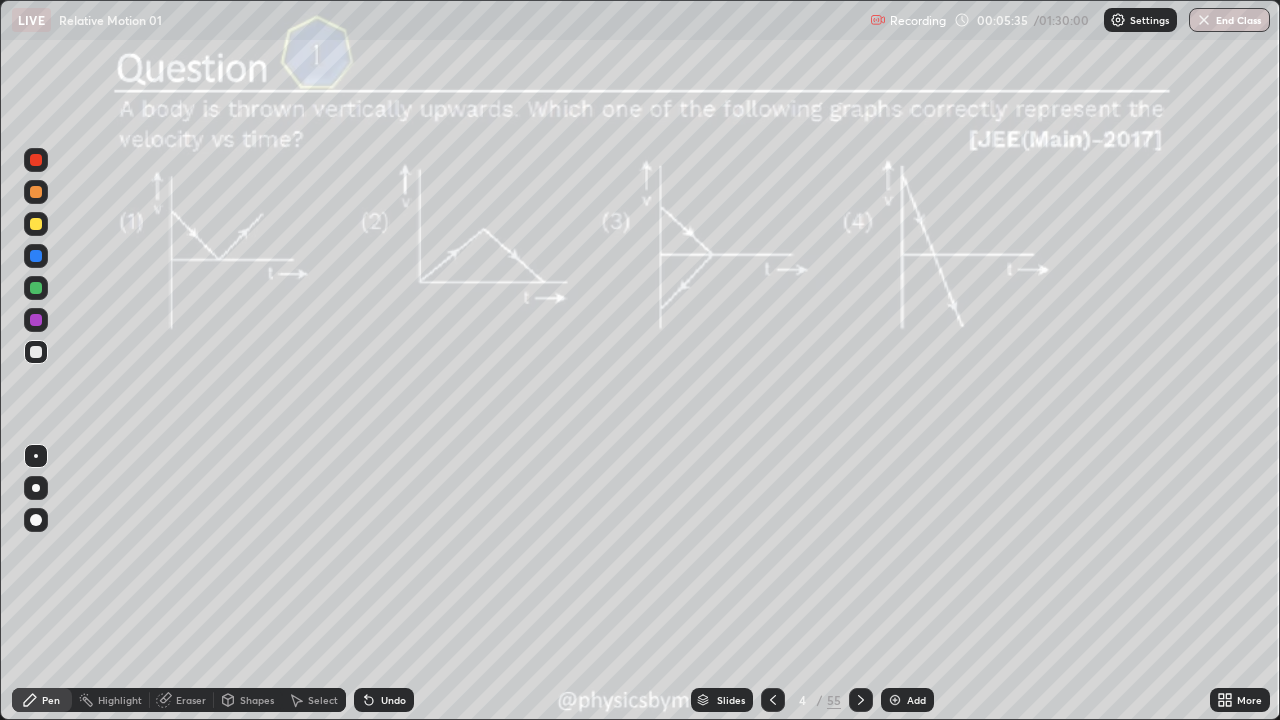 click 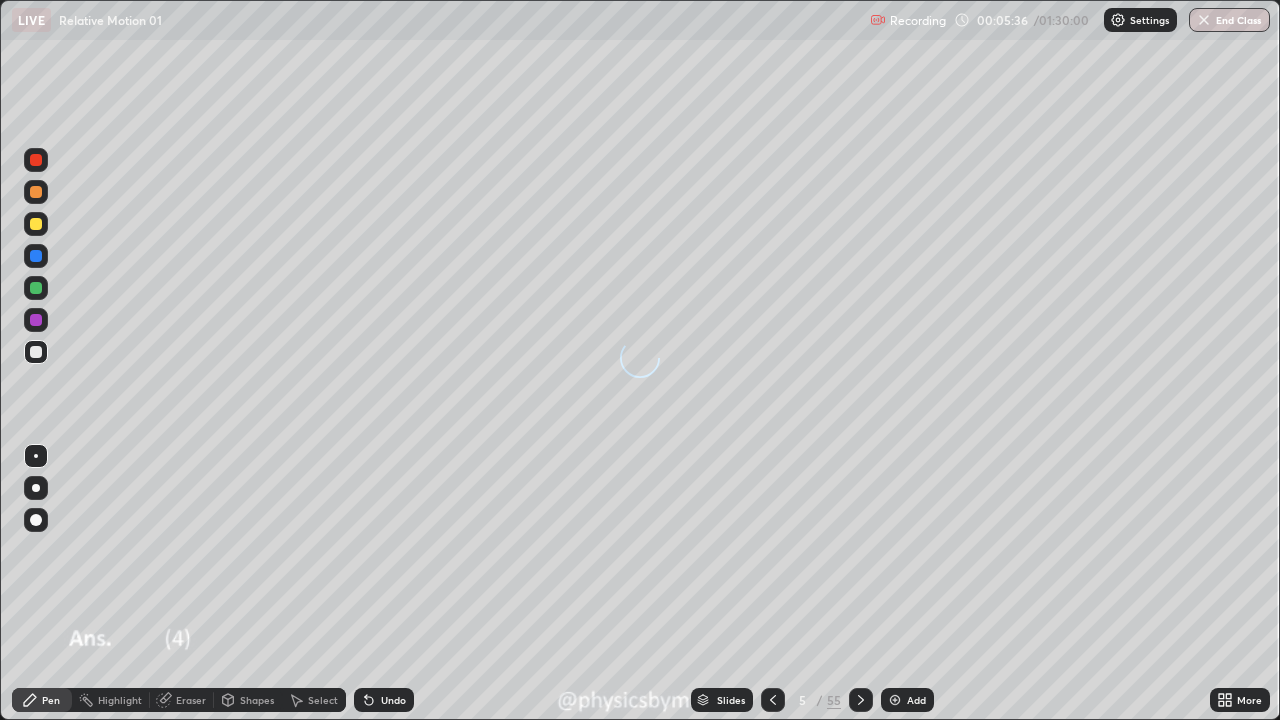 click 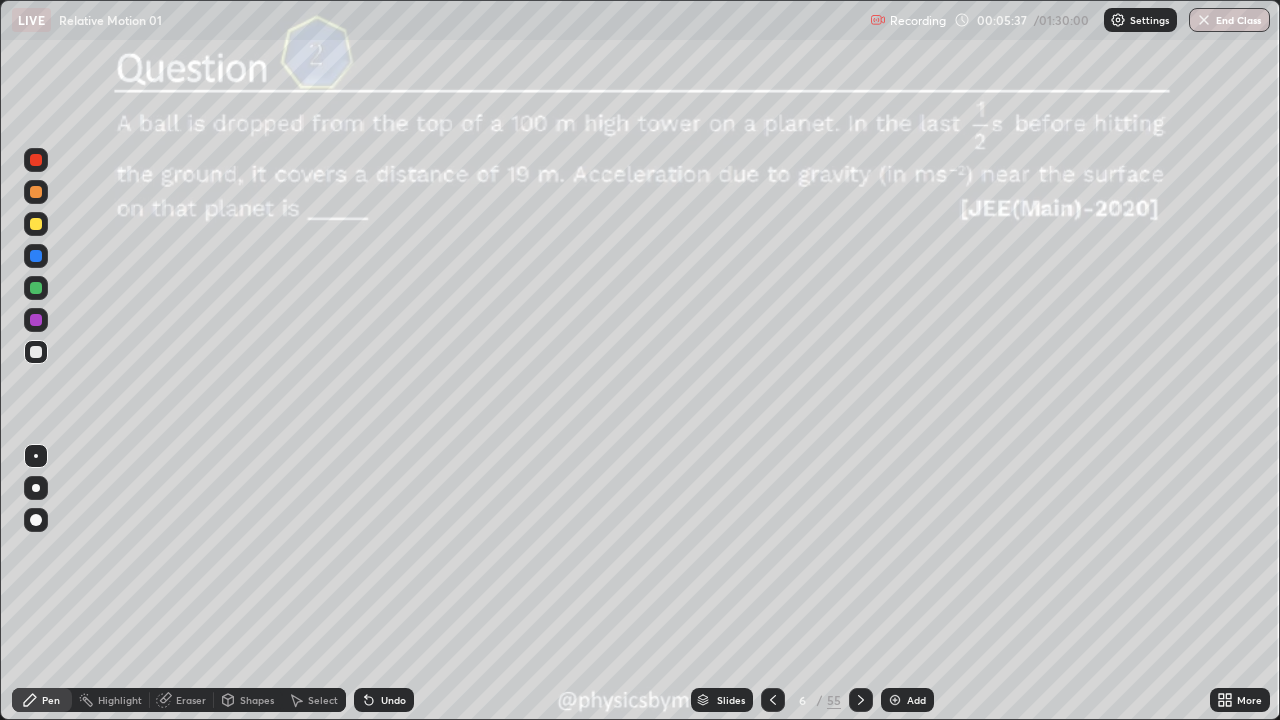 click at bounding box center (36, 288) 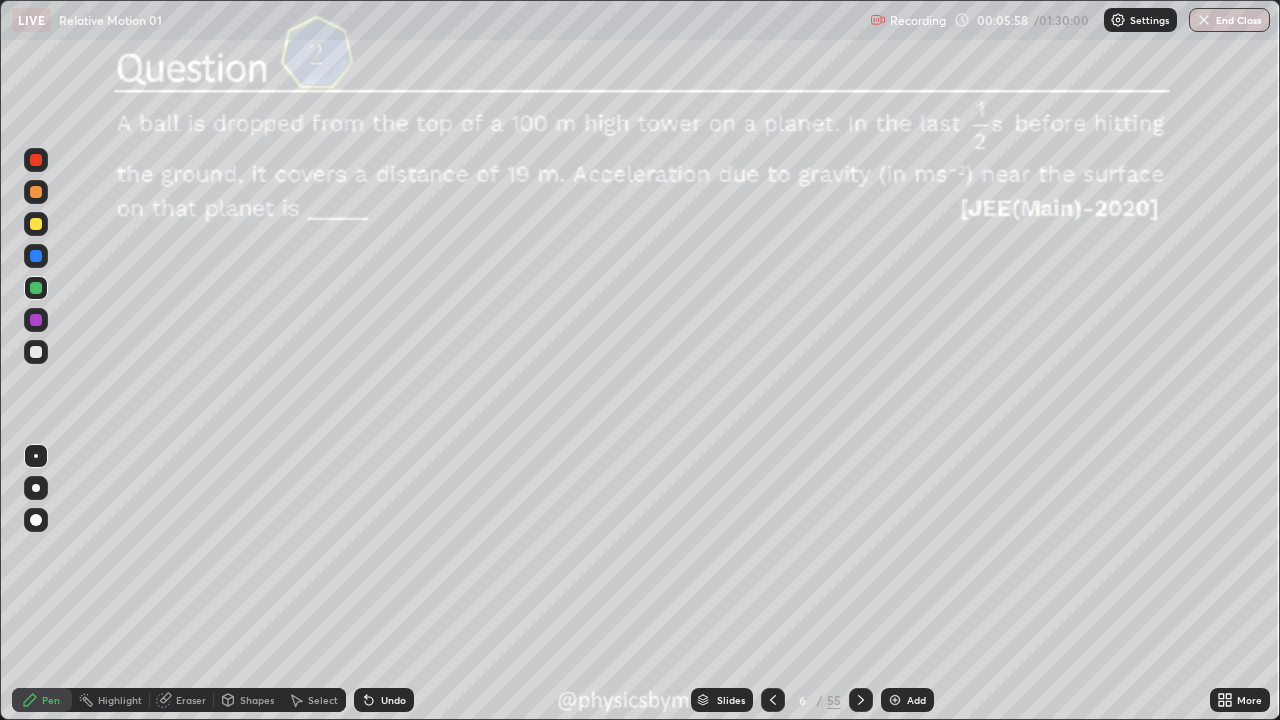 click at bounding box center (36, 352) 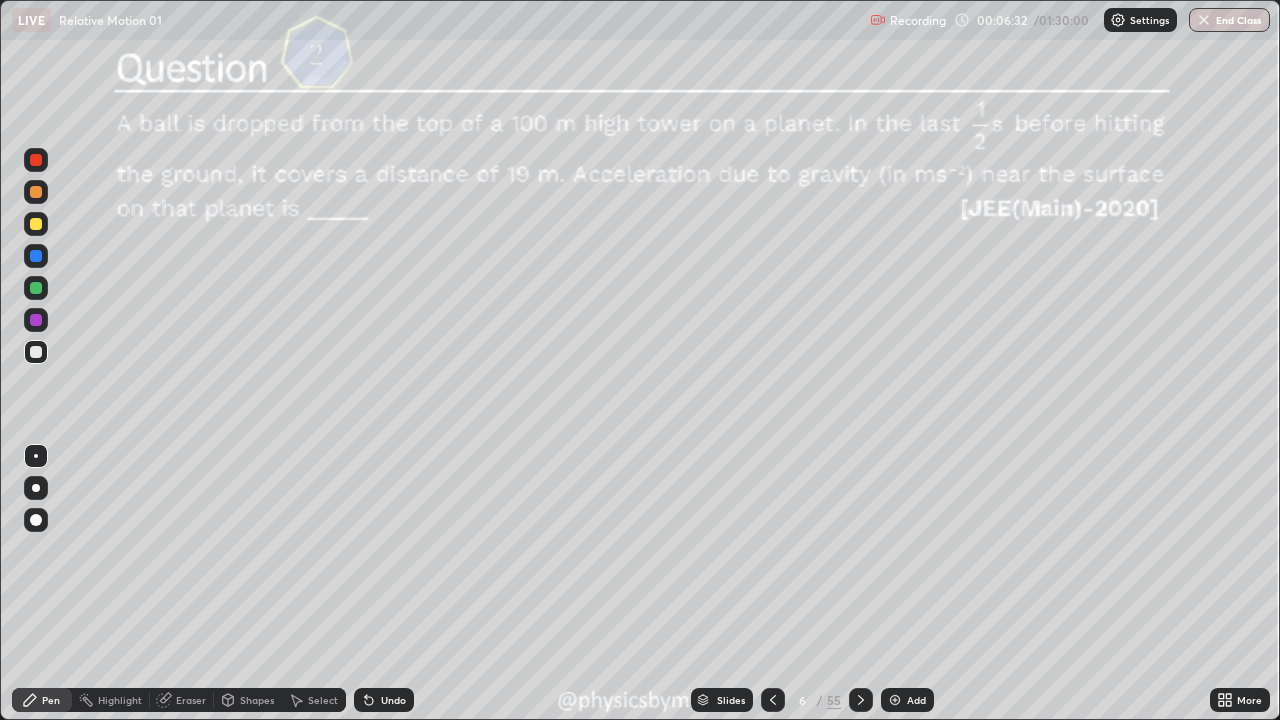 click on "Eraser" at bounding box center [191, 700] 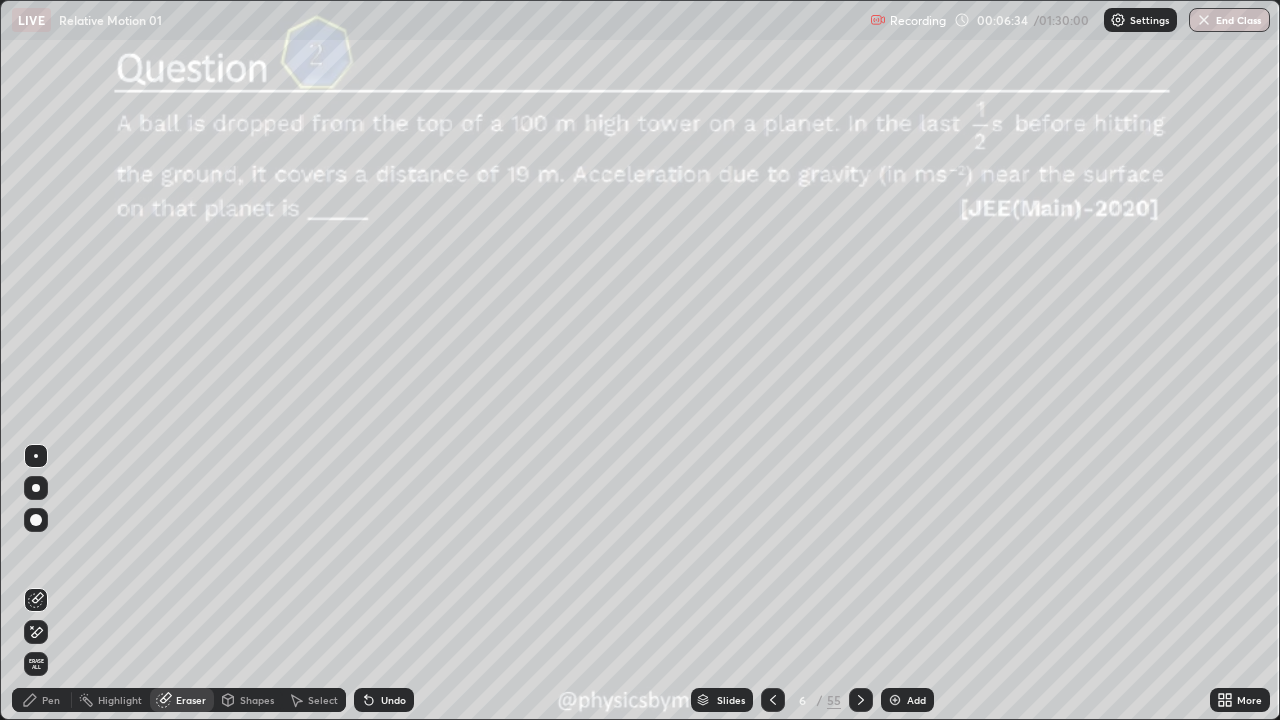 click 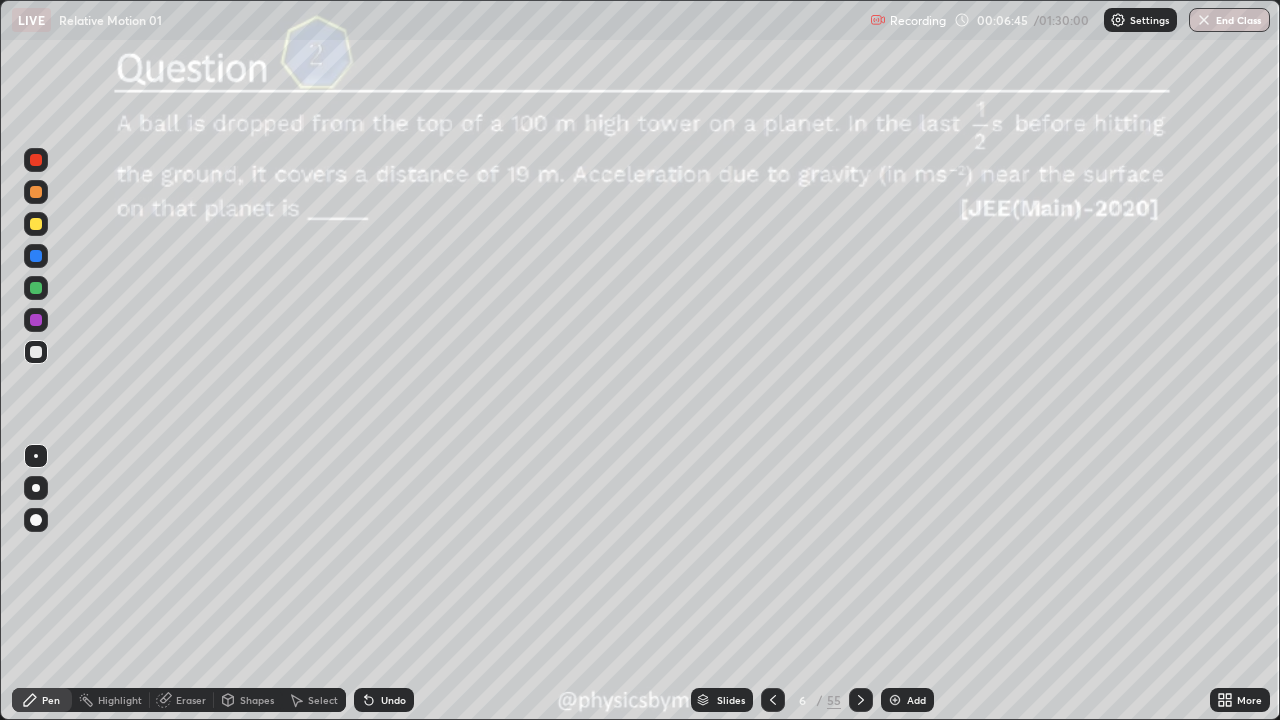 click on "Eraser" at bounding box center [182, 700] 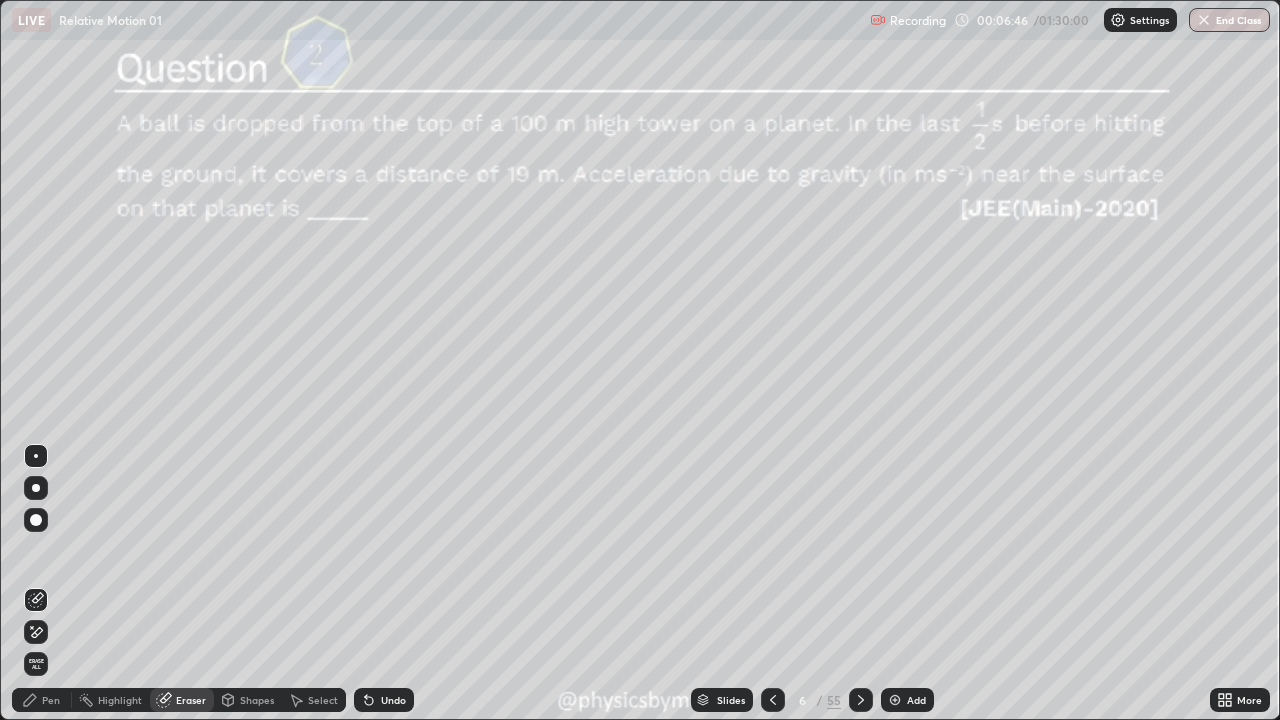 click on "Pen" at bounding box center [51, 700] 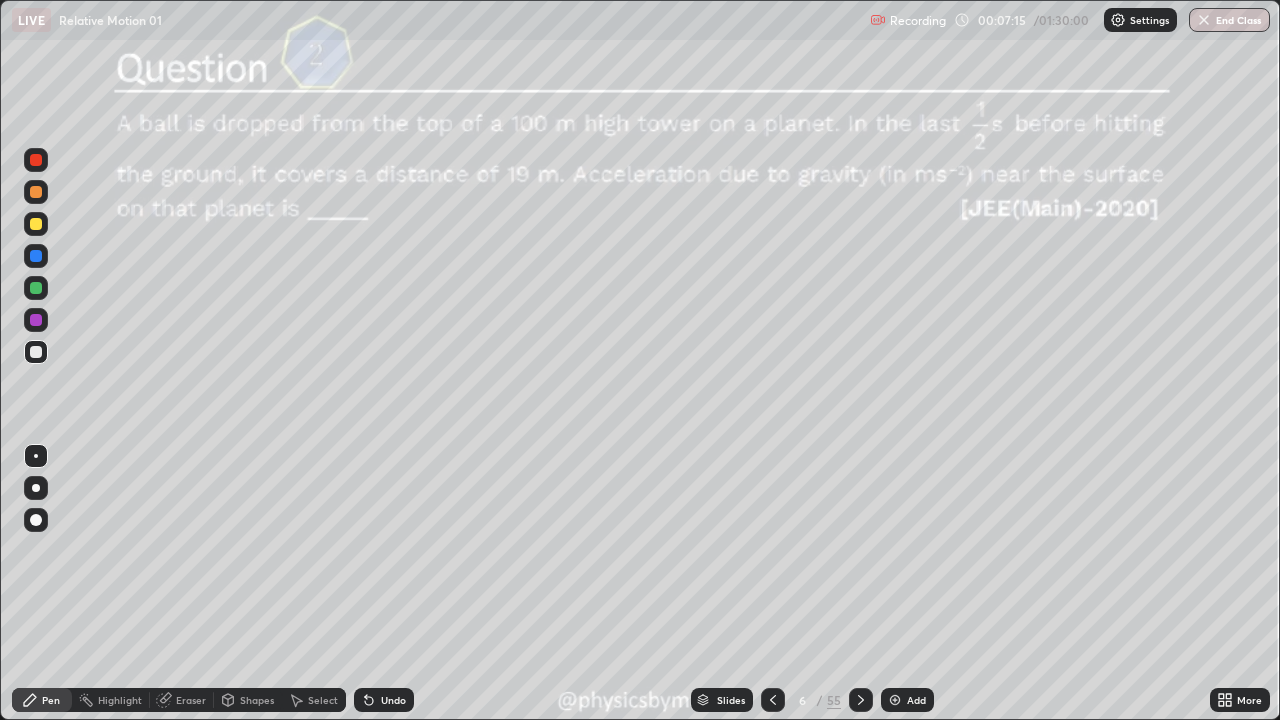 click on "Undo" at bounding box center [384, 700] 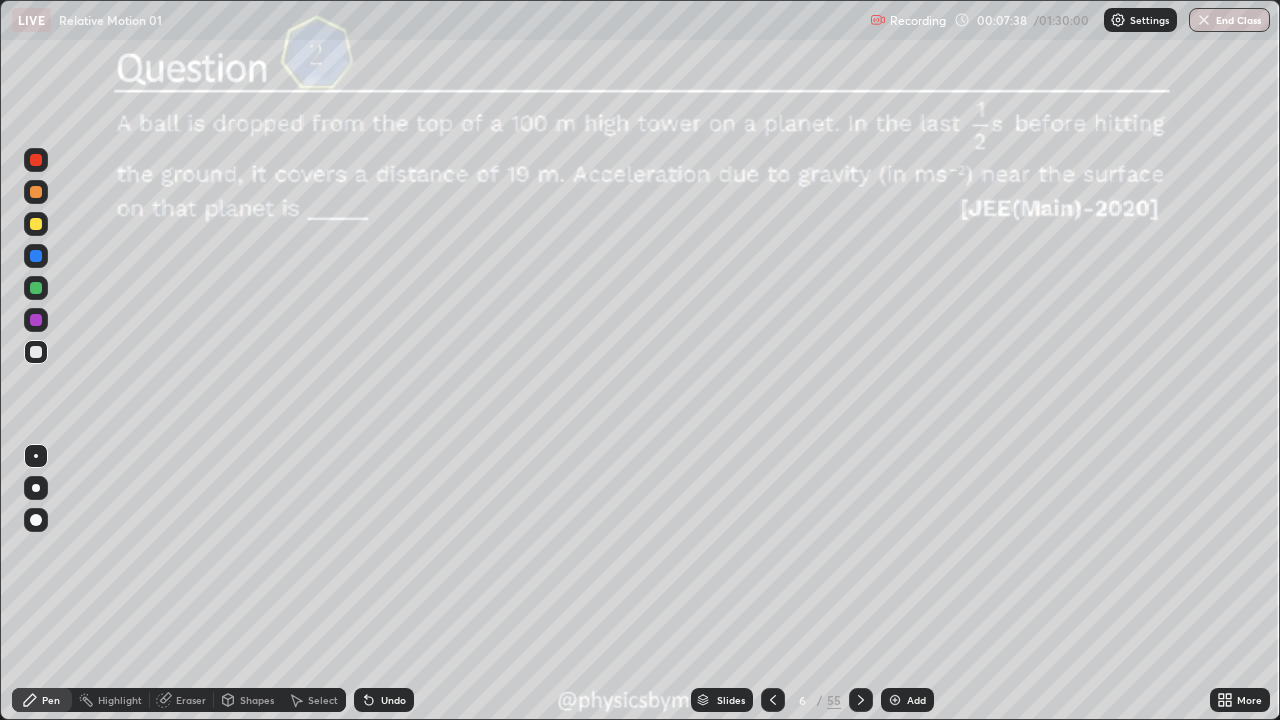 click 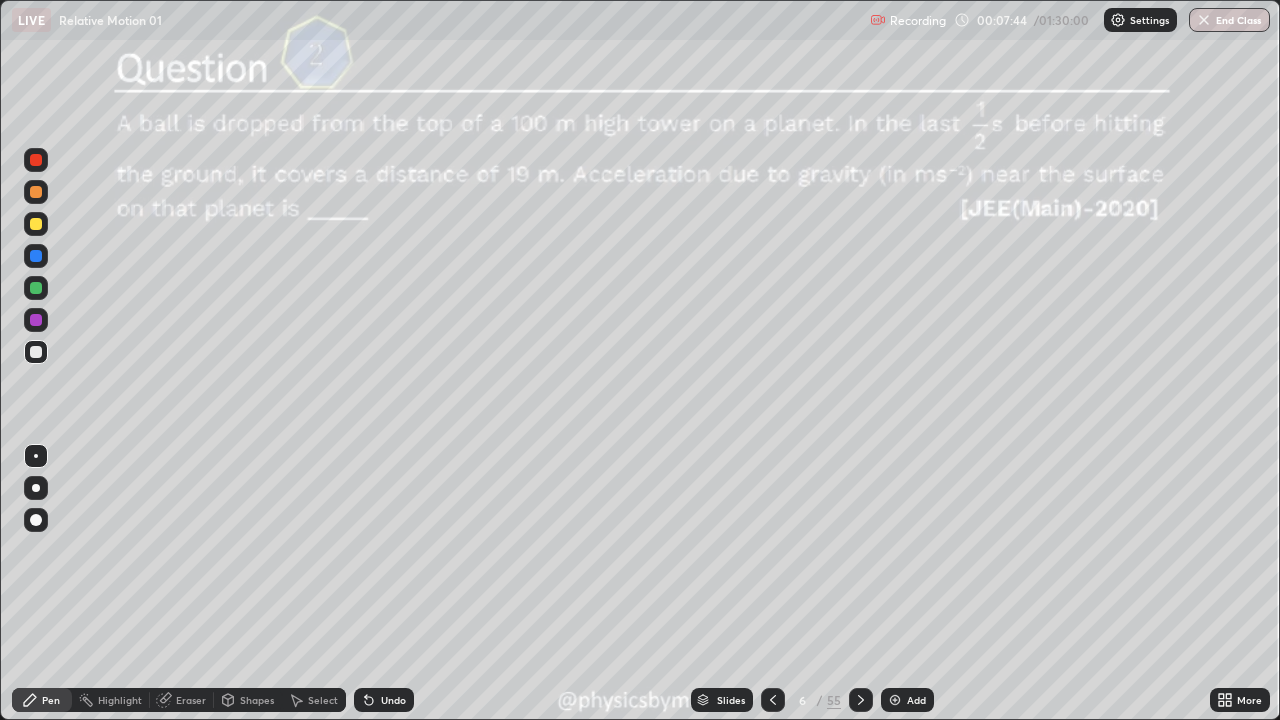 click 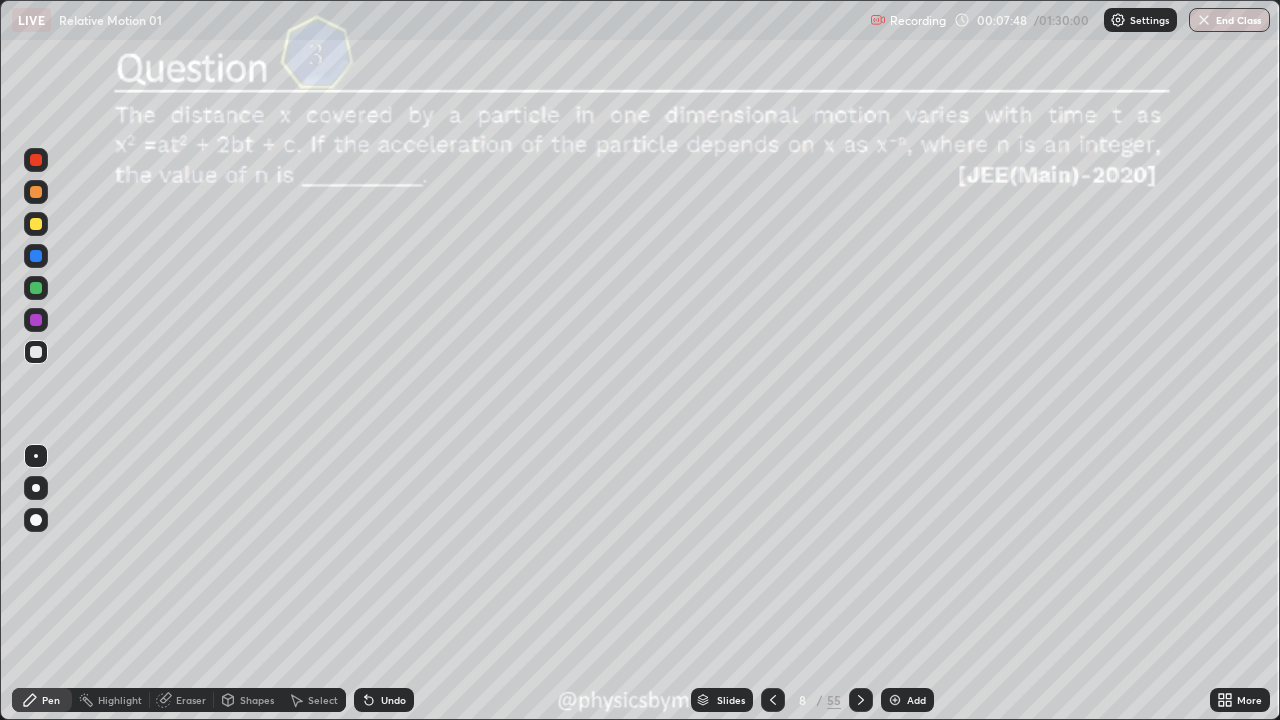 click at bounding box center (36, 288) 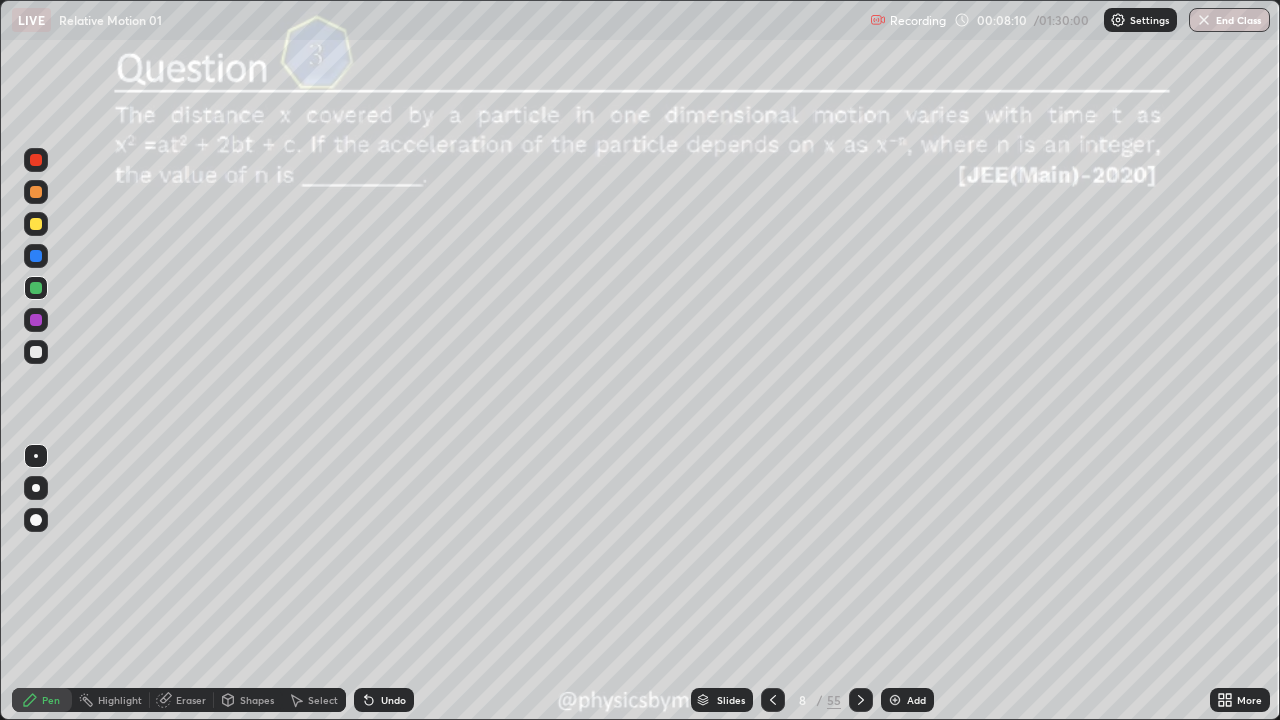 click on "Undo" at bounding box center (380, 700) 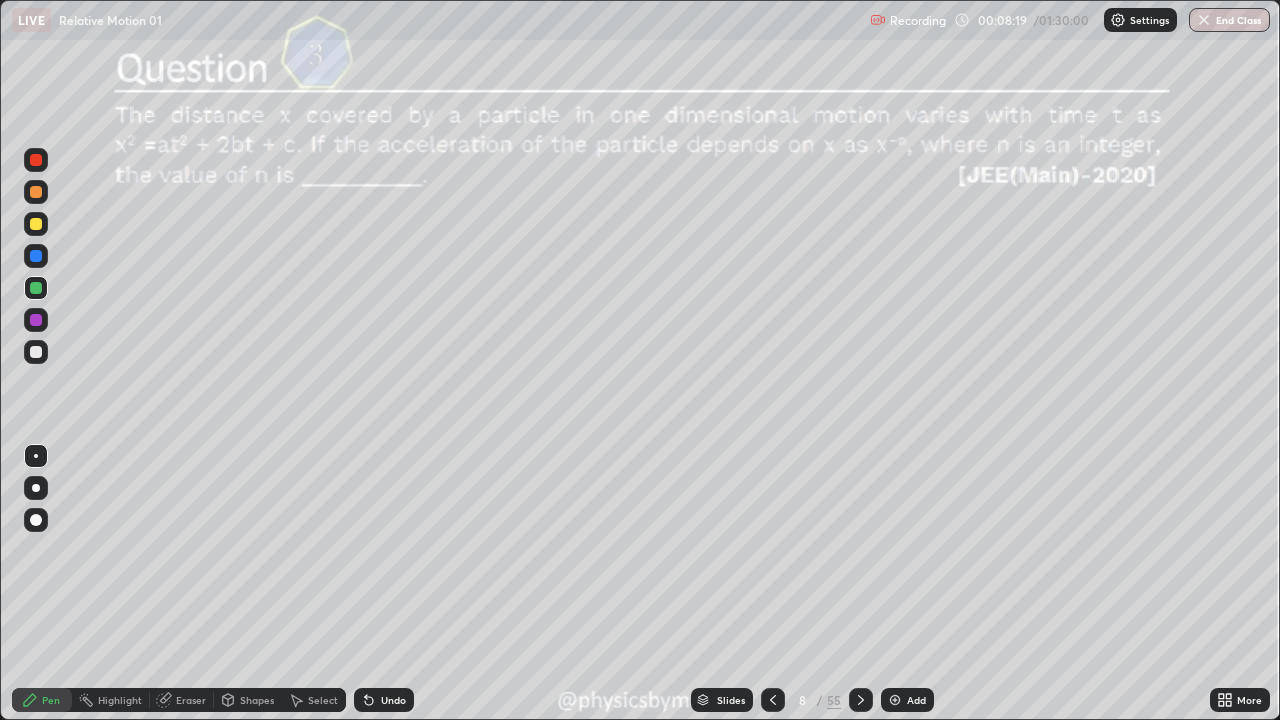 click at bounding box center (36, 352) 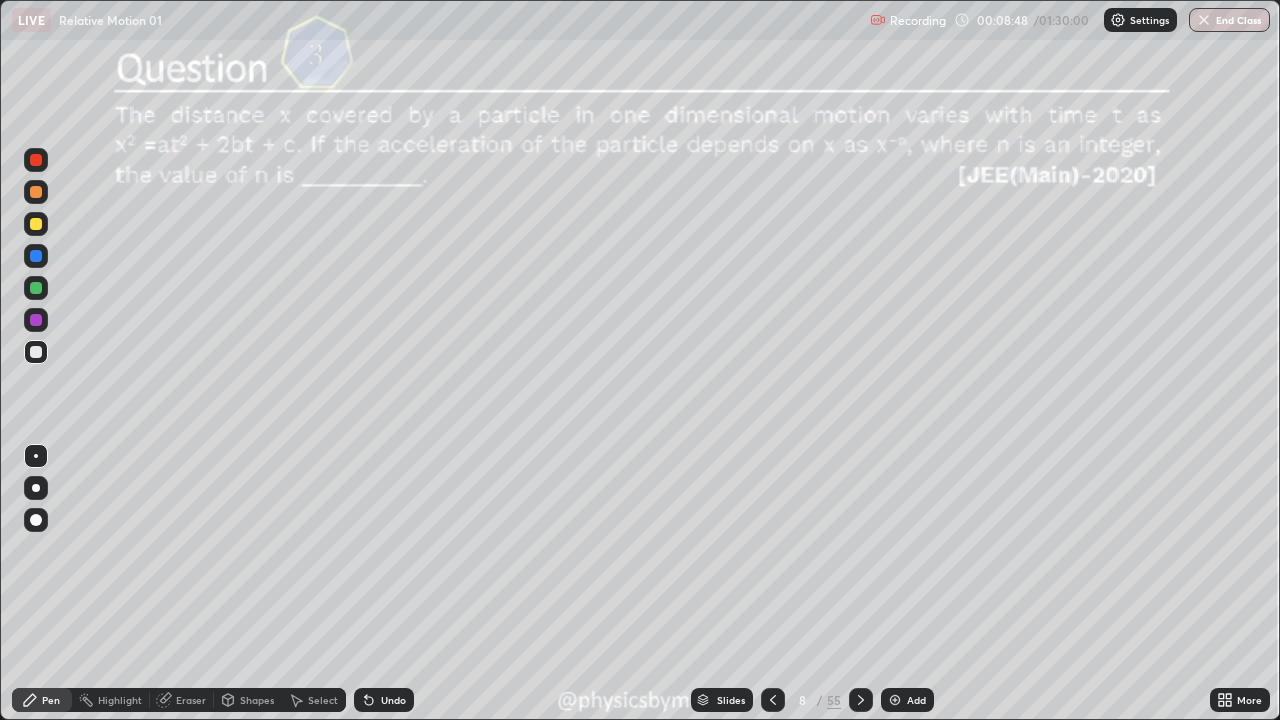 click on "Eraser" at bounding box center [182, 700] 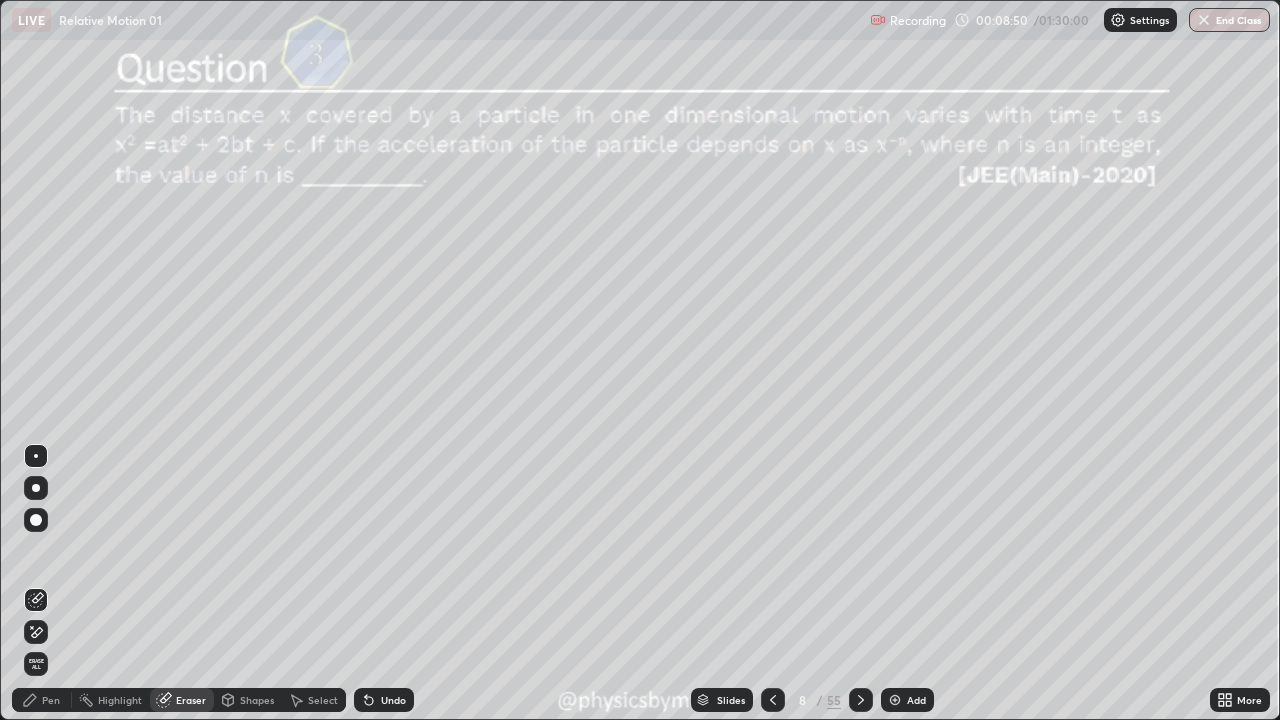 click on "Pen" at bounding box center (42, 700) 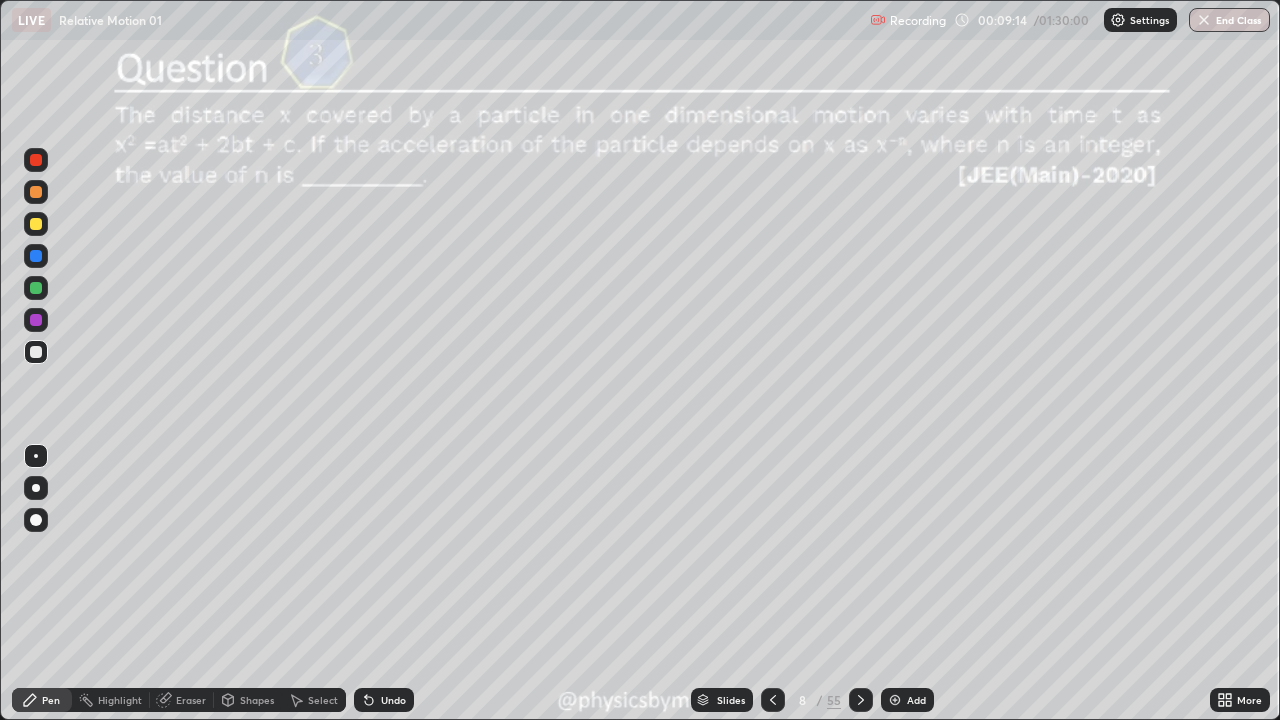 click on "Eraser" at bounding box center (191, 700) 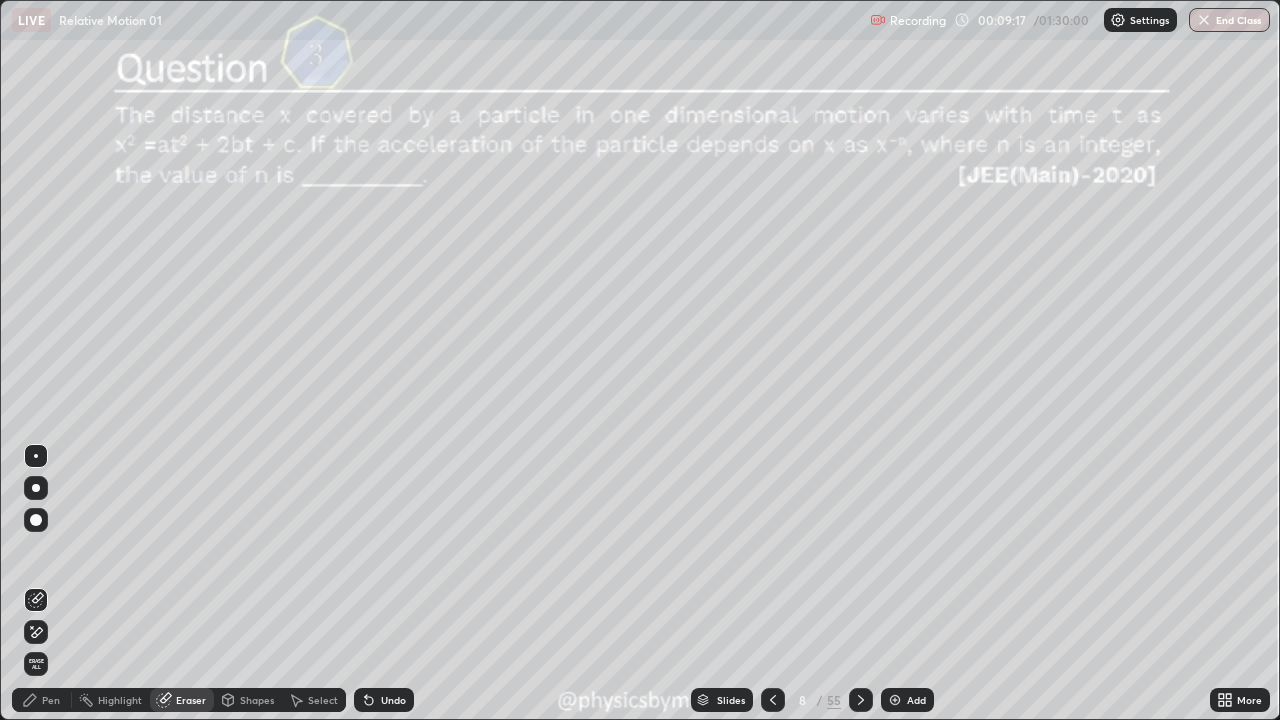 click on "Pen" at bounding box center (51, 700) 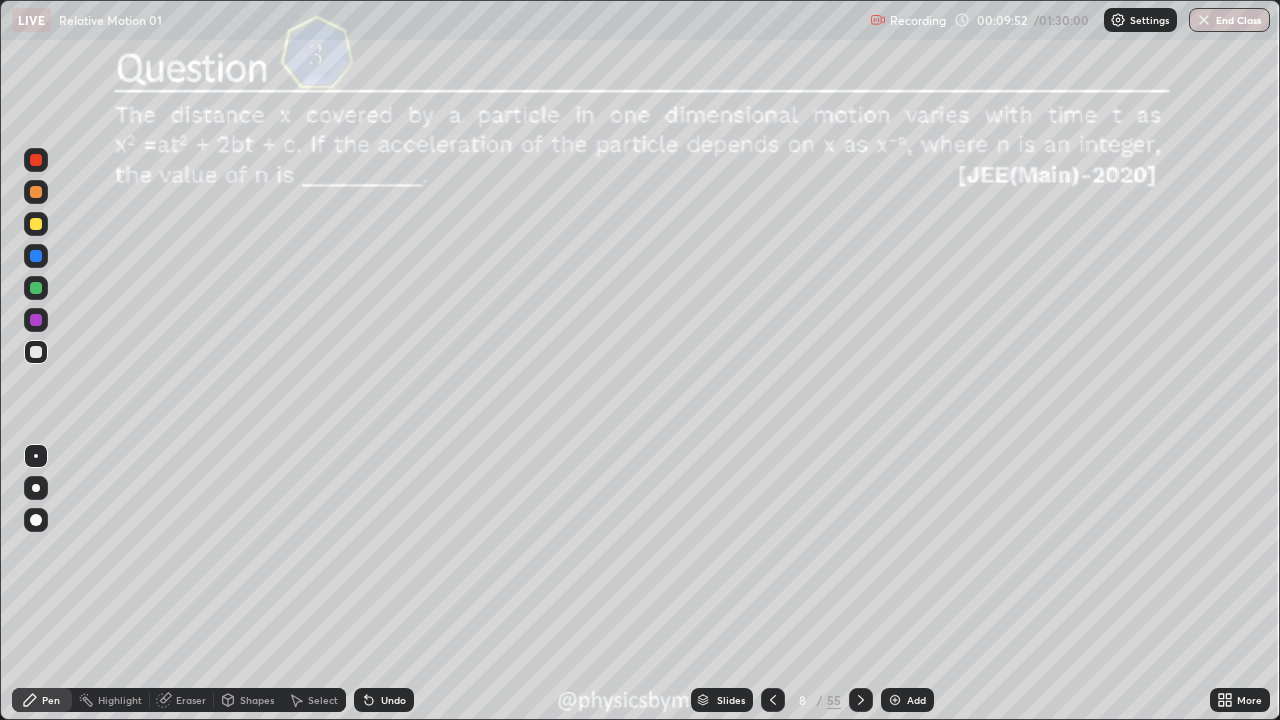 click on "Undo" at bounding box center [384, 700] 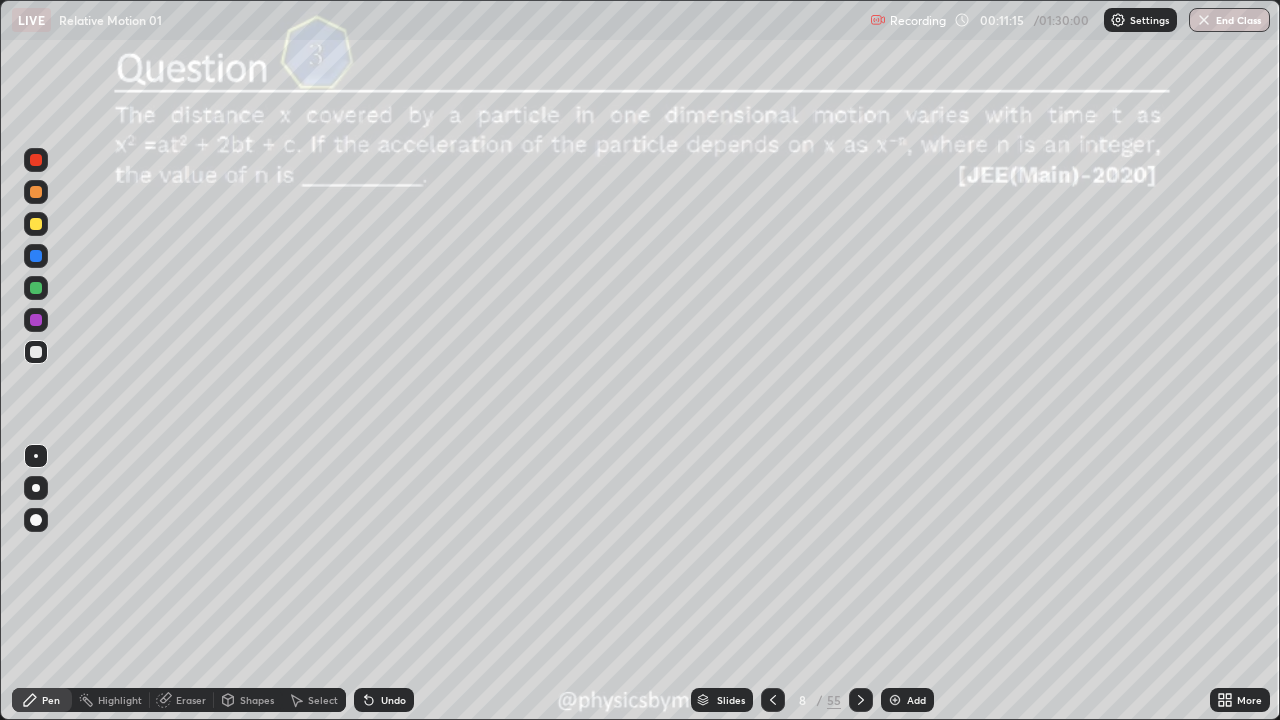 click at bounding box center [36, 288] 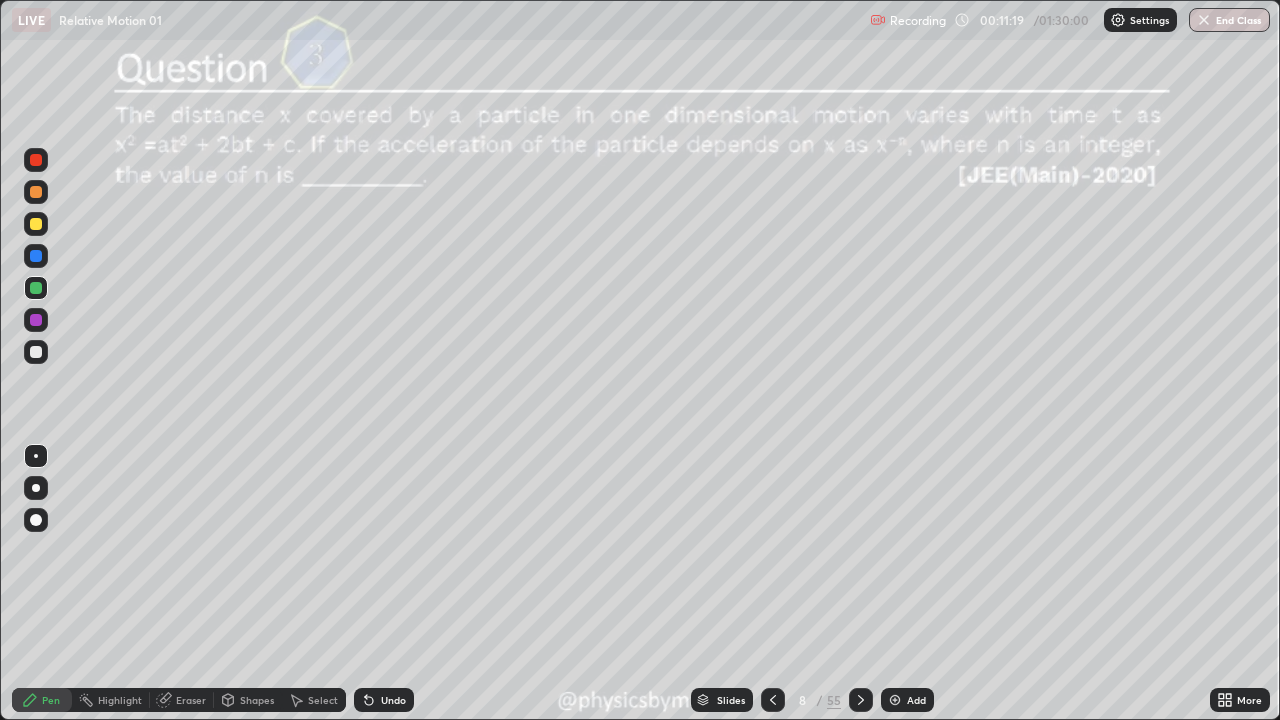 click 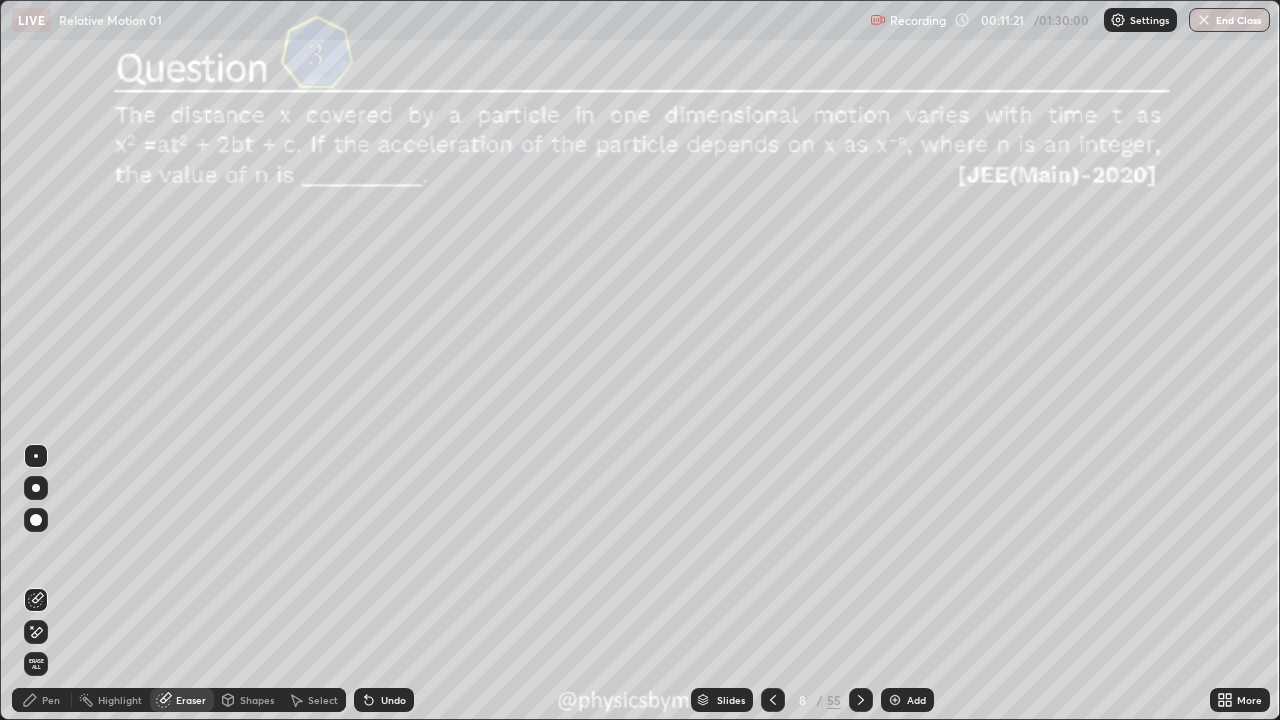 click on "Pen" at bounding box center [42, 700] 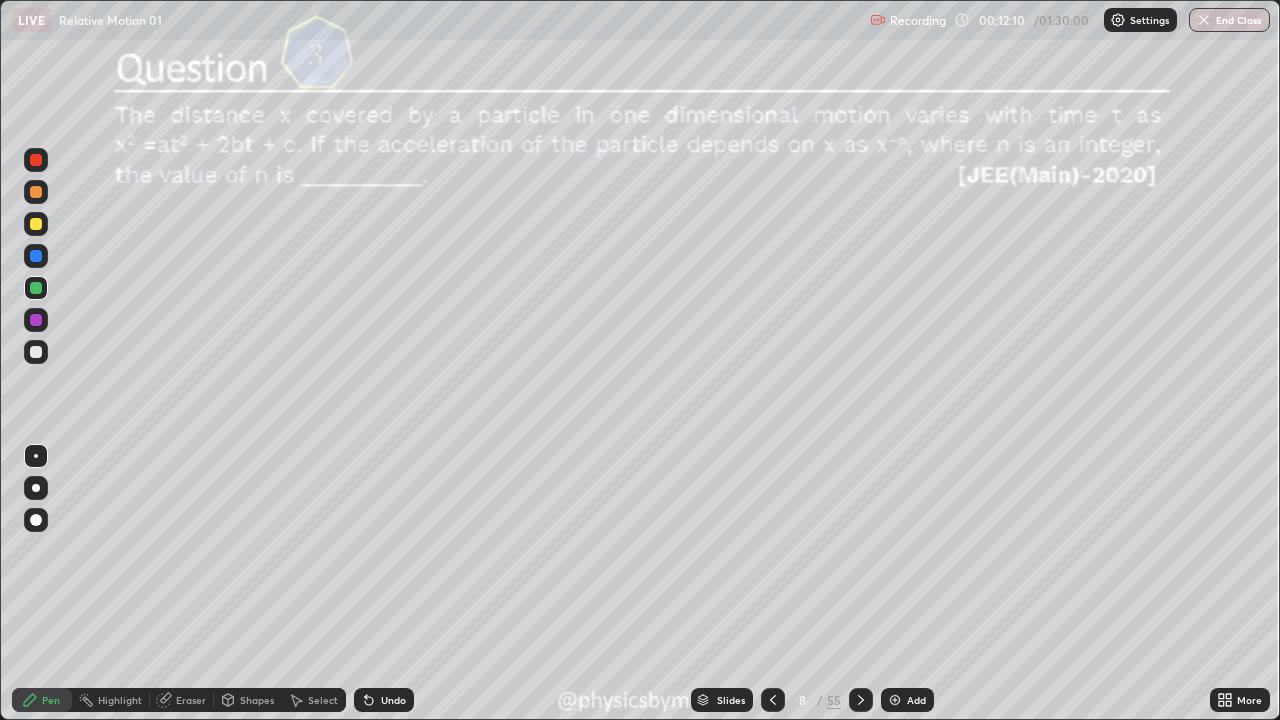 click on "Select" at bounding box center [314, 700] 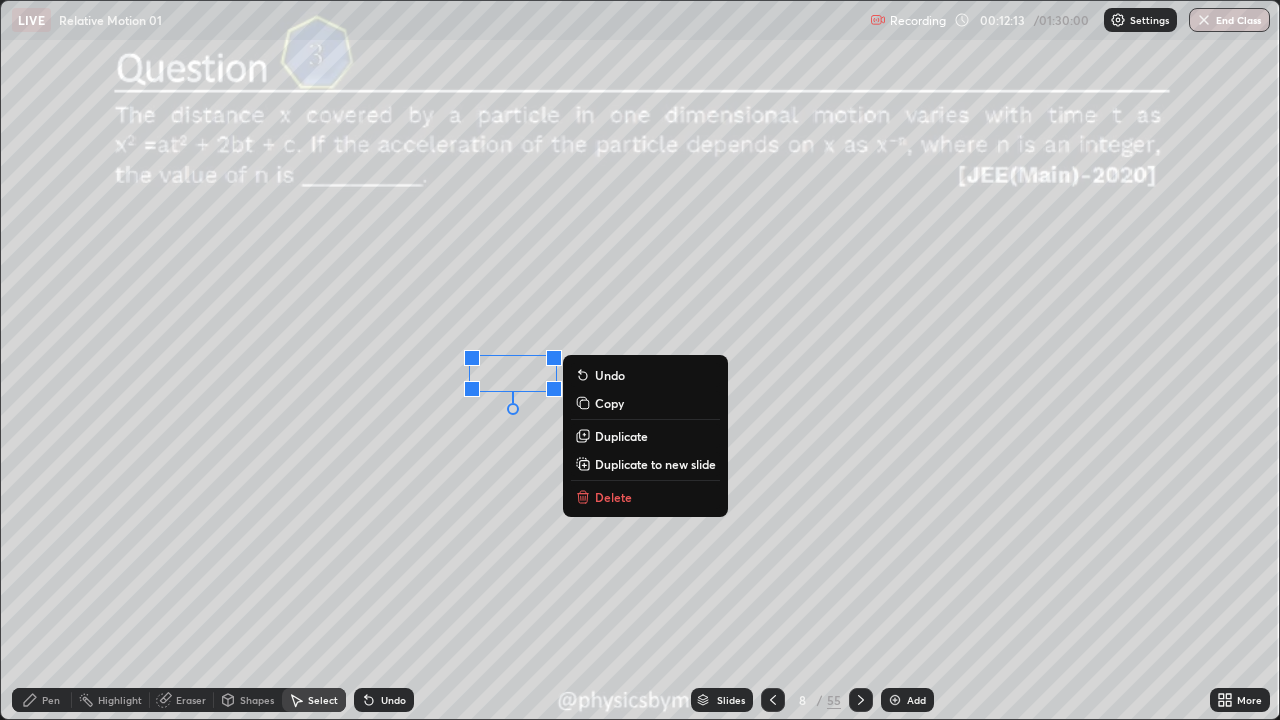 click on "0 ° Undo Copy Duplicate Duplicate to new slide Delete" at bounding box center [640, 360] 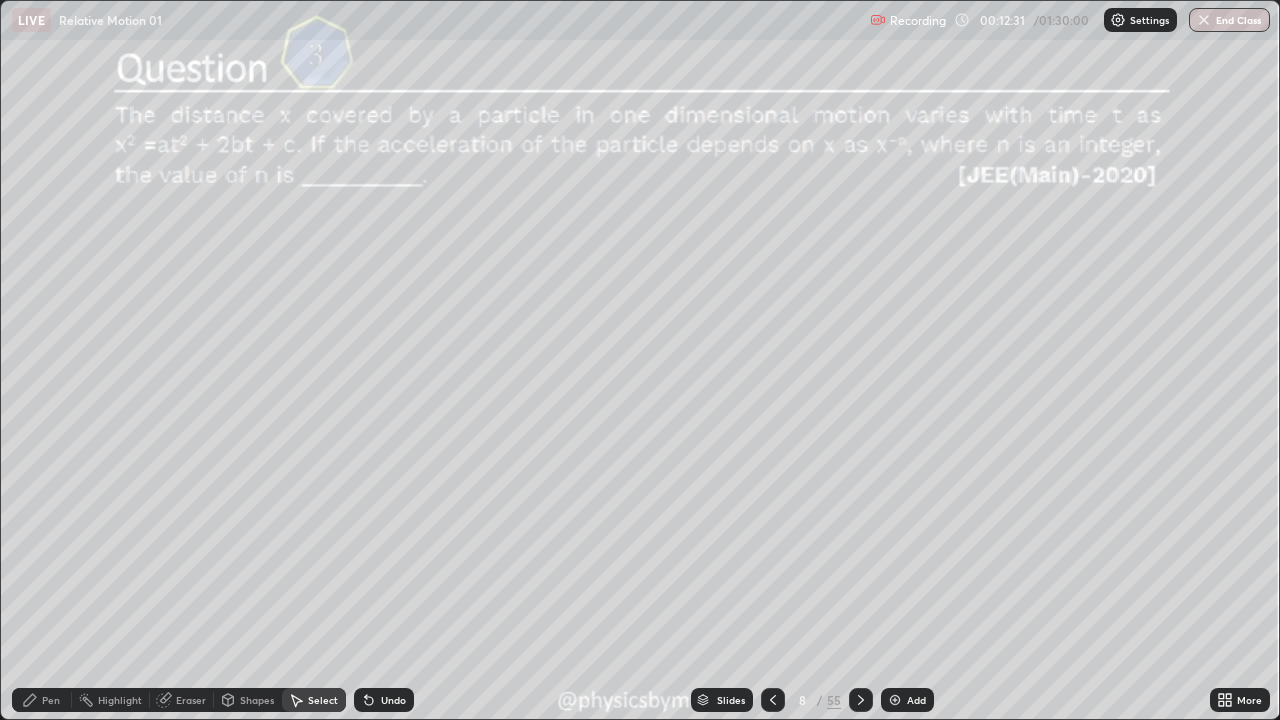 click on "Eraser" at bounding box center (182, 700) 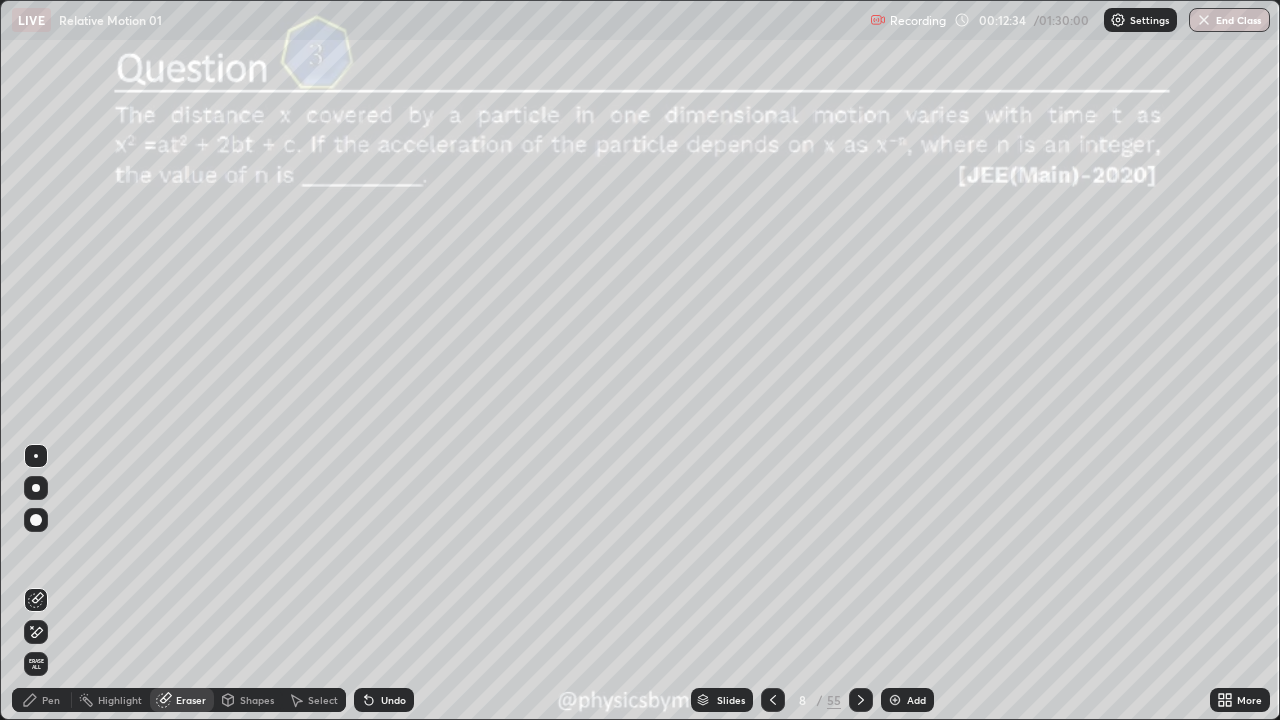 click on "Pen" at bounding box center (51, 700) 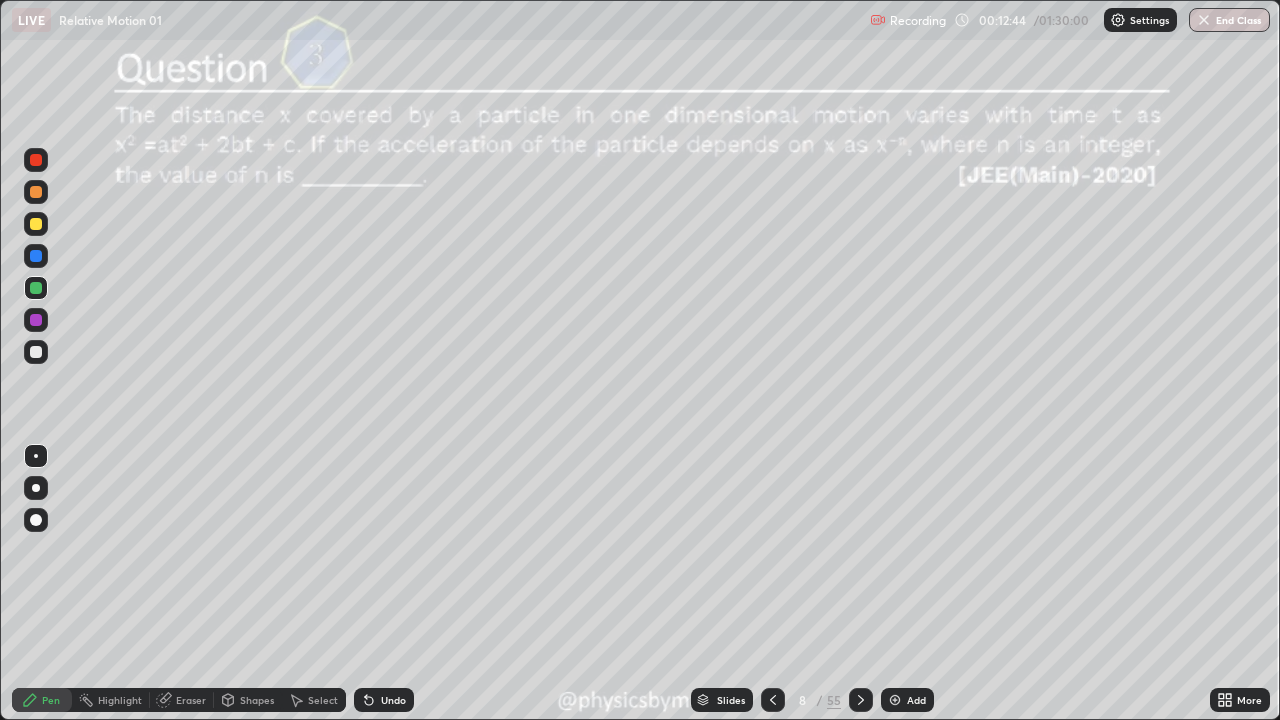 click 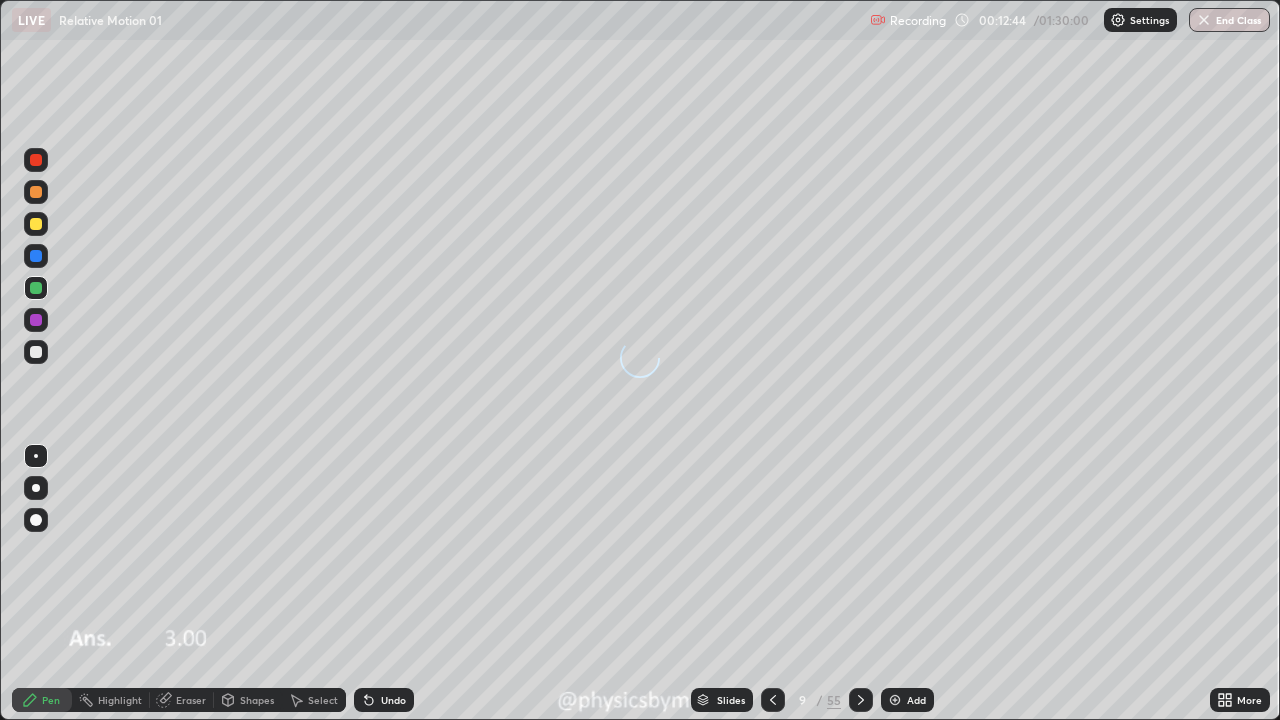 click 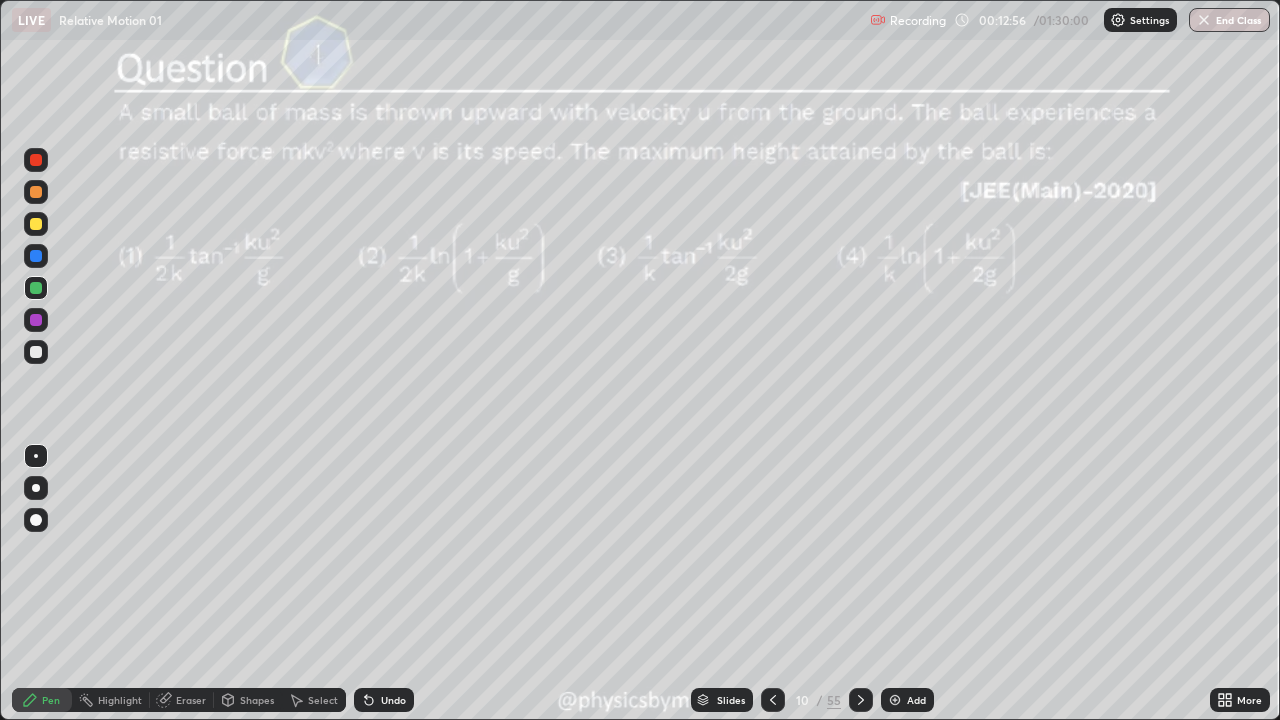 click 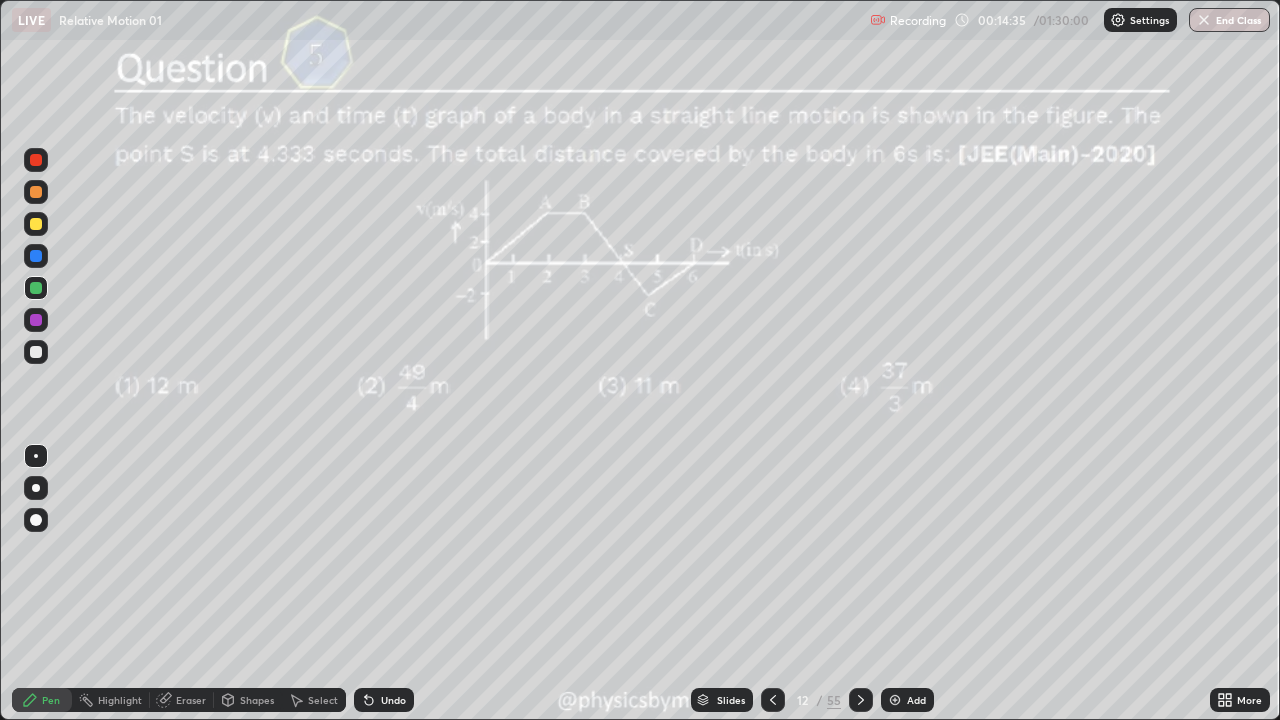 click on "Undo" at bounding box center (393, 700) 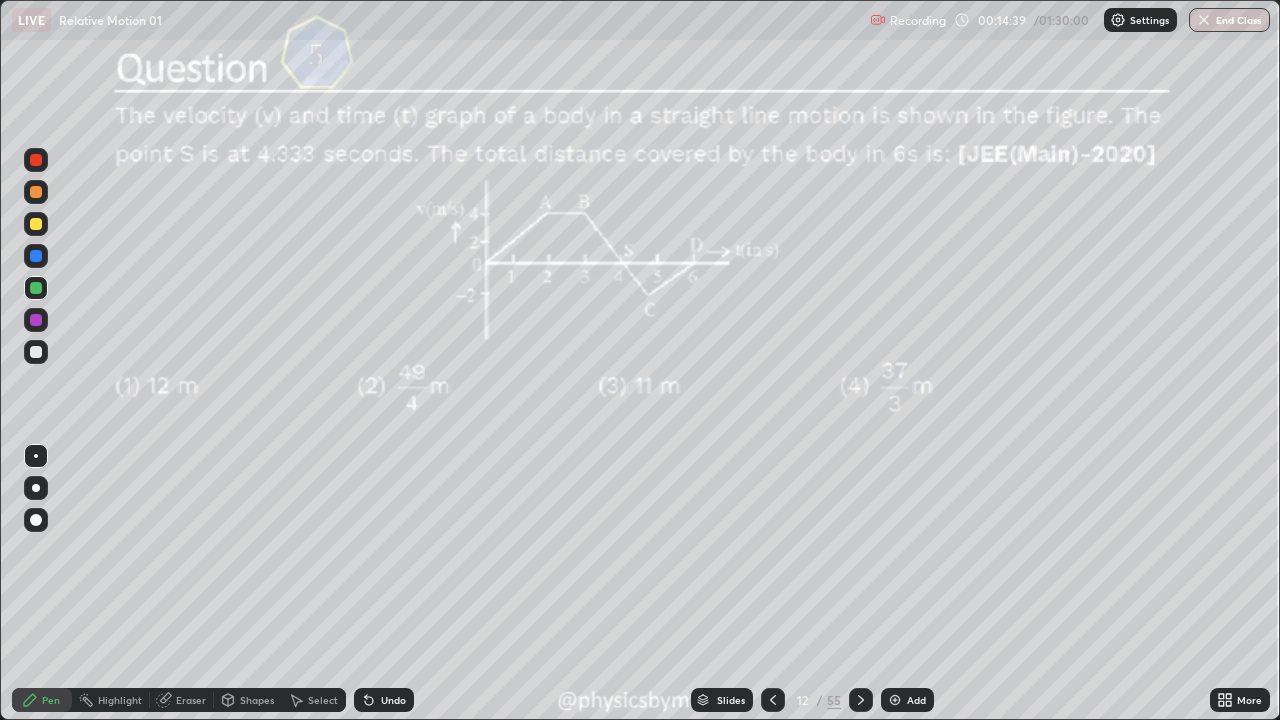 click at bounding box center (36, 352) 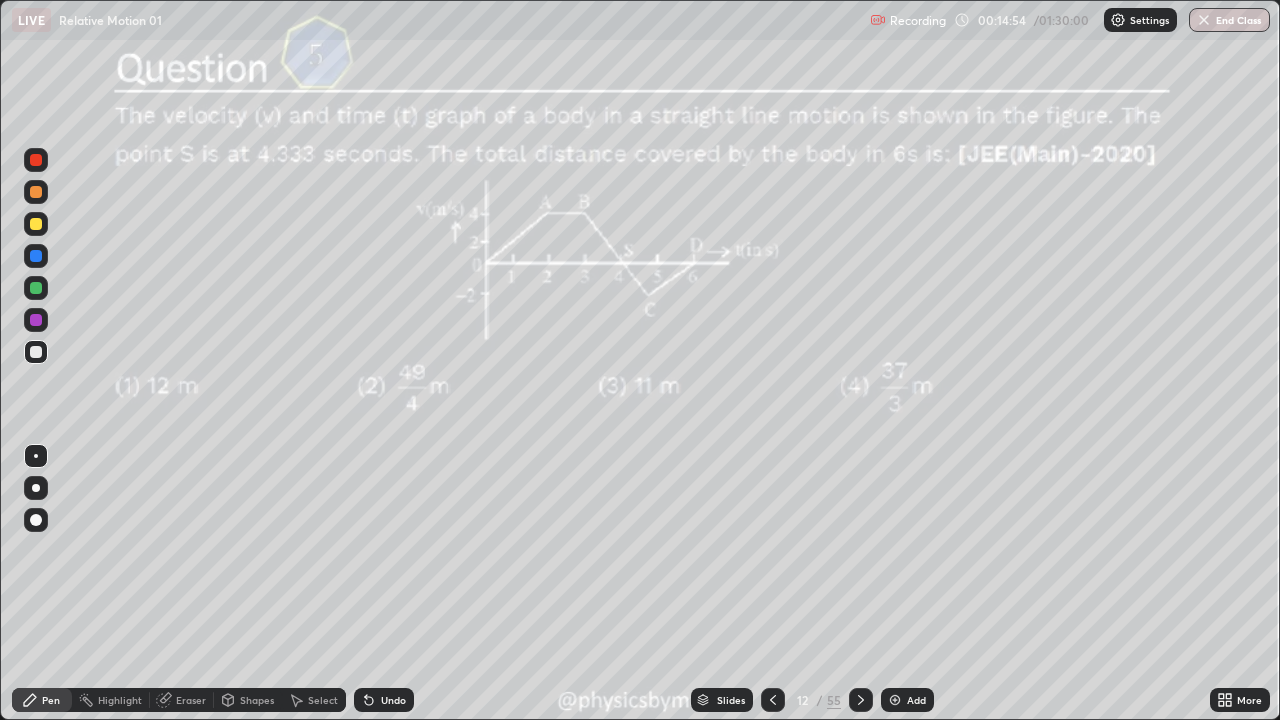 click at bounding box center [36, 288] 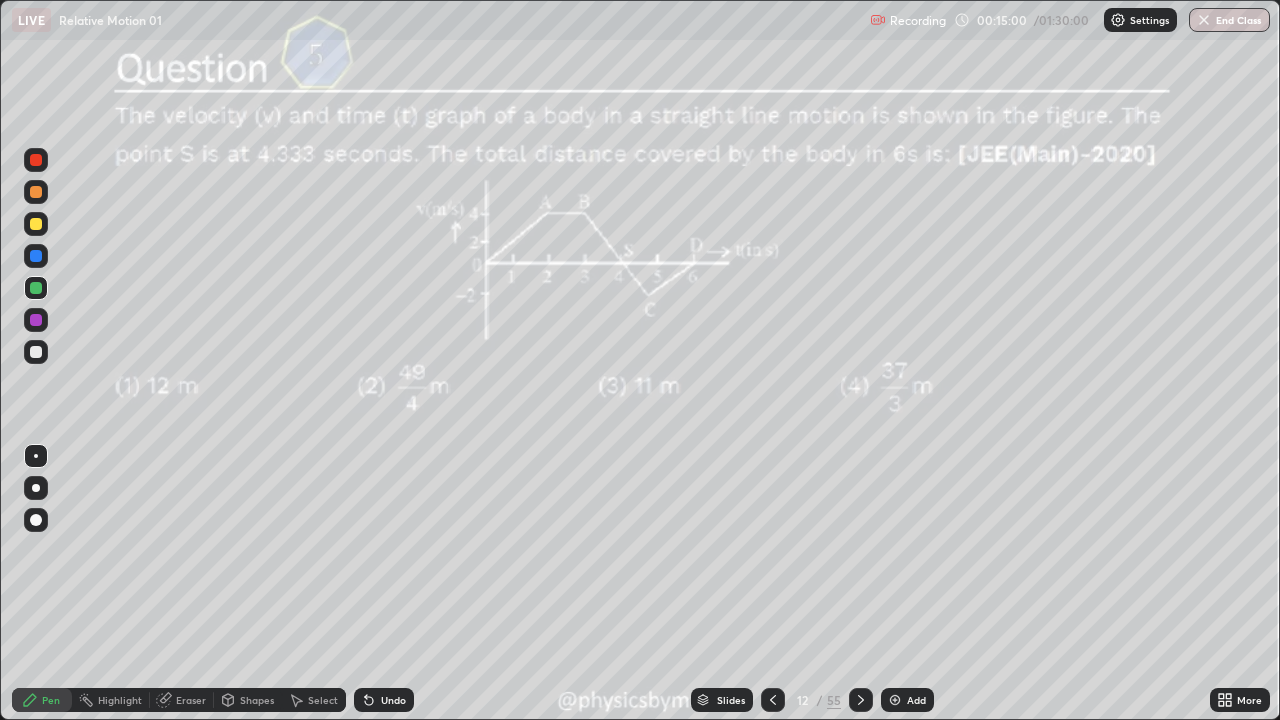 click 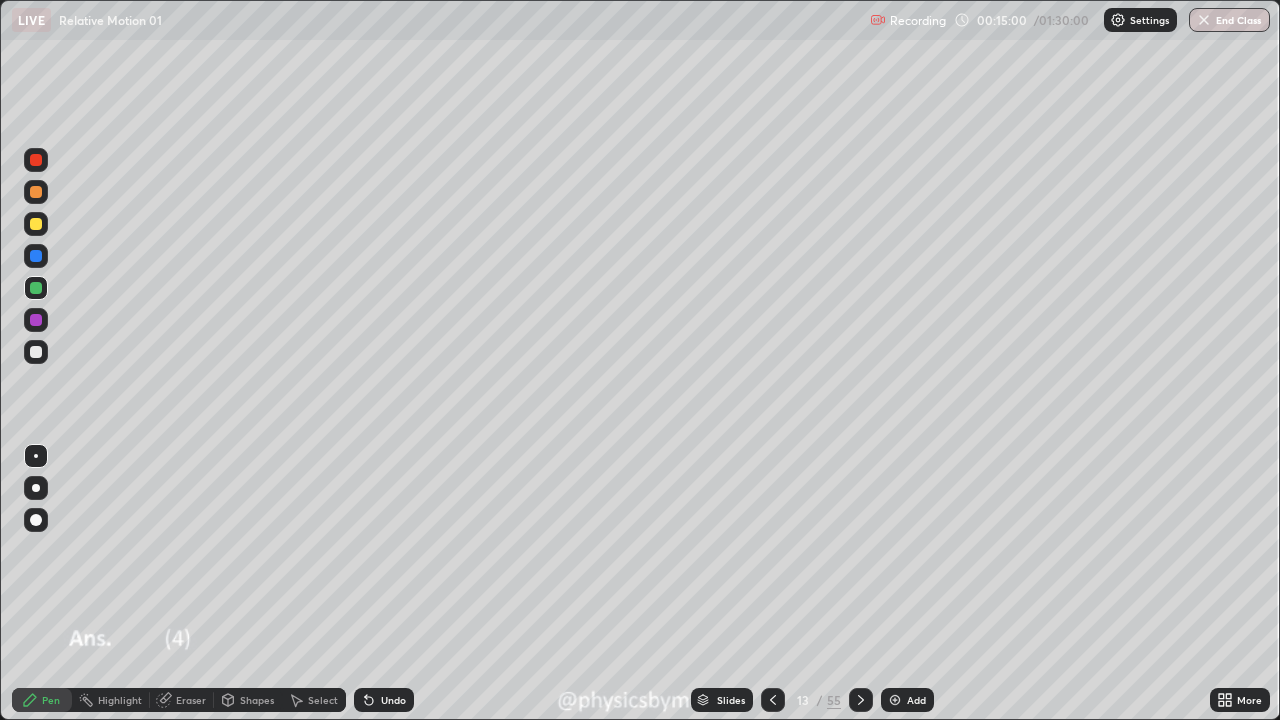 click 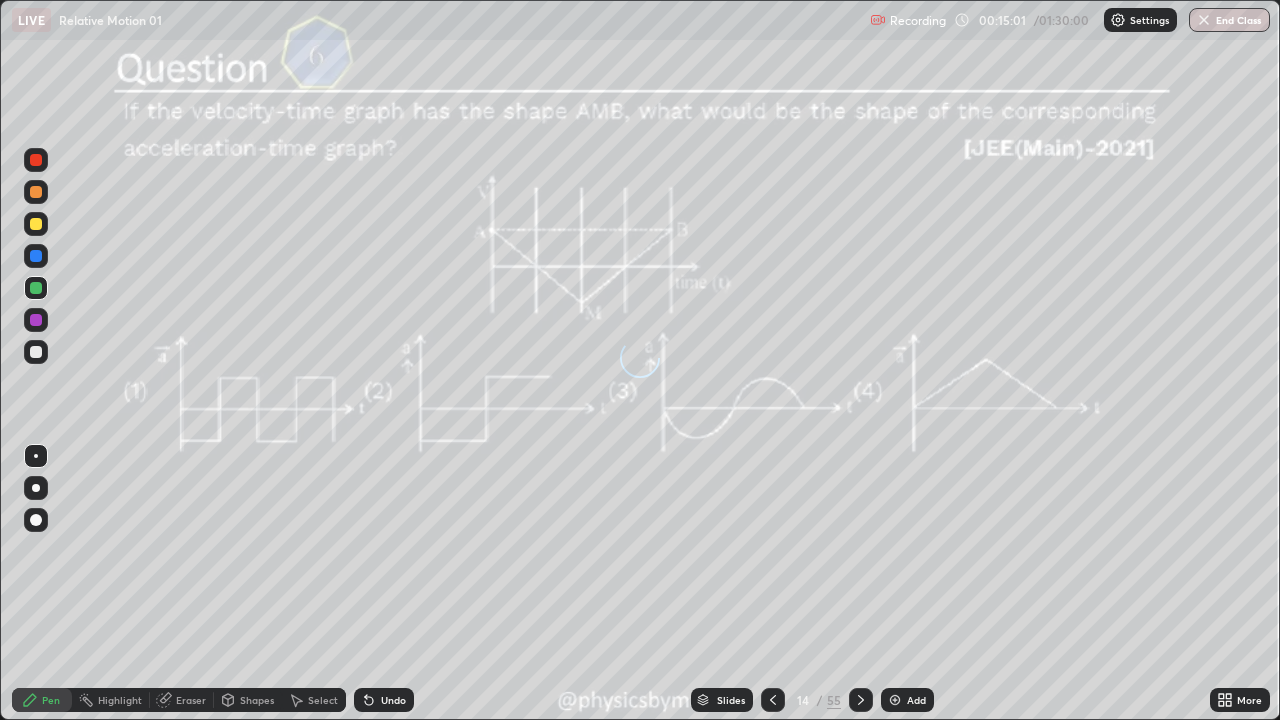 click 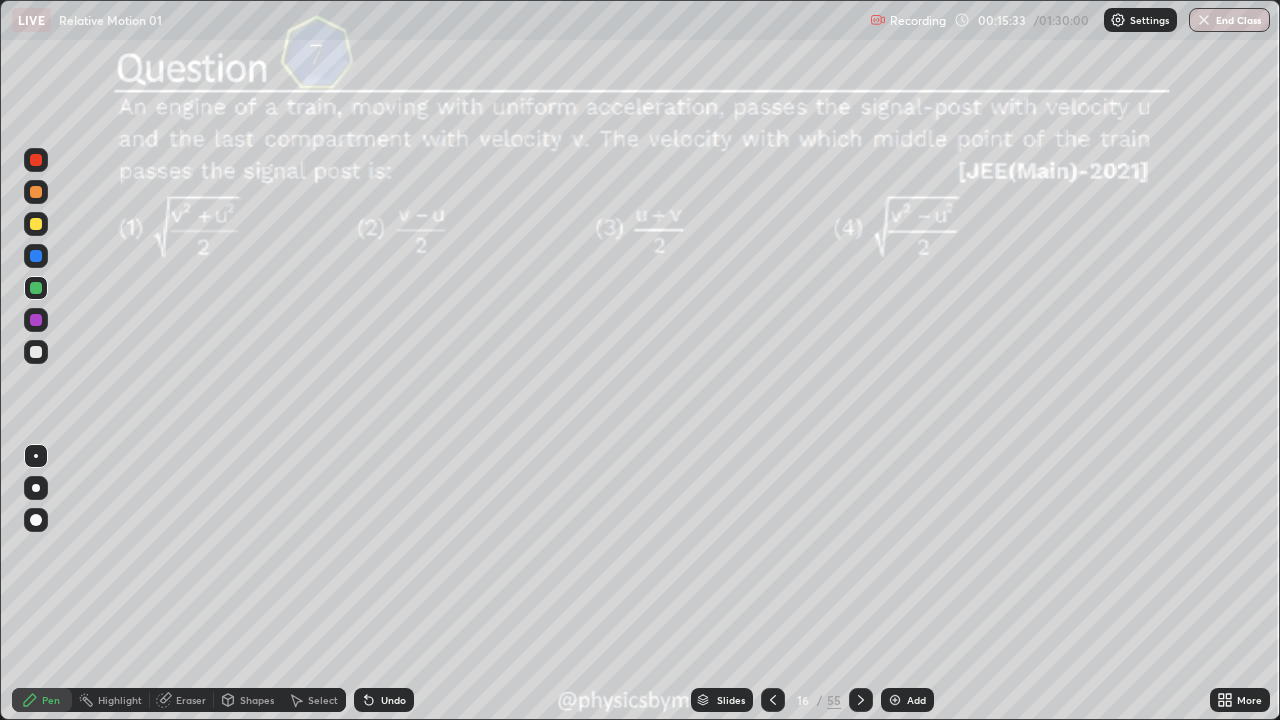 click at bounding box center (36, 352) 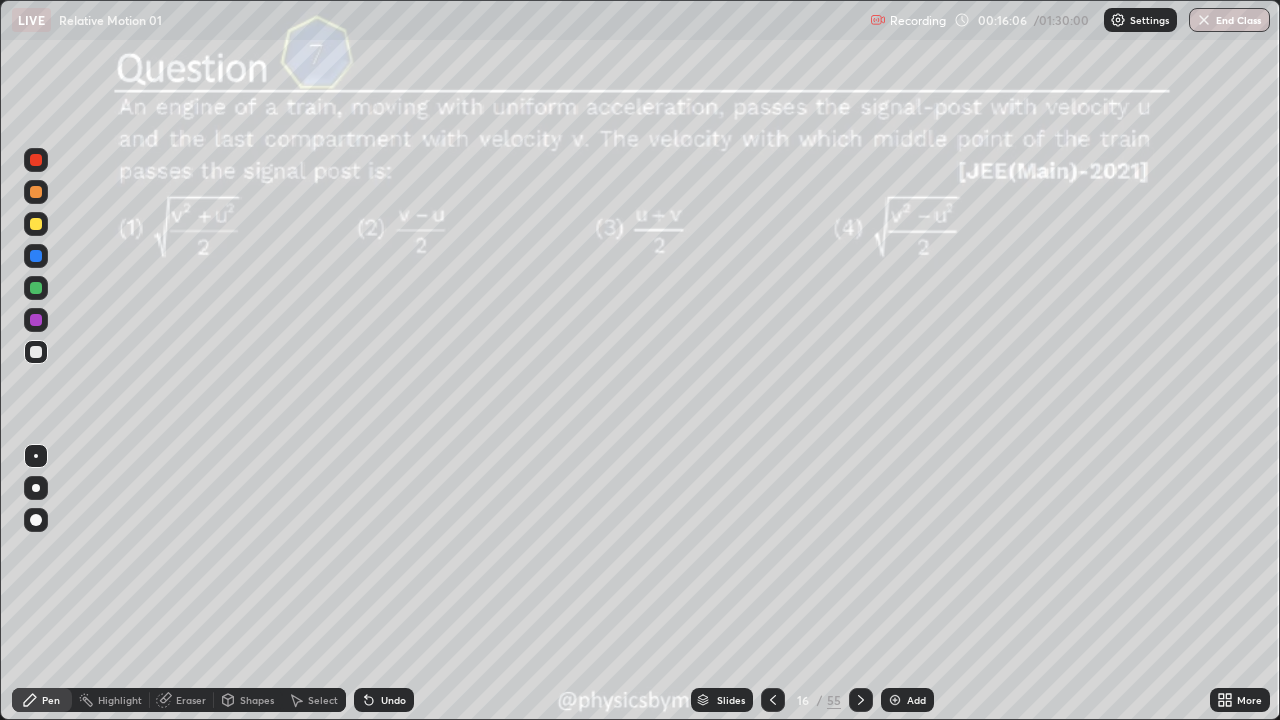 click on "Undo" at bounding box center (393, 700) 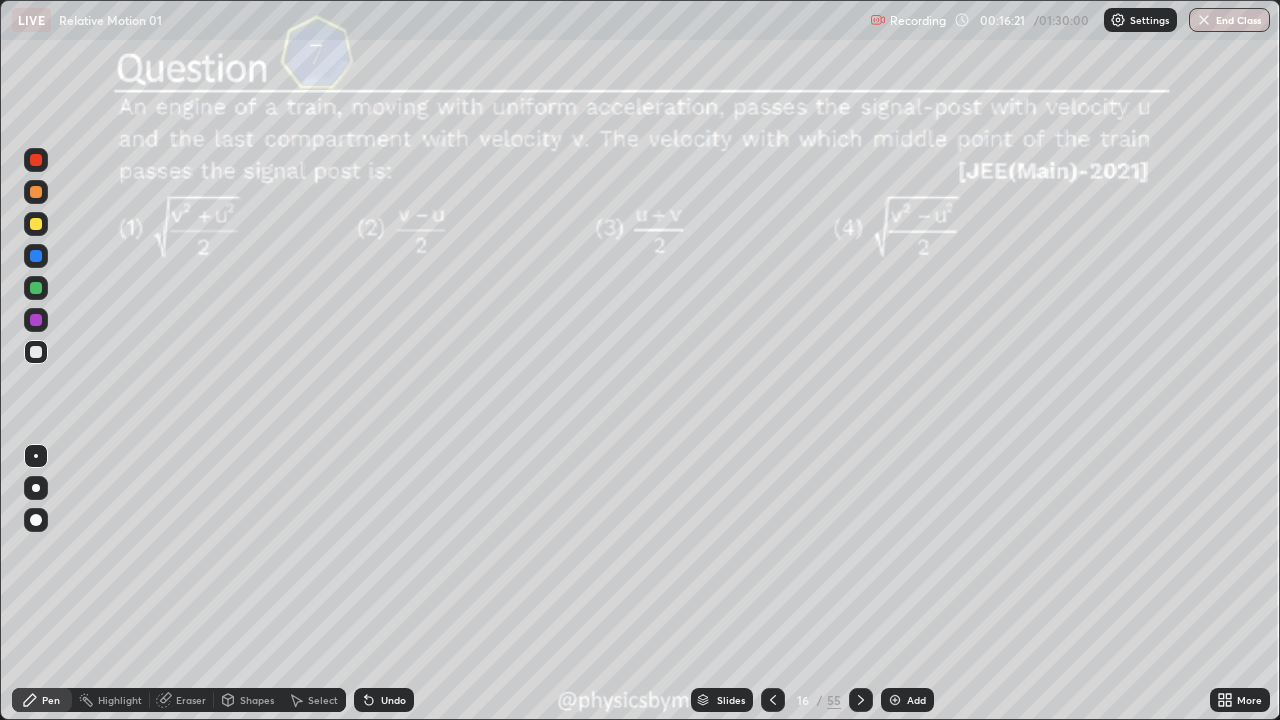 click 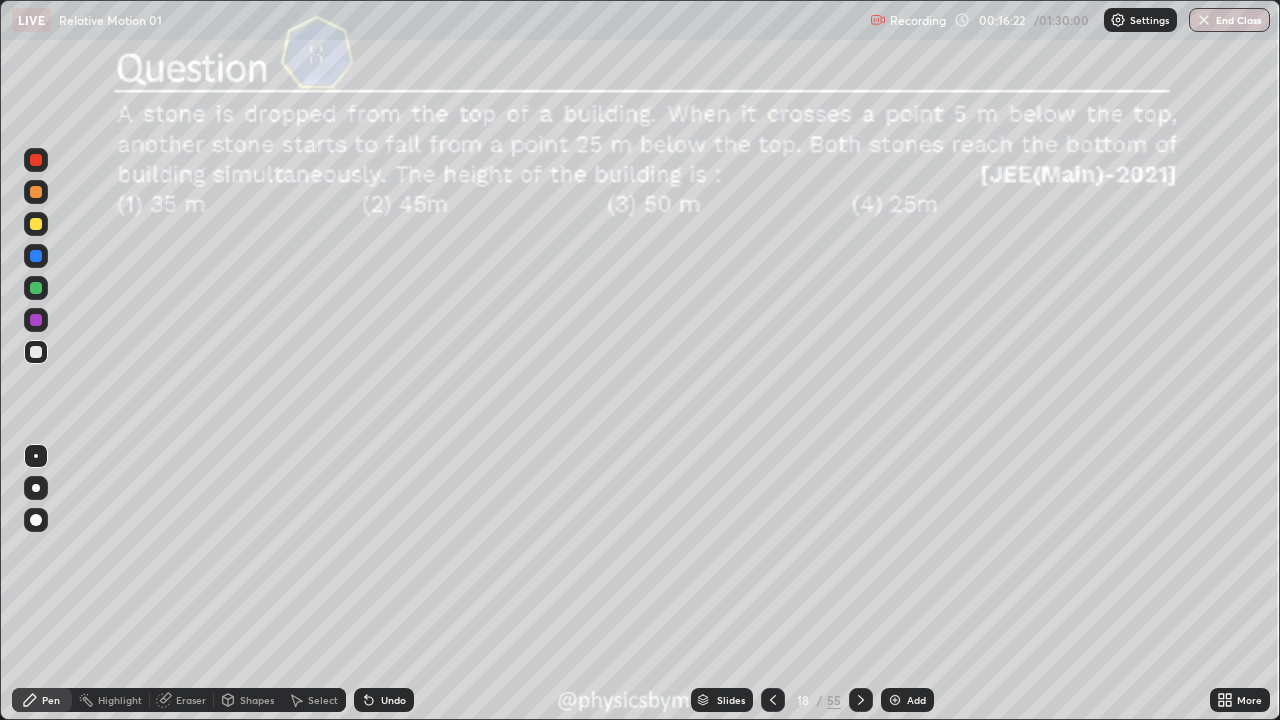 click at bounding box center (36, 288) 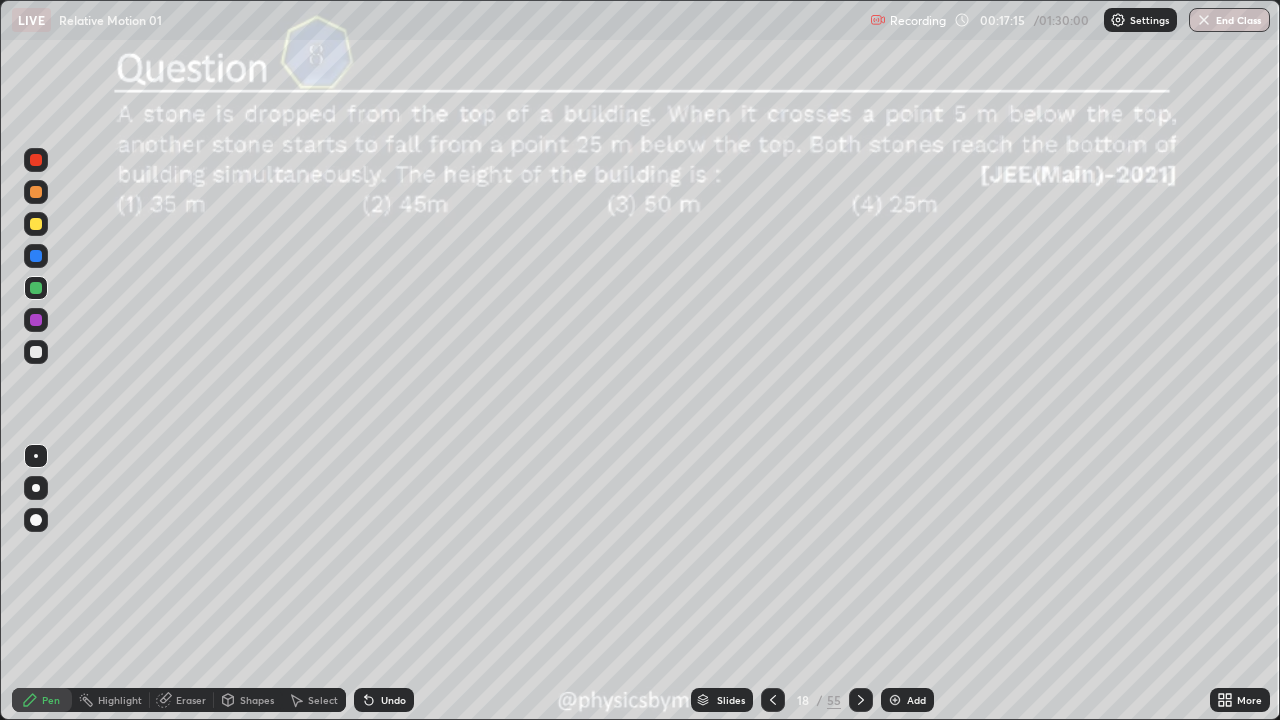 click at bounding box center (36, 352) 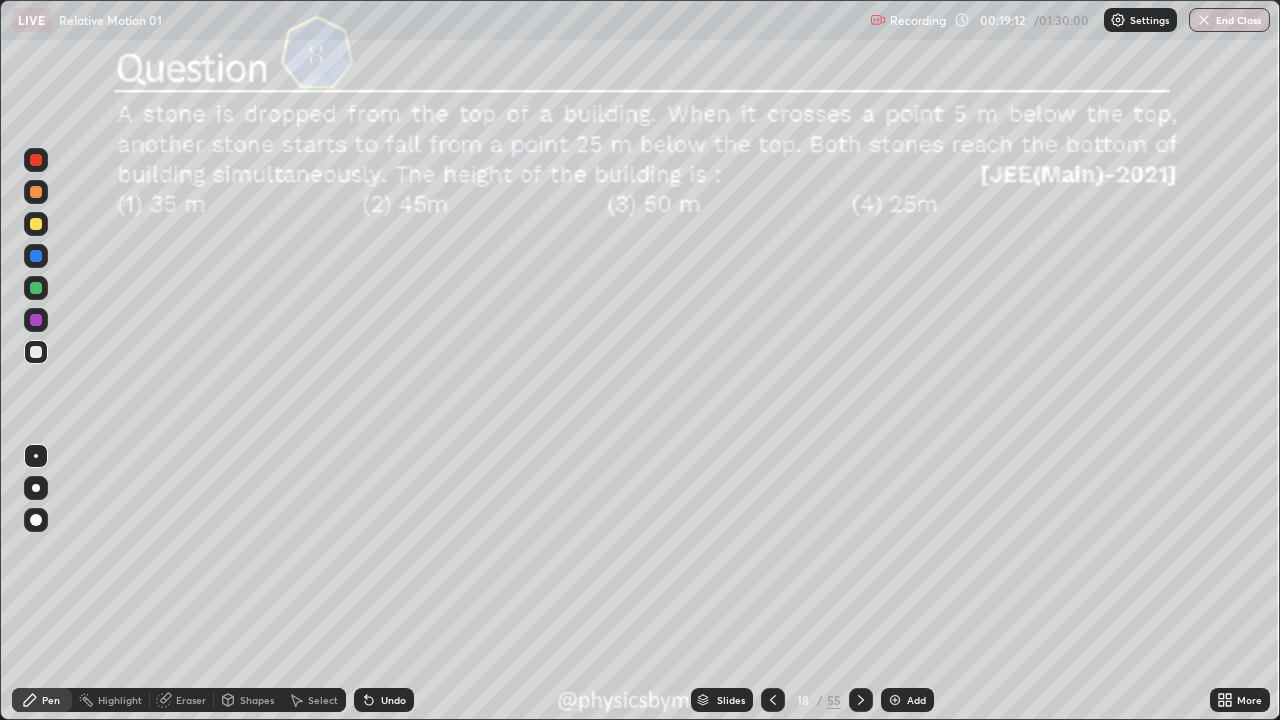 click on "Undo" at bounding box center [393, 700] 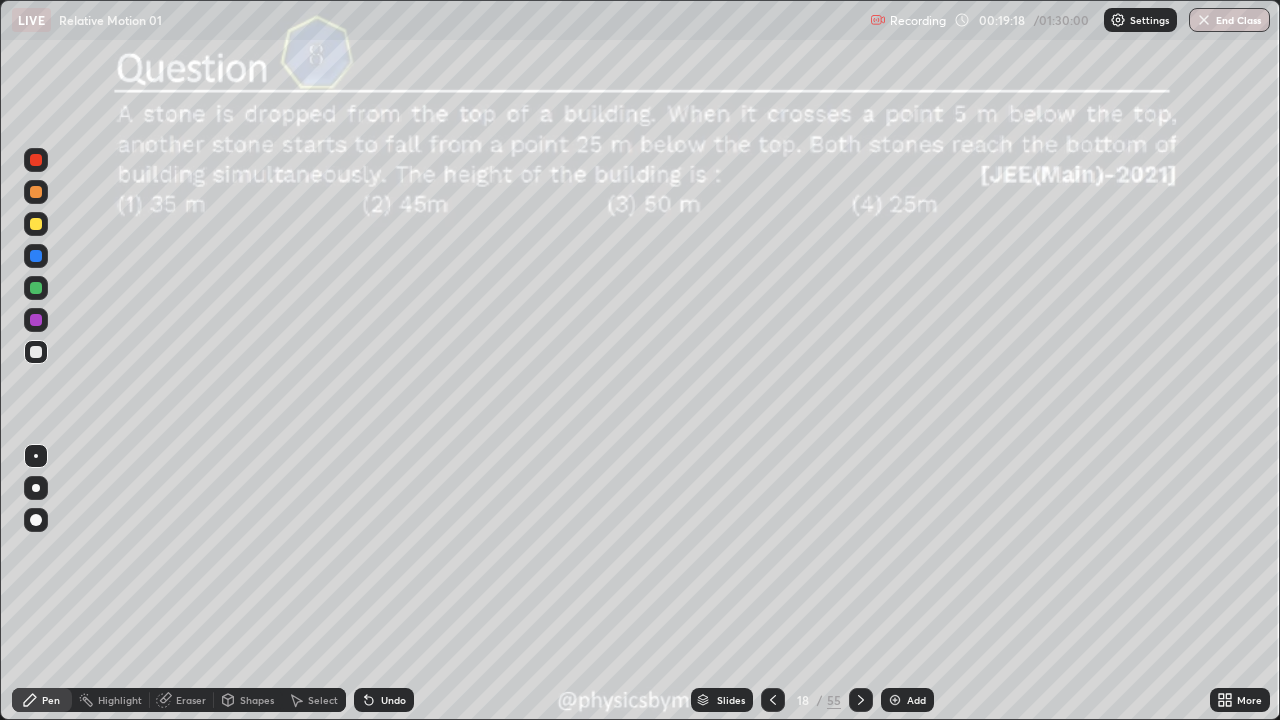 click on "Undo" at bounding box center (384, 700) 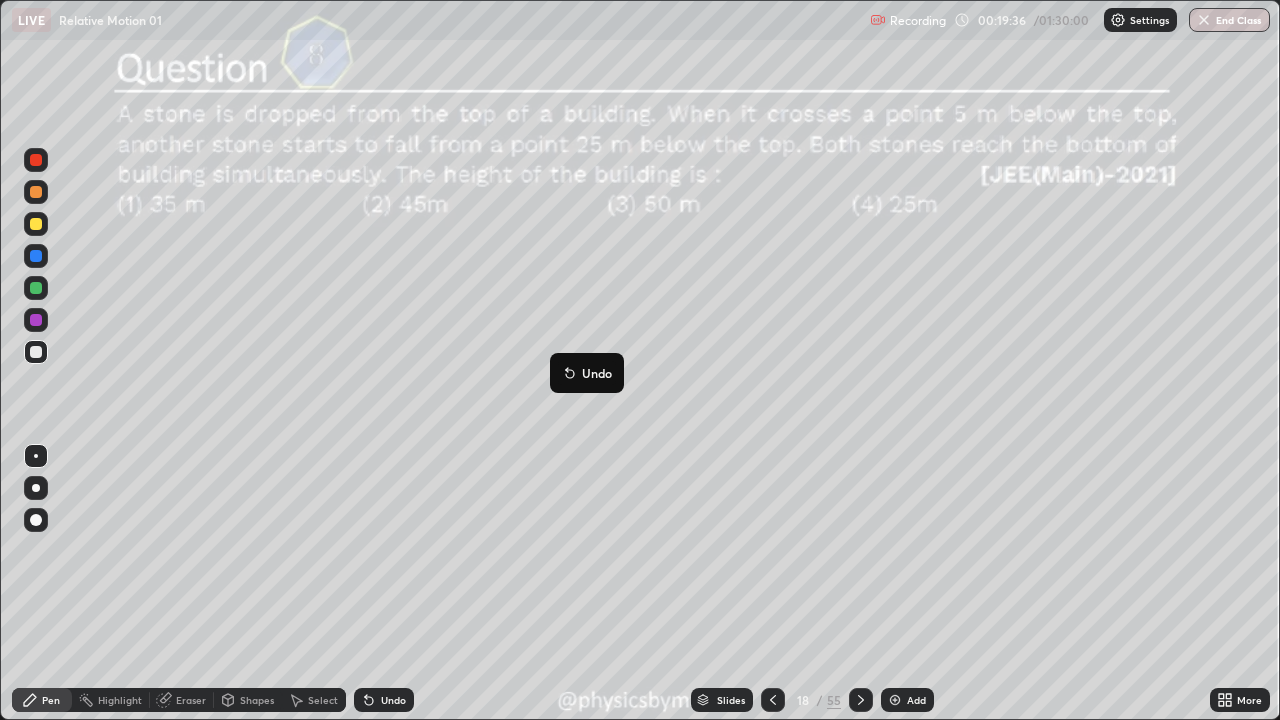 click at bounding box center [36, 288] 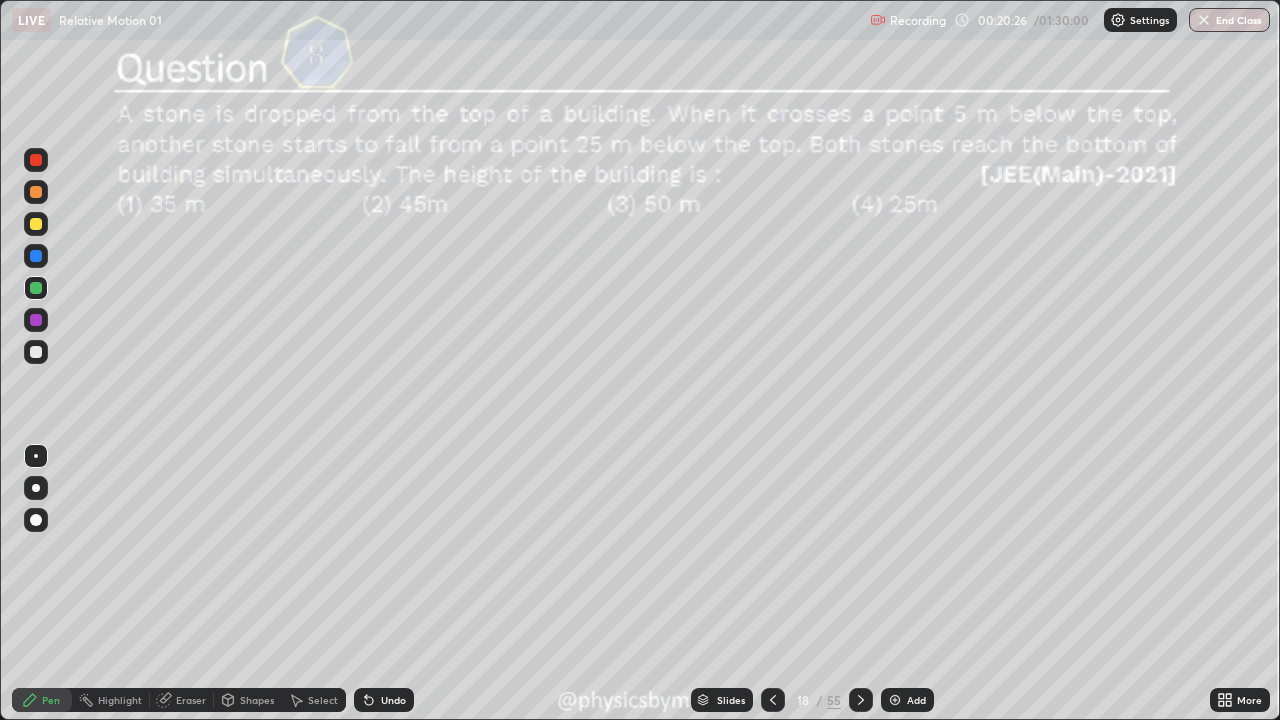 click 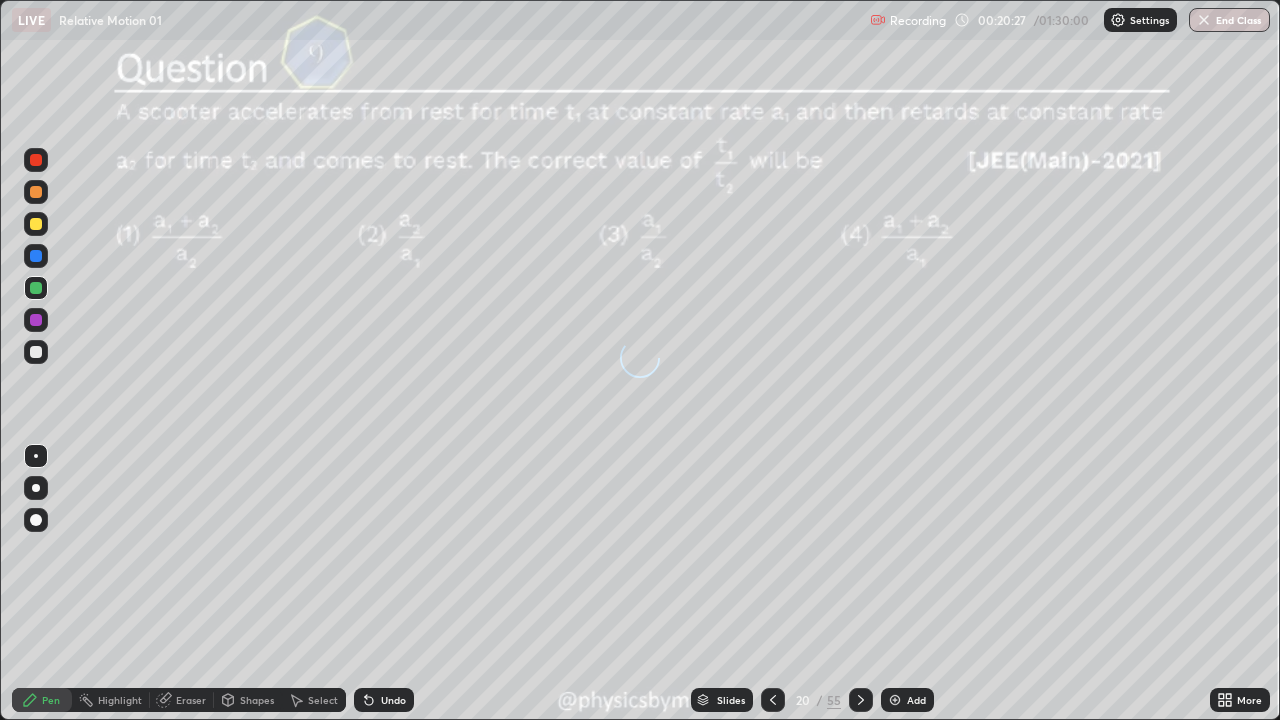 click 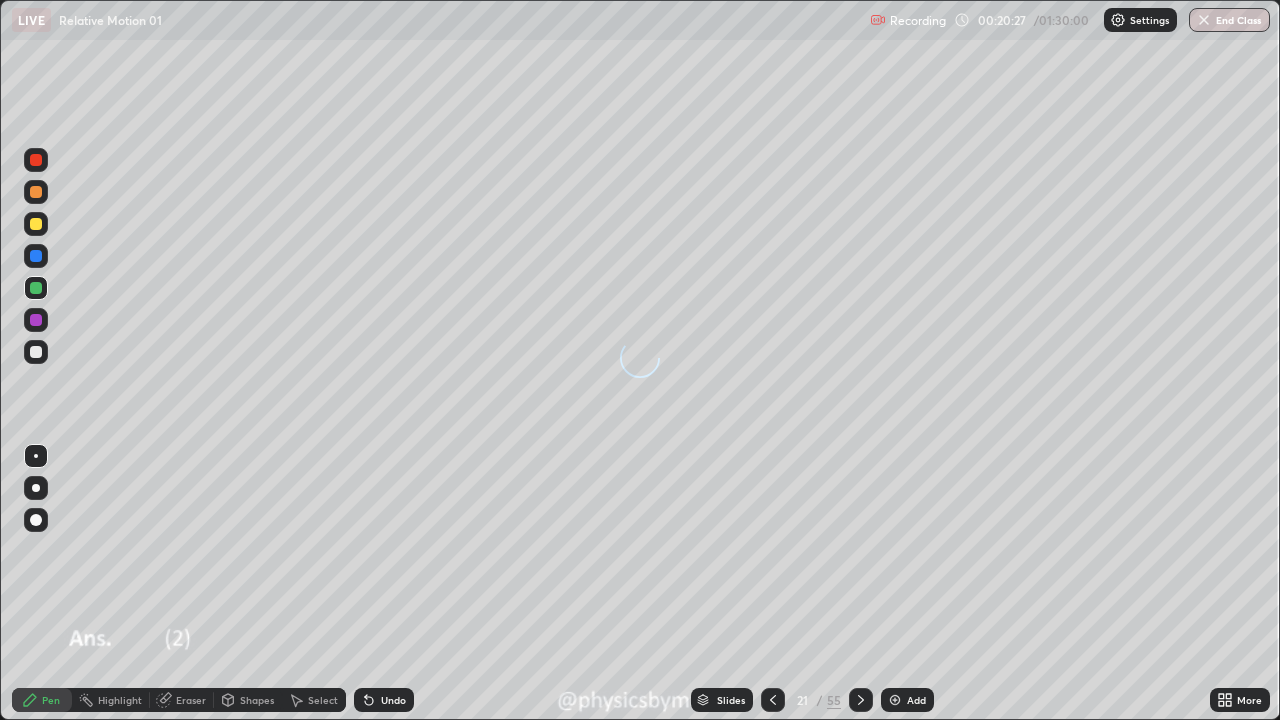 click 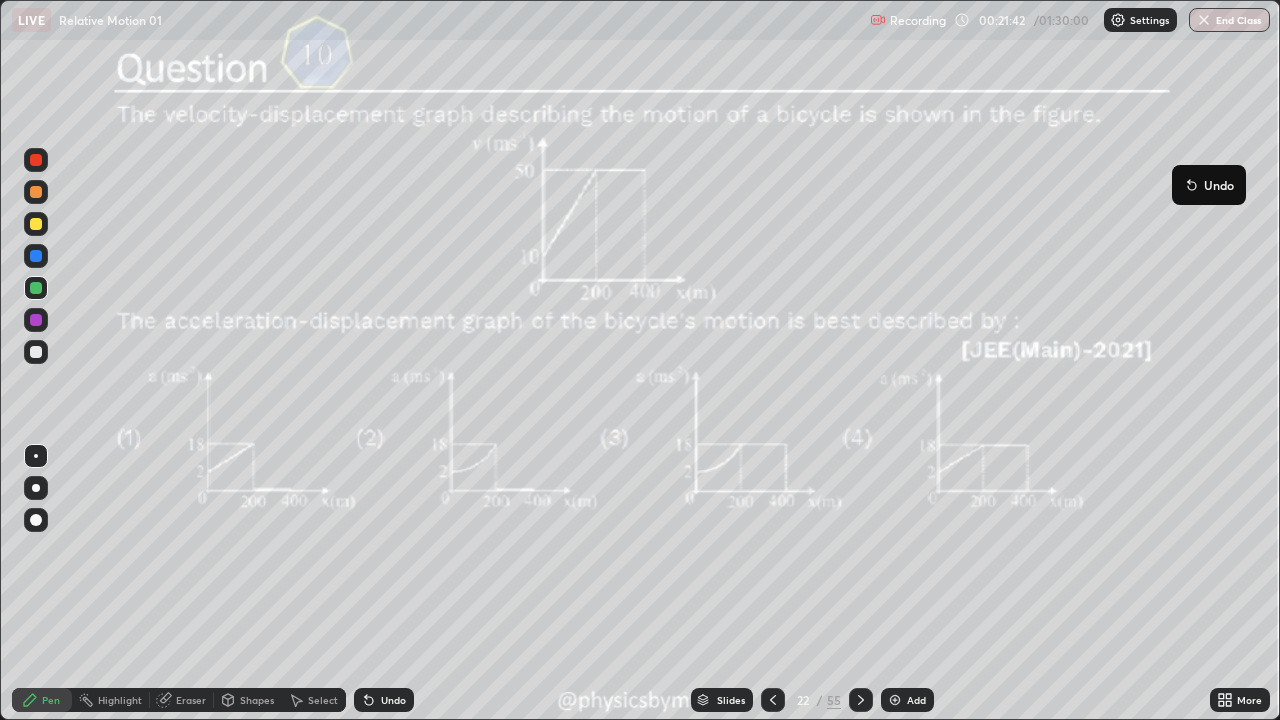 click on "Undo" at bounding box center (1209, 185) 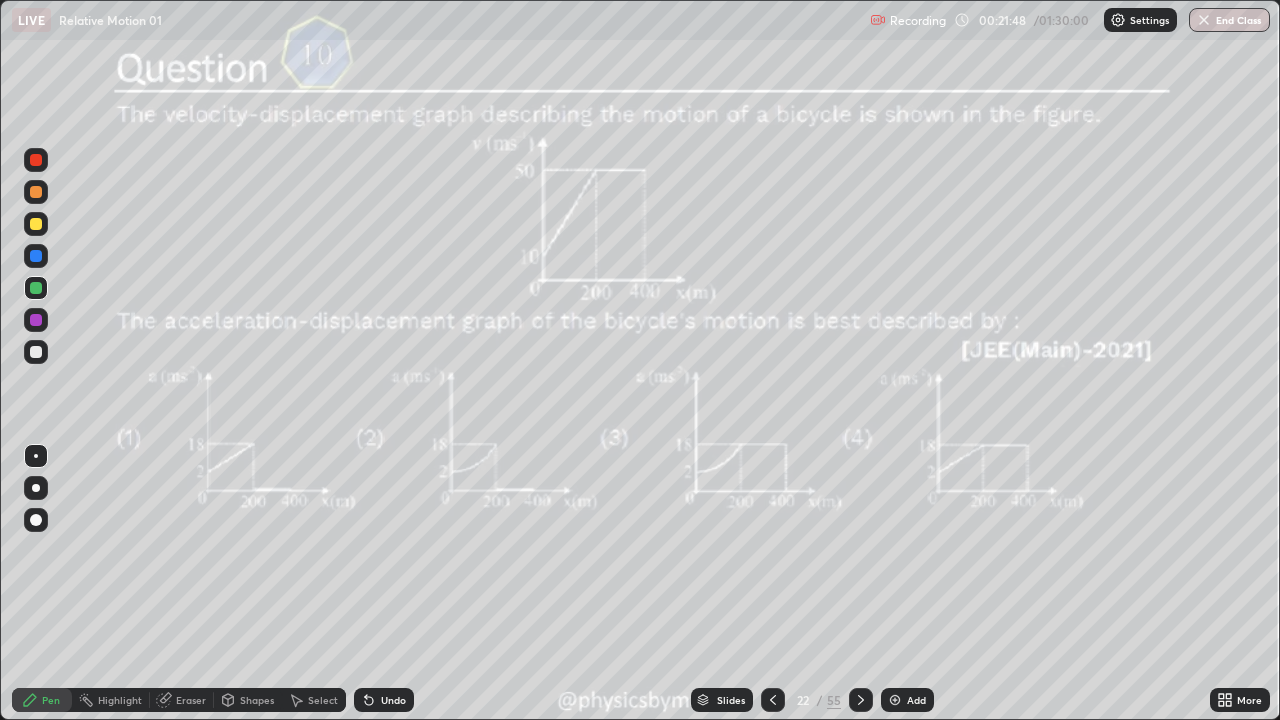 click at bounding box center (36, 352) 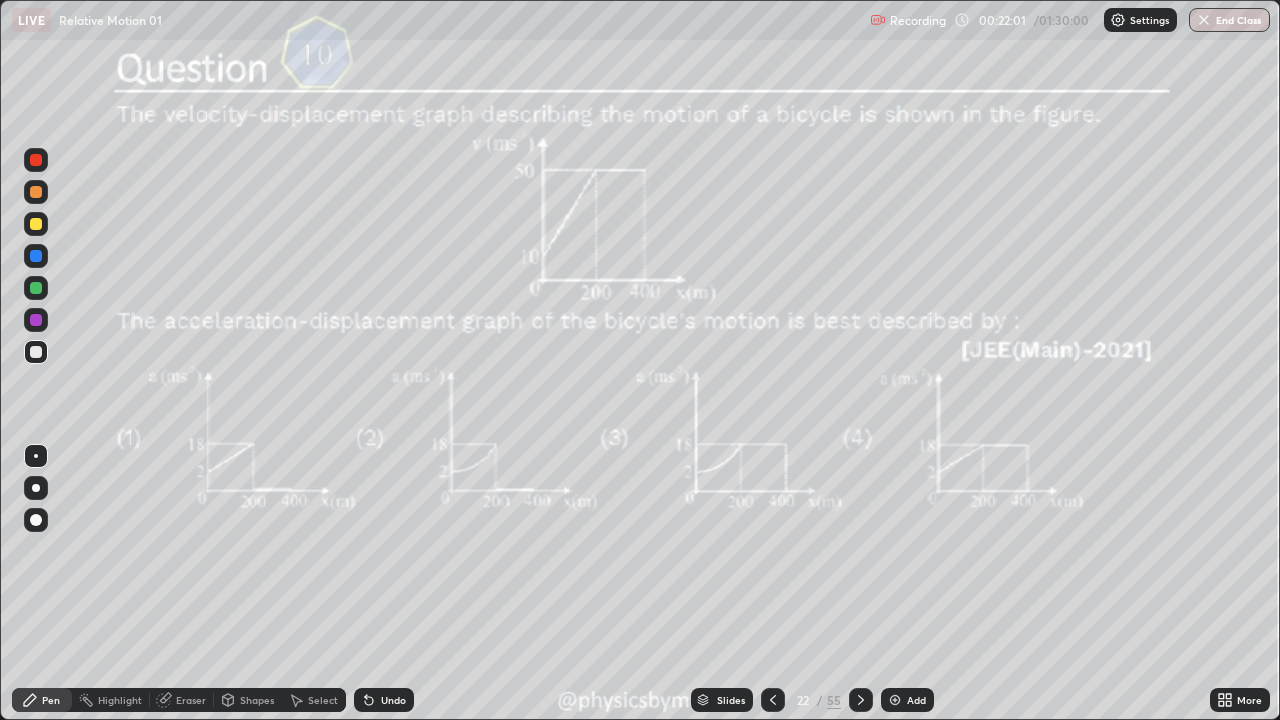 click at bounding box center [36, 288] 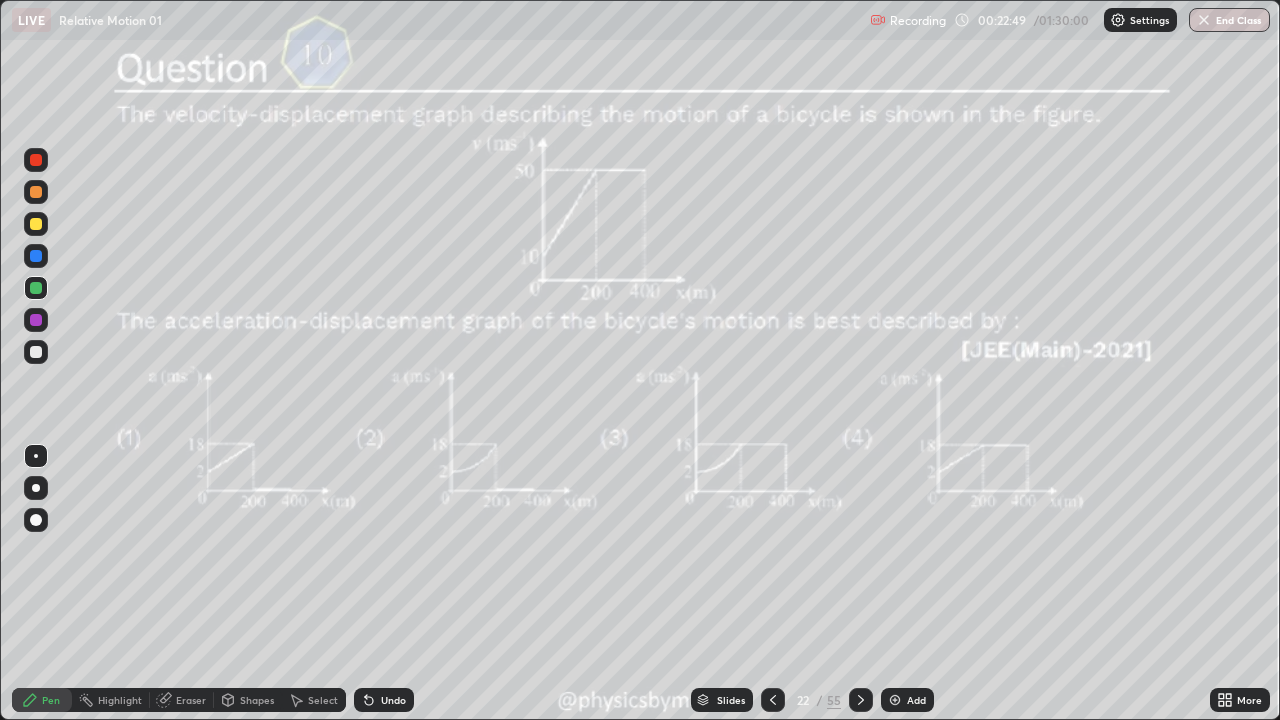 click 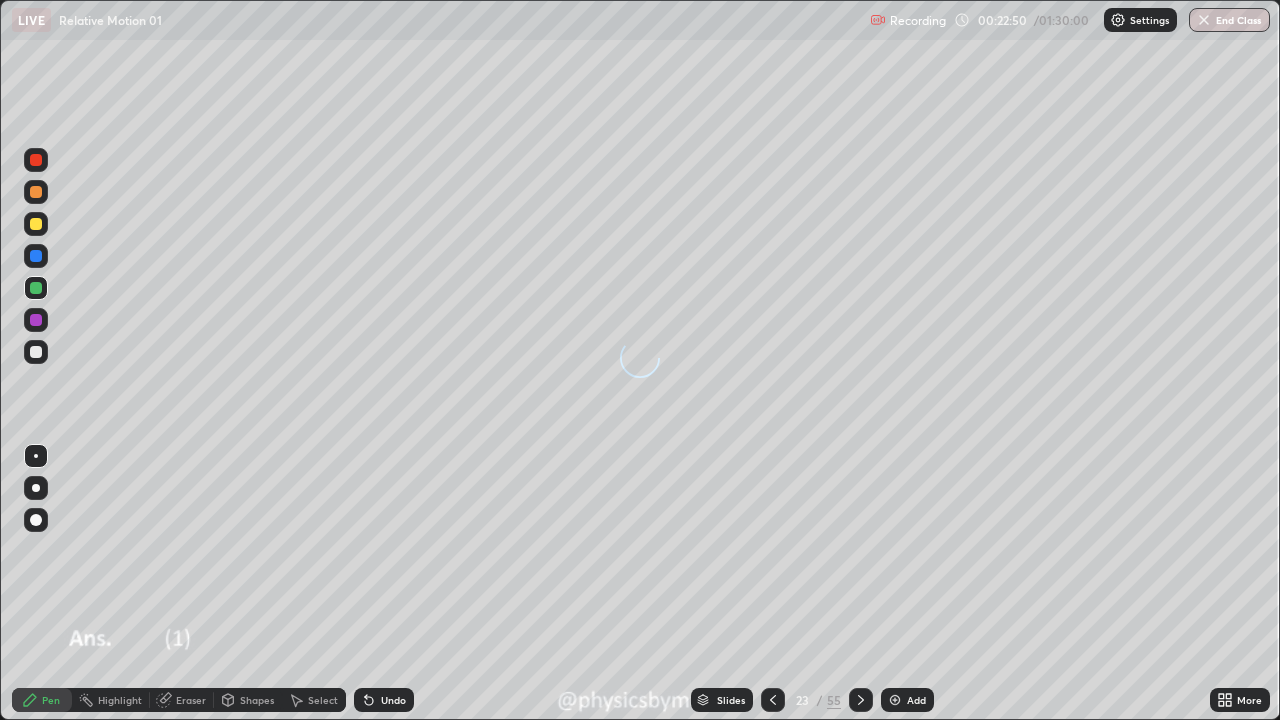click 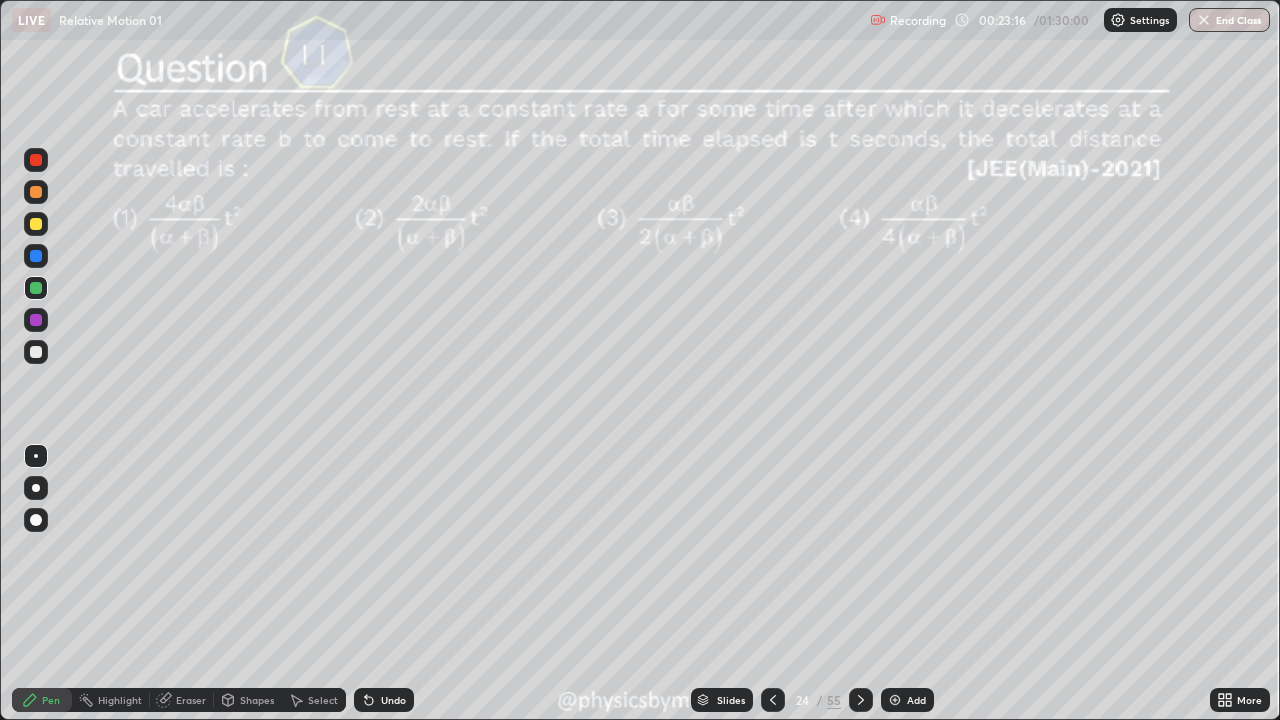 click at bounding box center (36, 352) 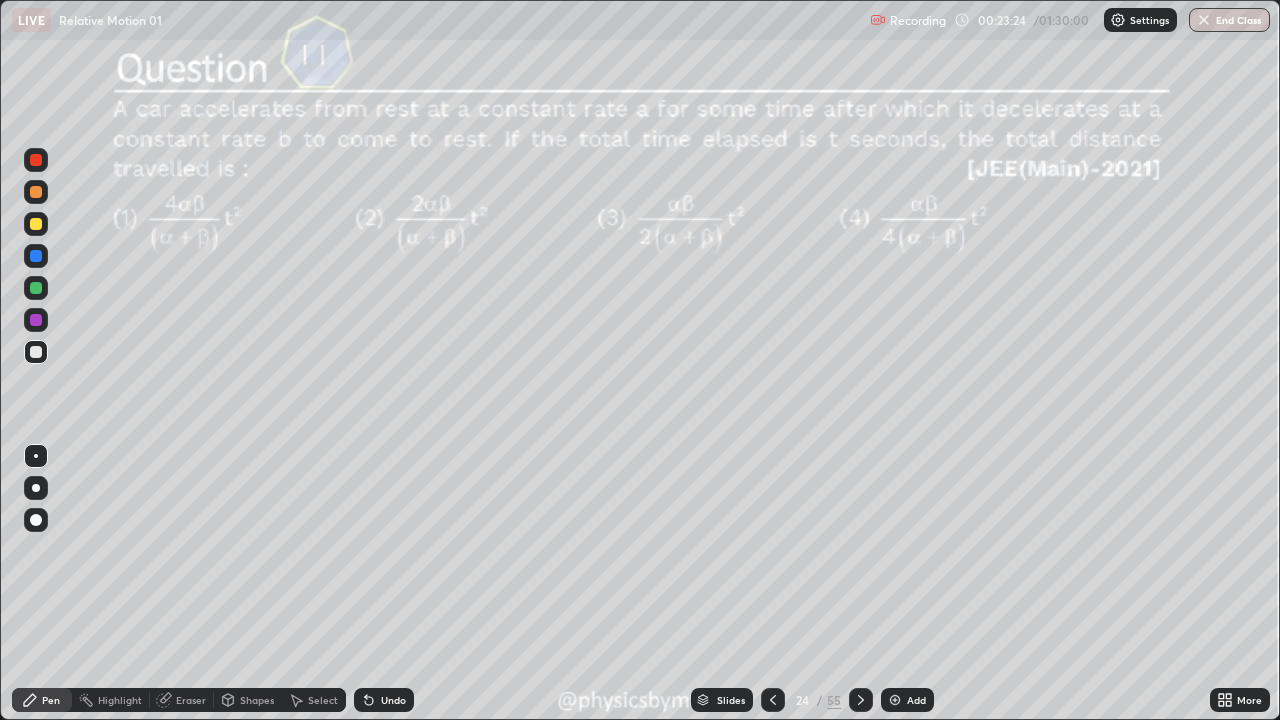click on "Undo" at bounding box center (393, 700) 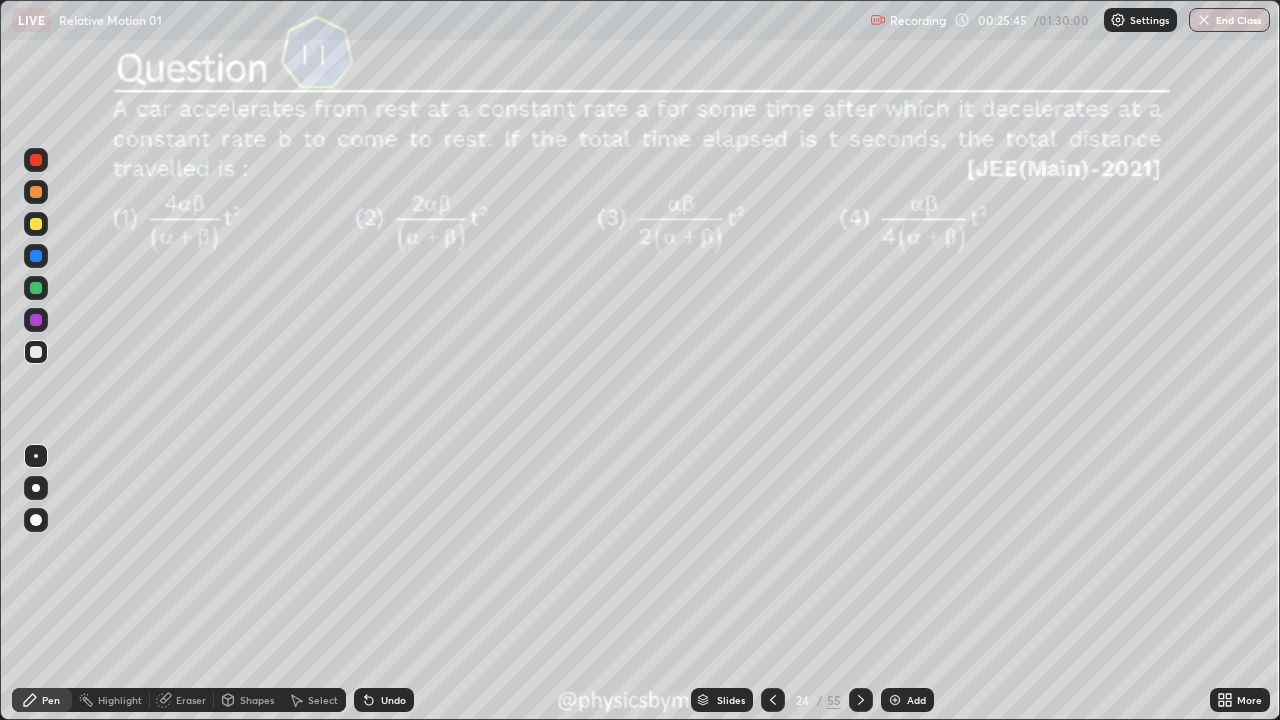 click at bounding box center [36, 224] 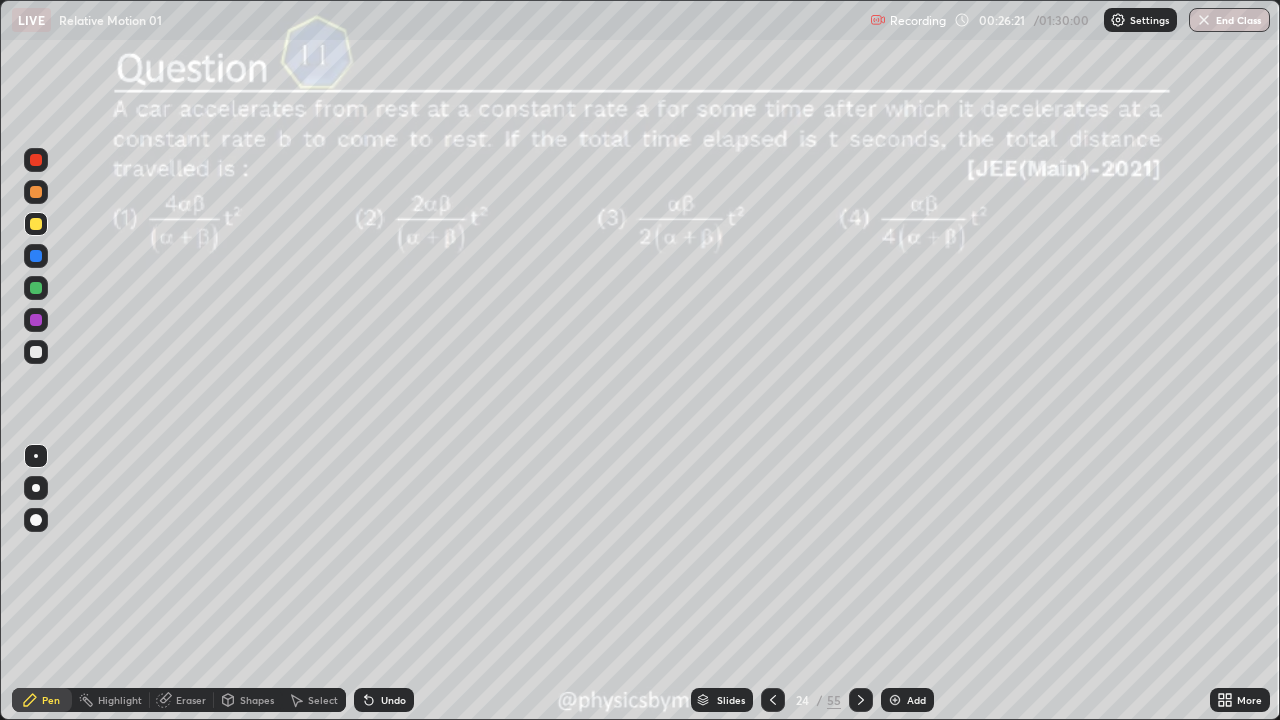 click 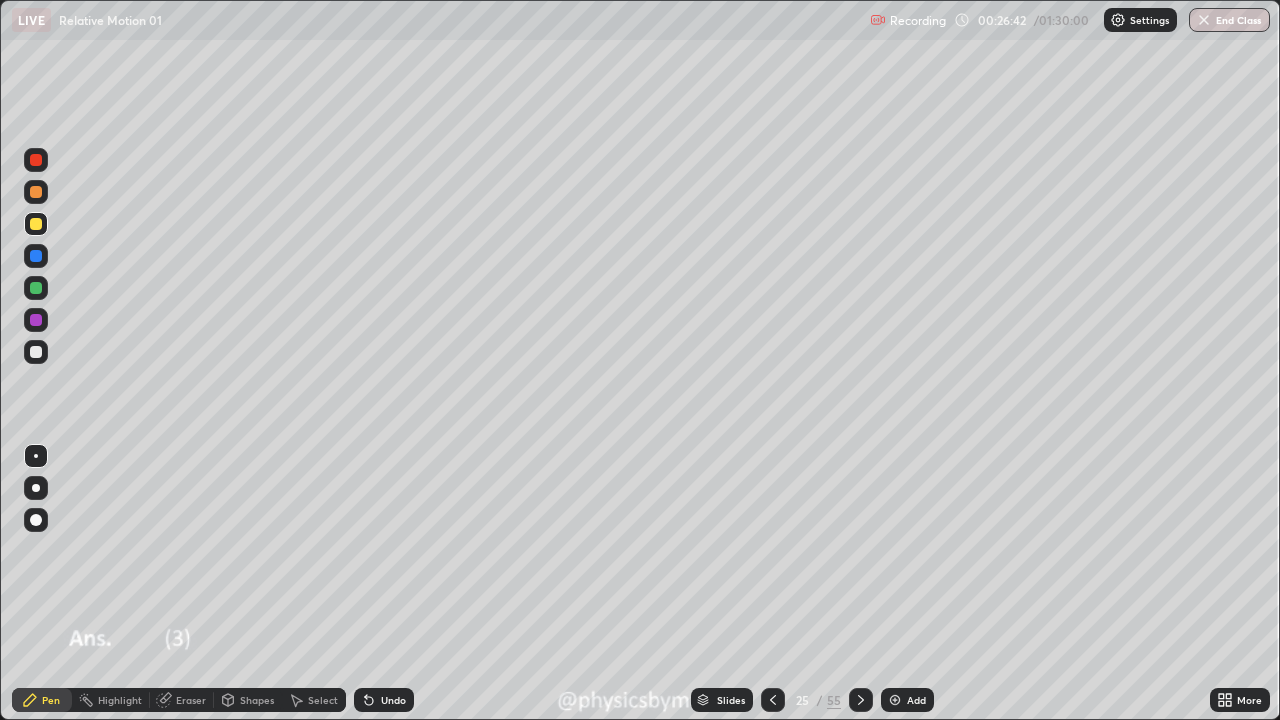 click at bounding box center [36, 352] 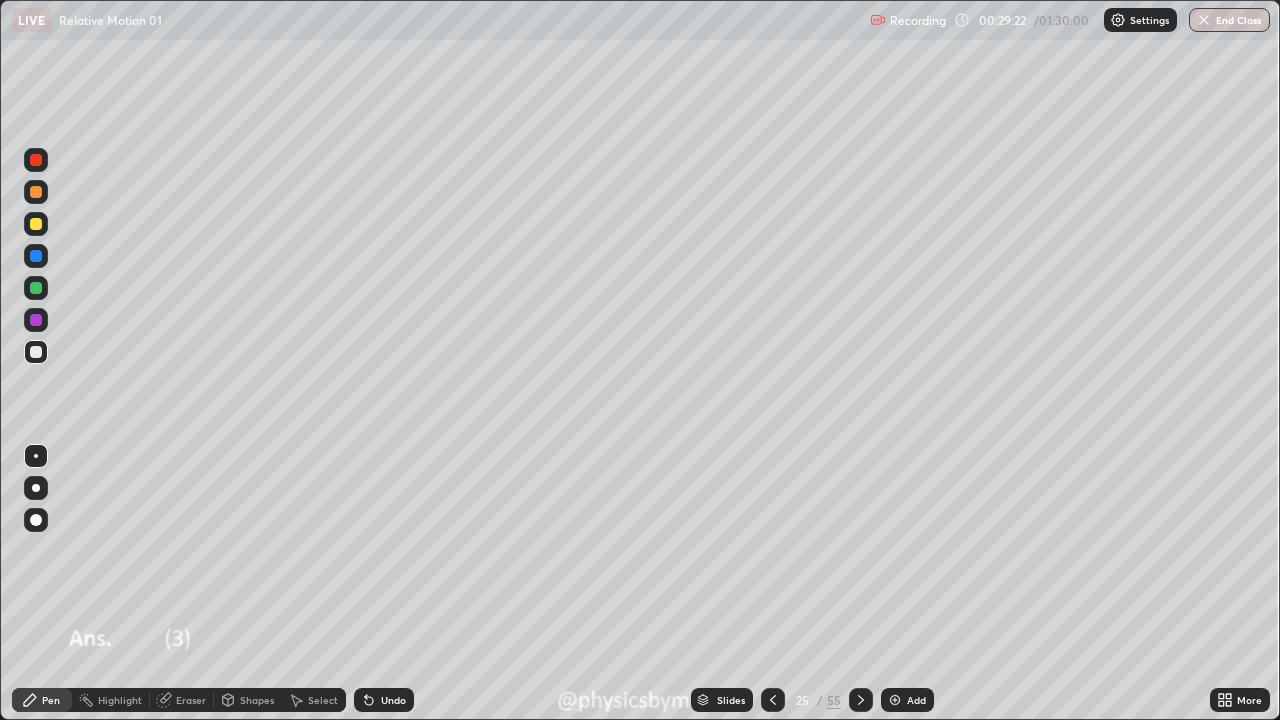 click at bounding box center (36, 224) 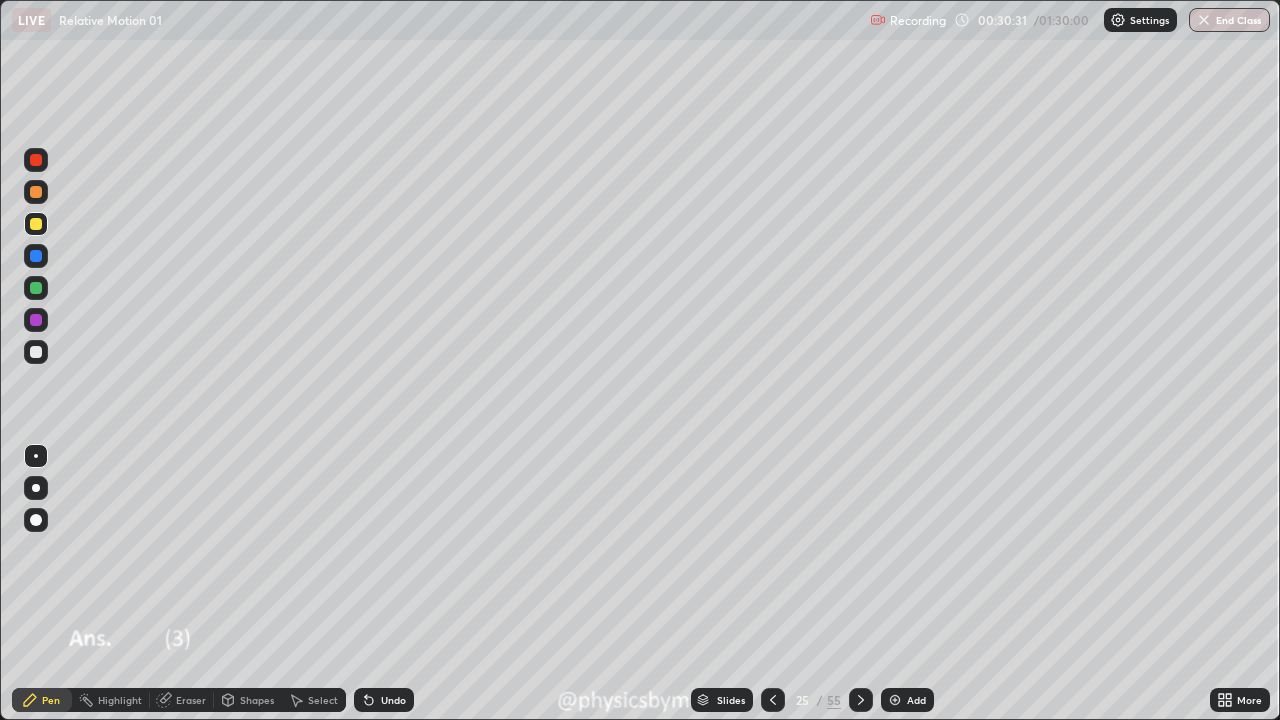 click 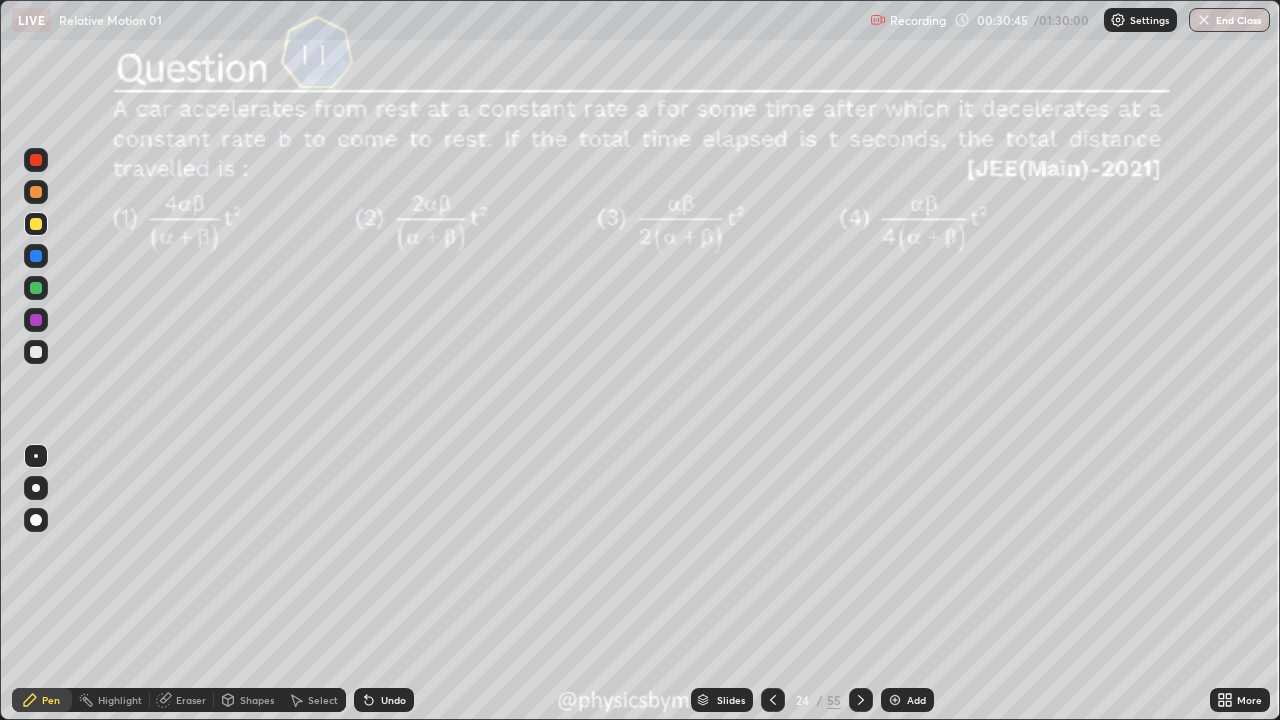 click 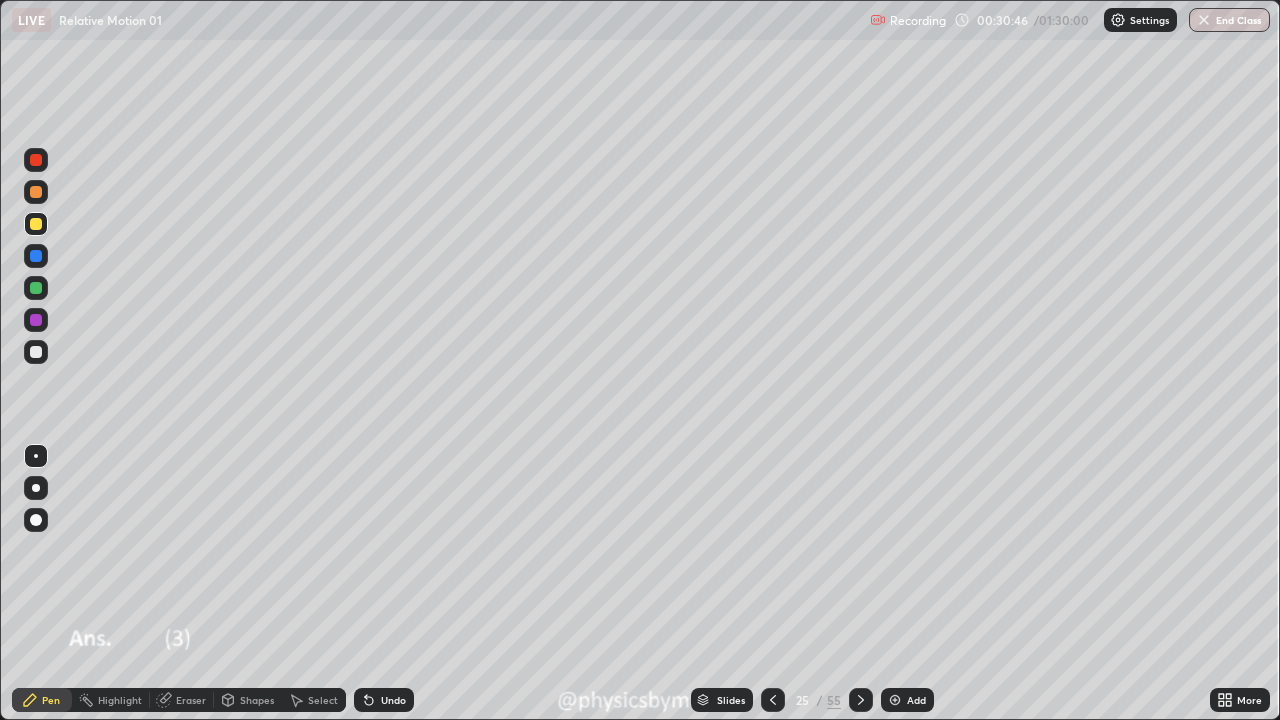 click 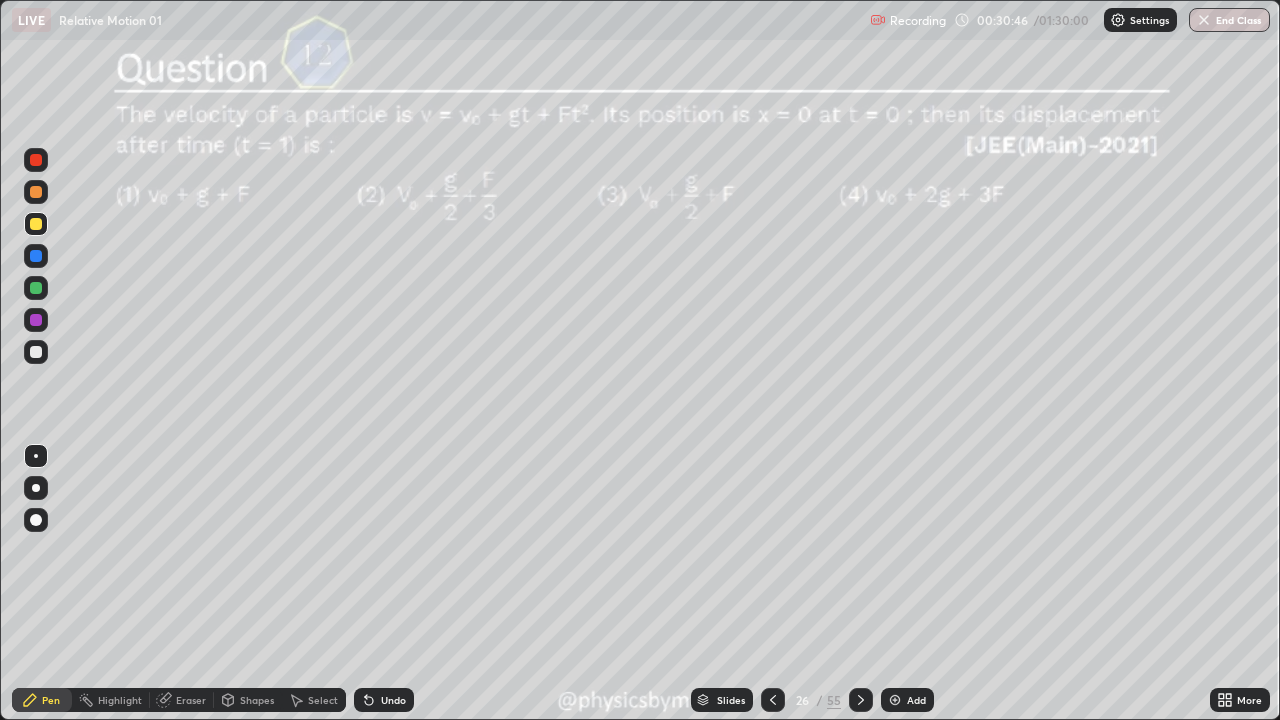 click 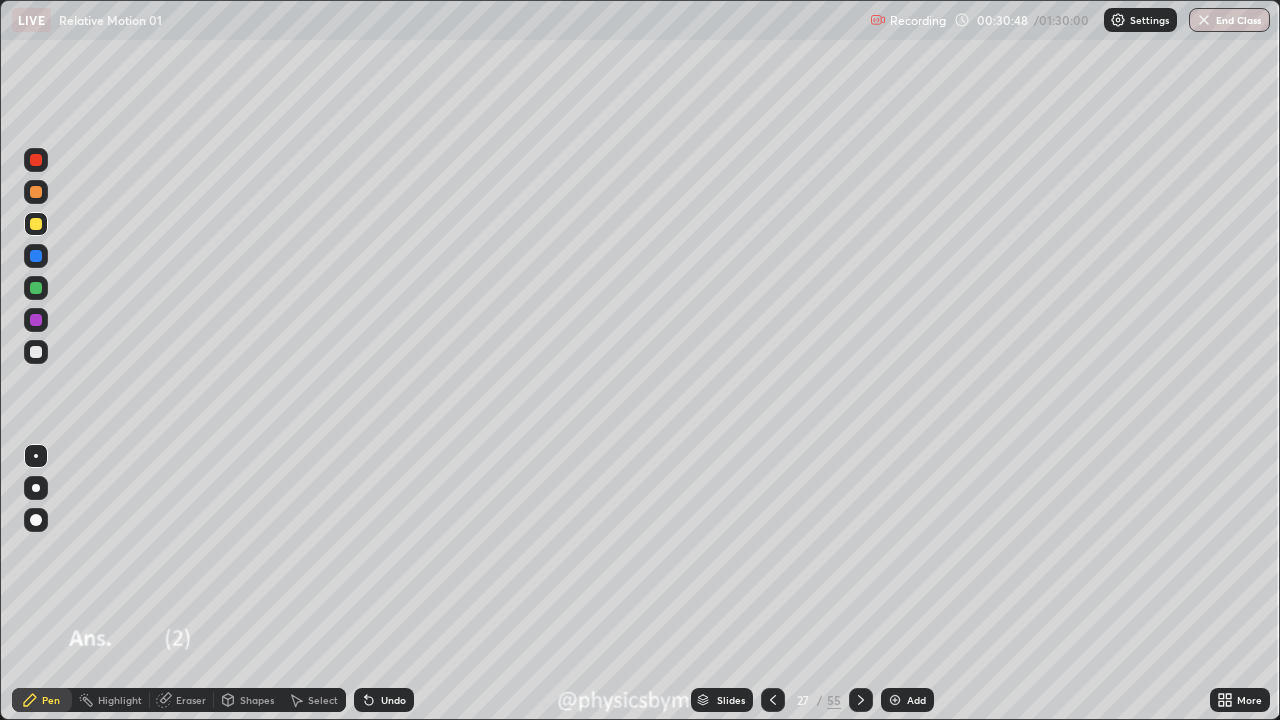 click 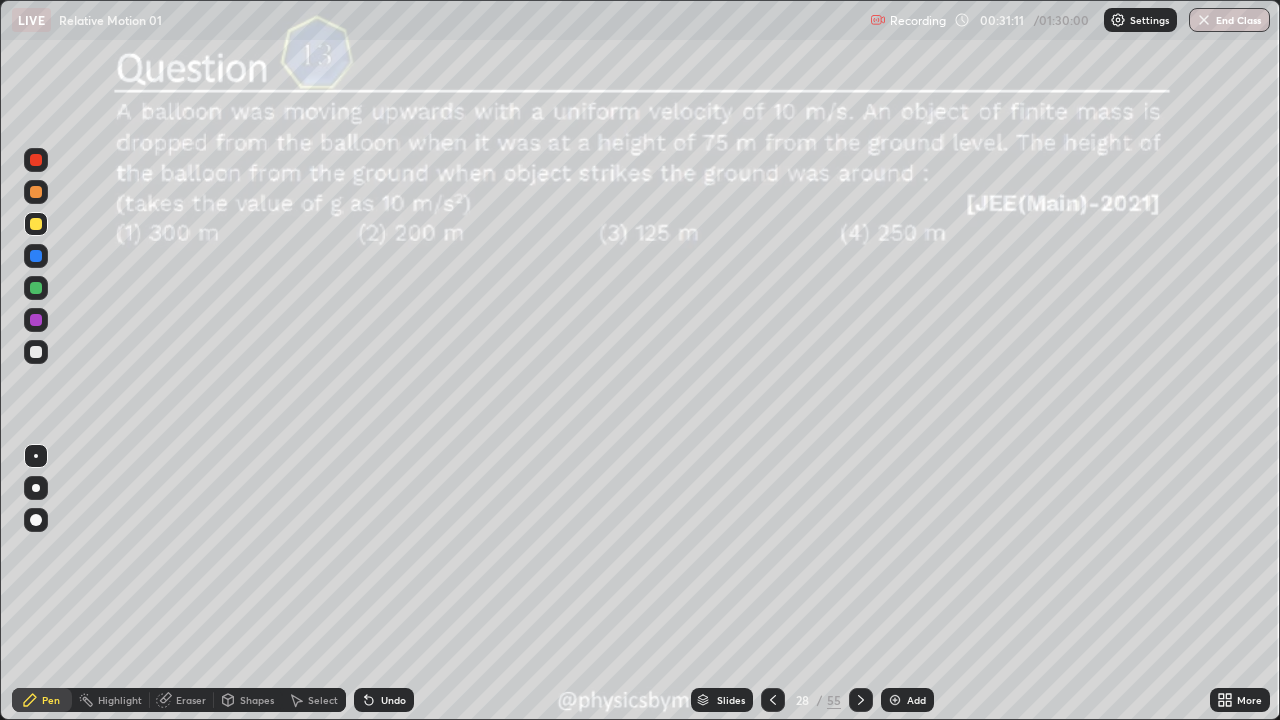 click 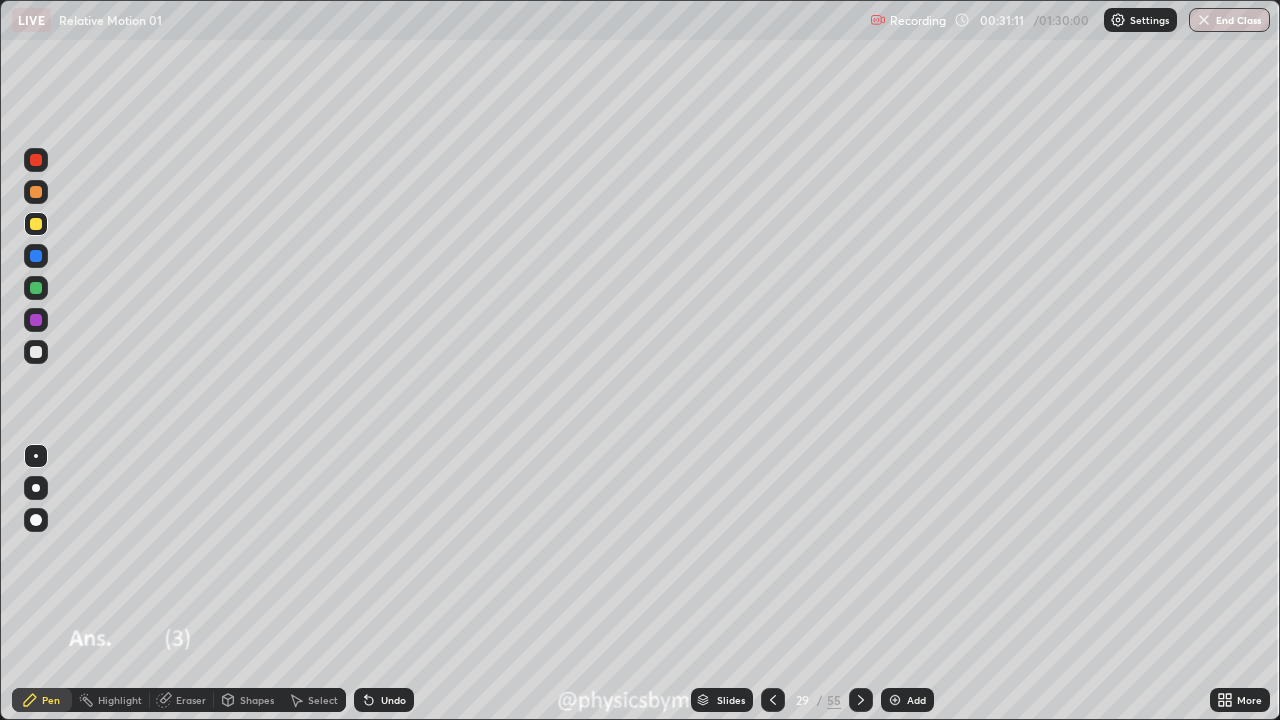 click 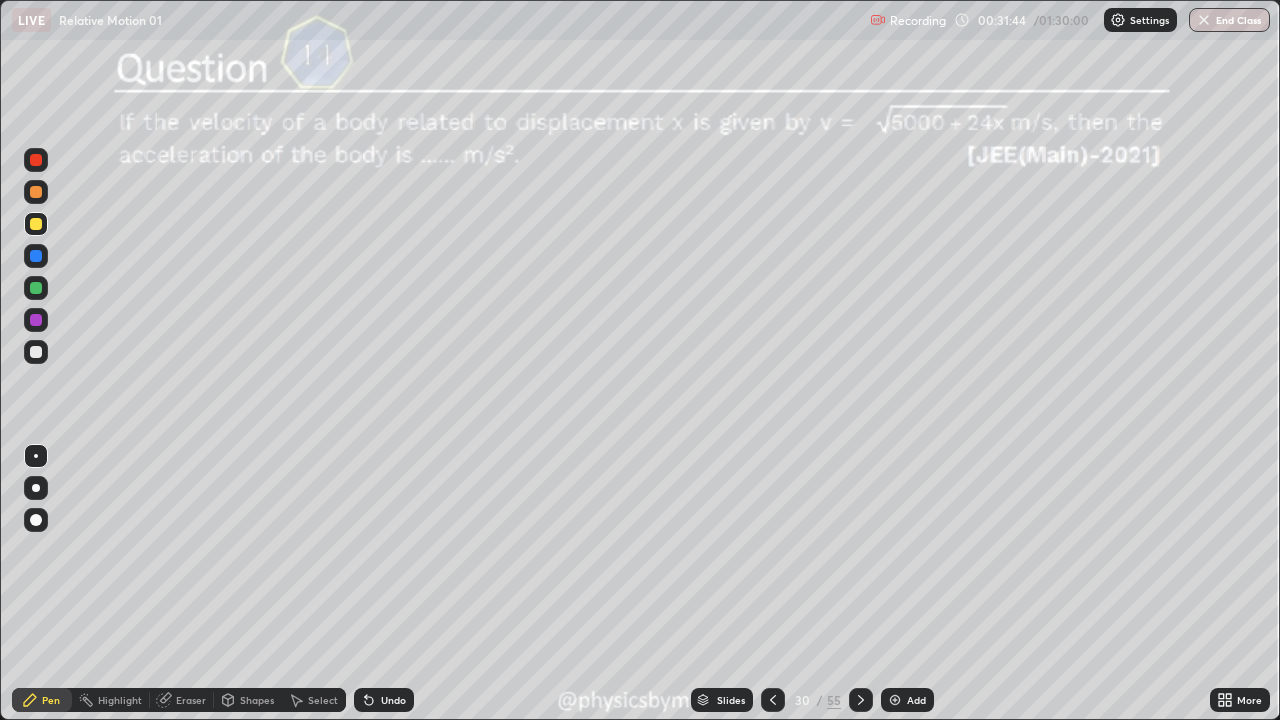 click at bounding box center [36, 352] 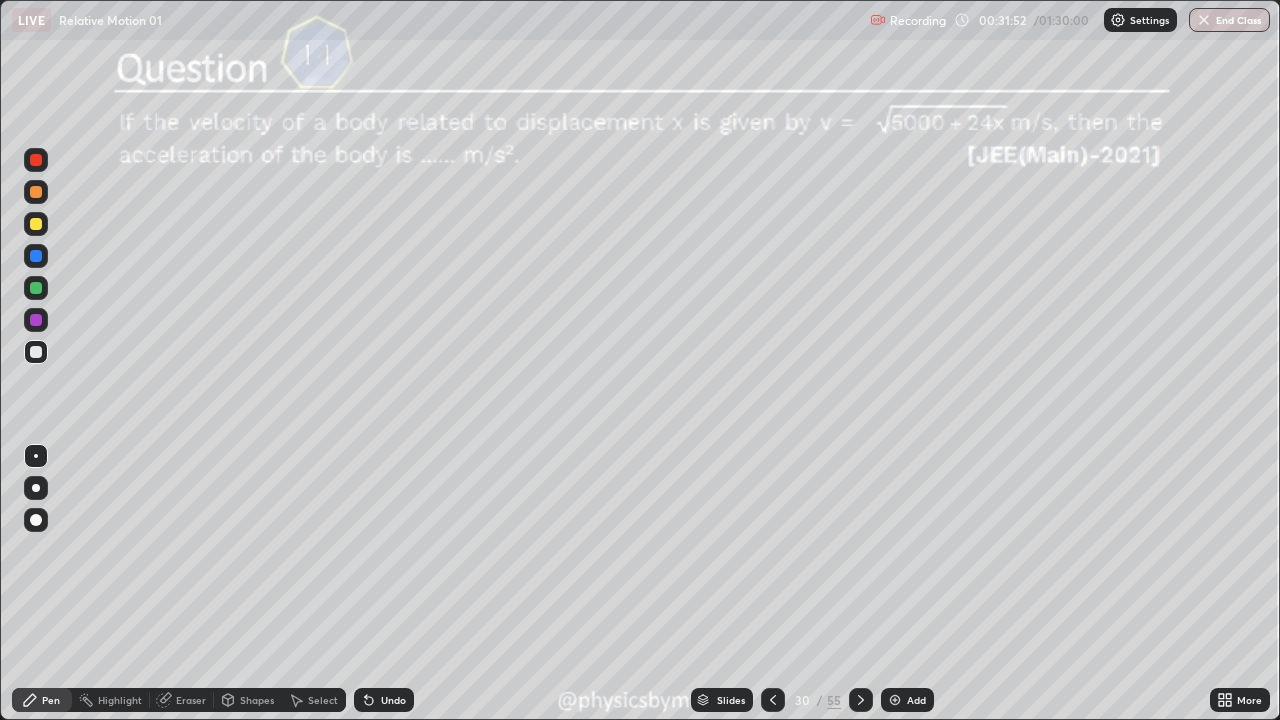 click on "Undo" at bounding box center [384, 700] 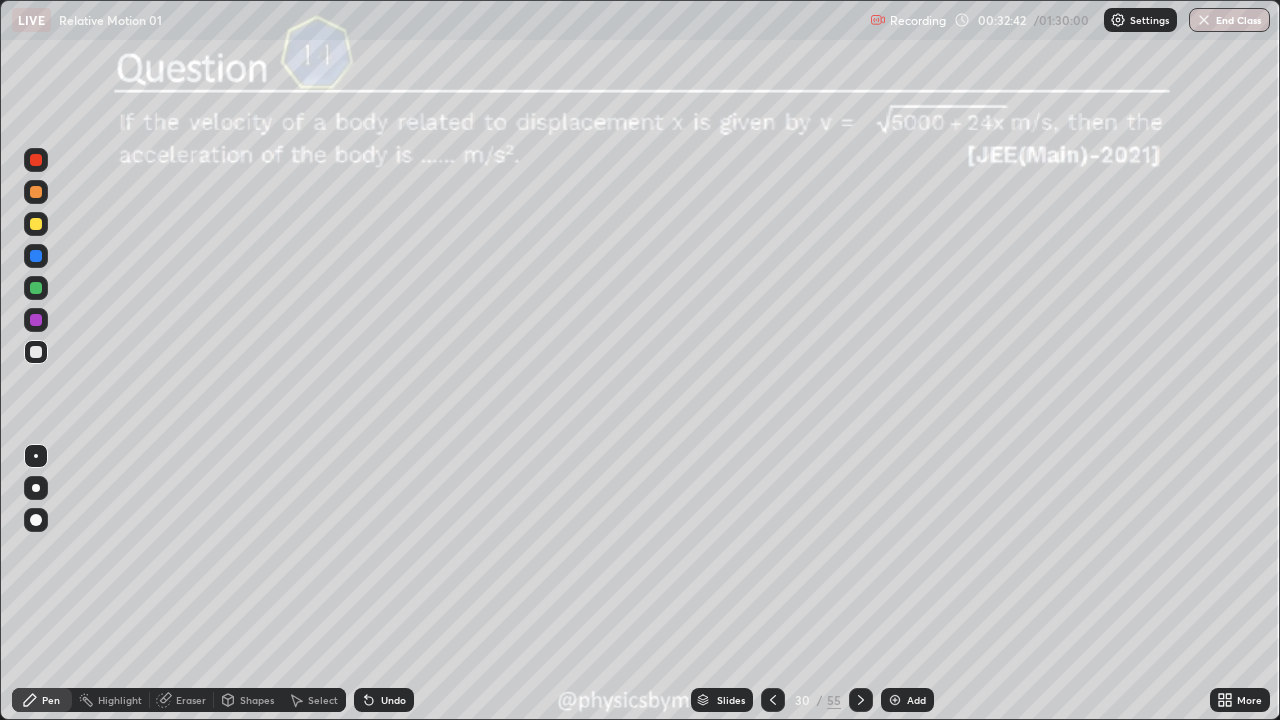 click 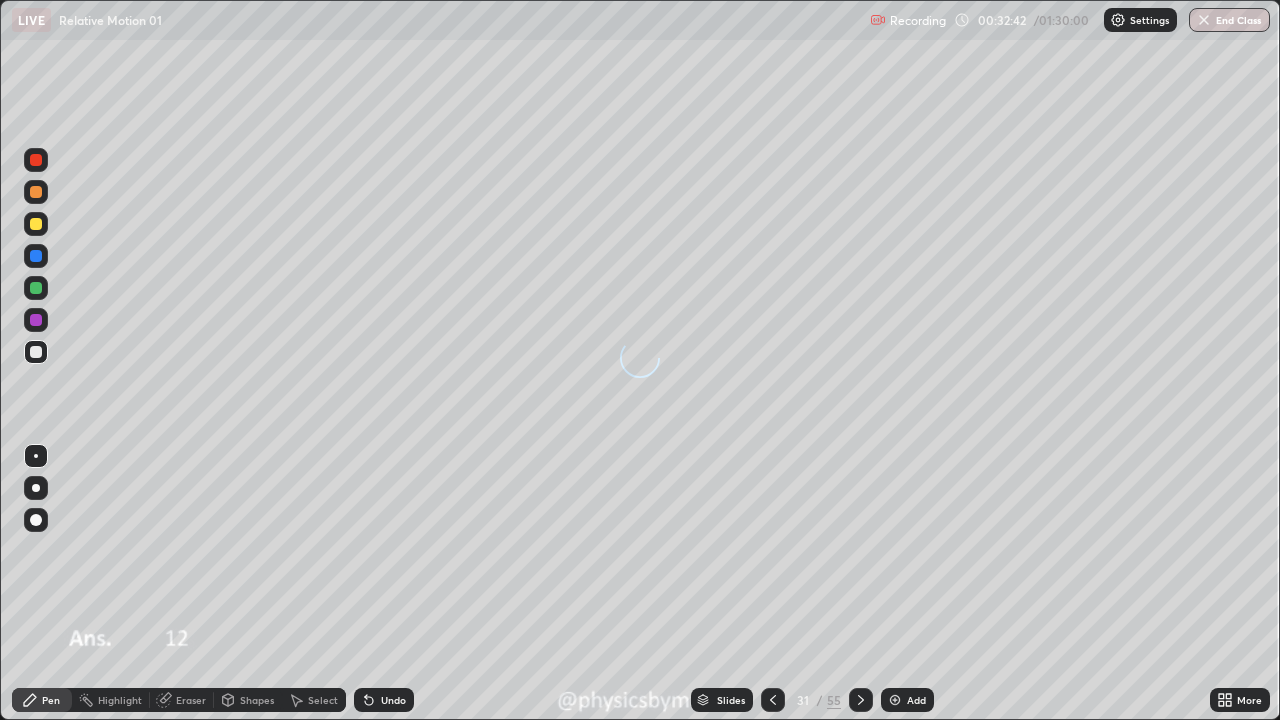 click 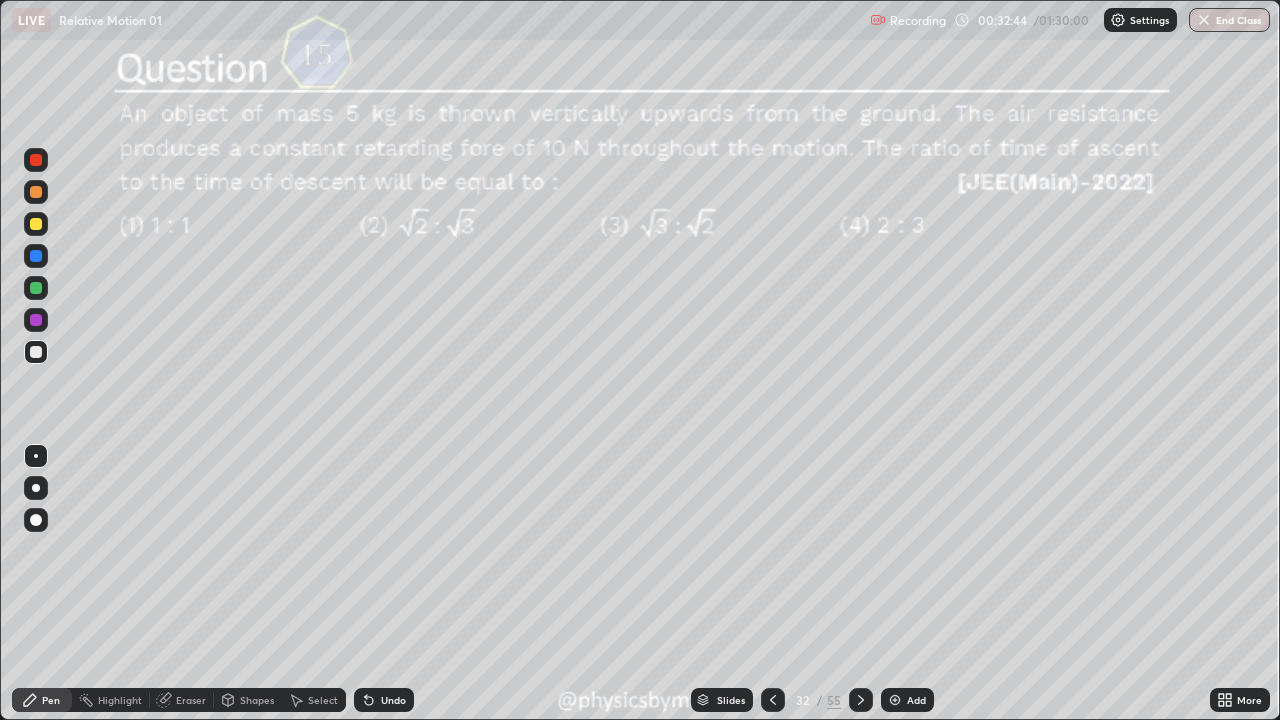 click at bounding box center (36, 288) 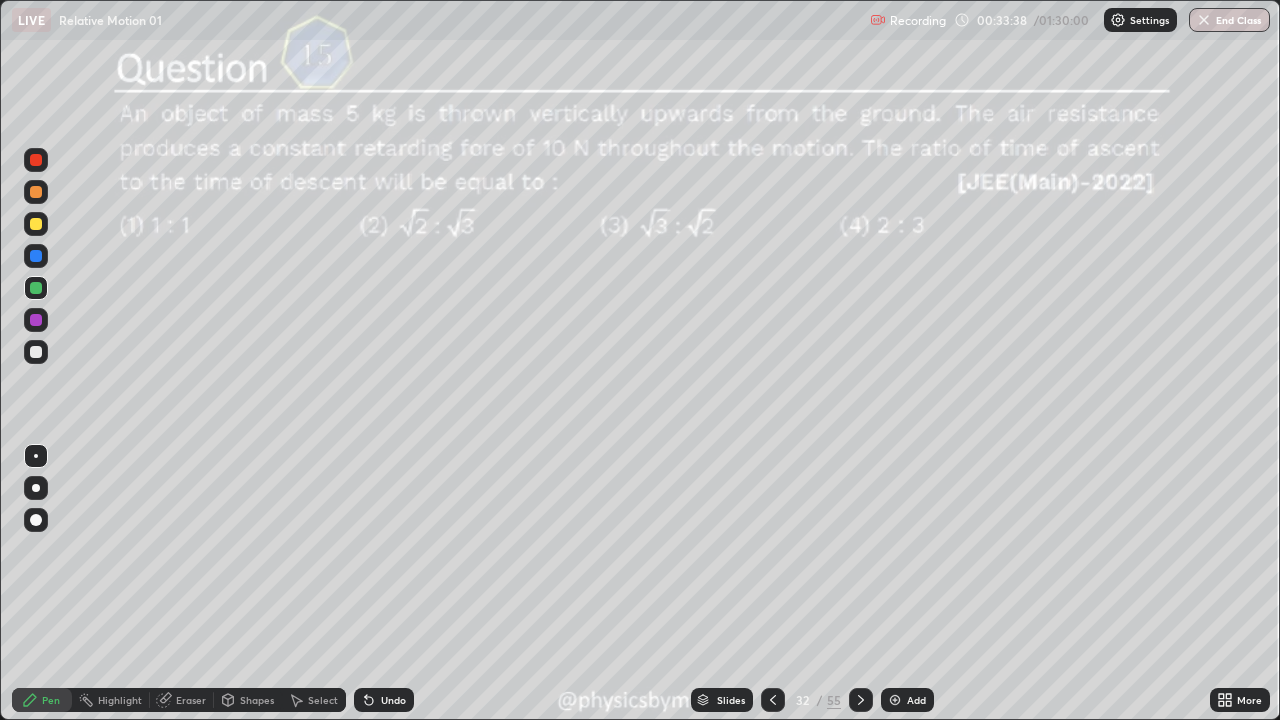 click at bounding box center [36, 352] 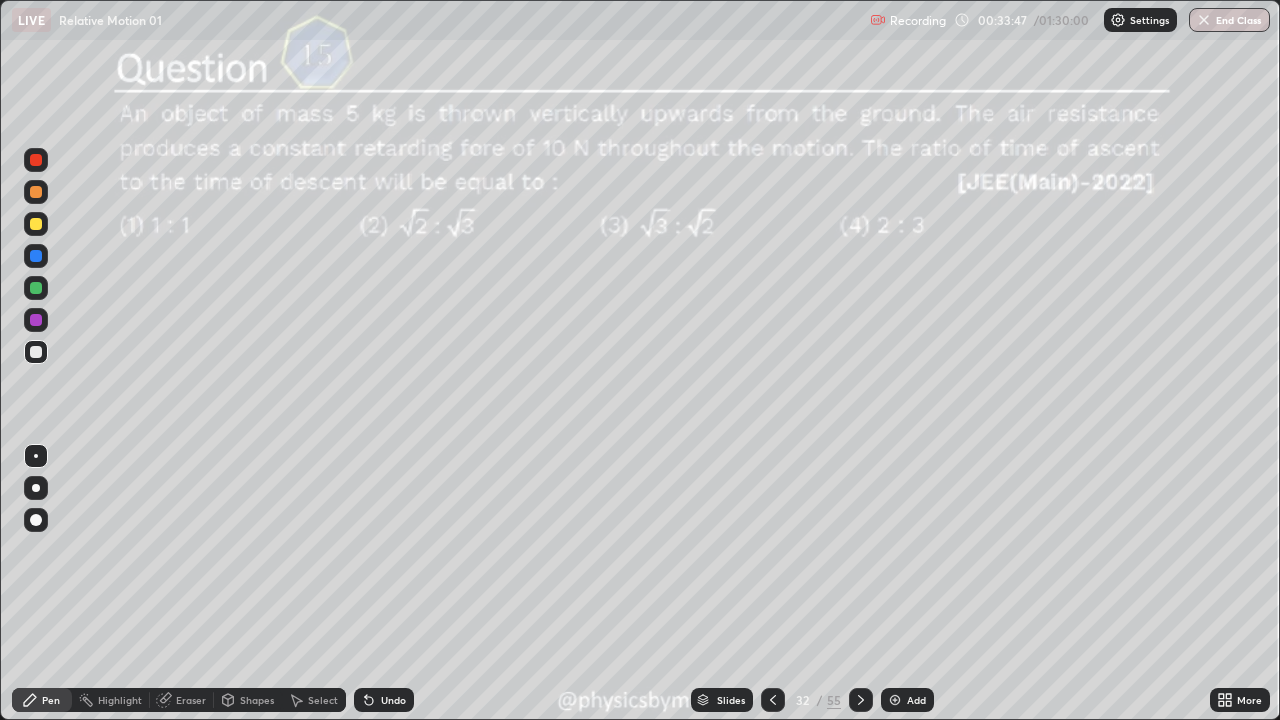 click 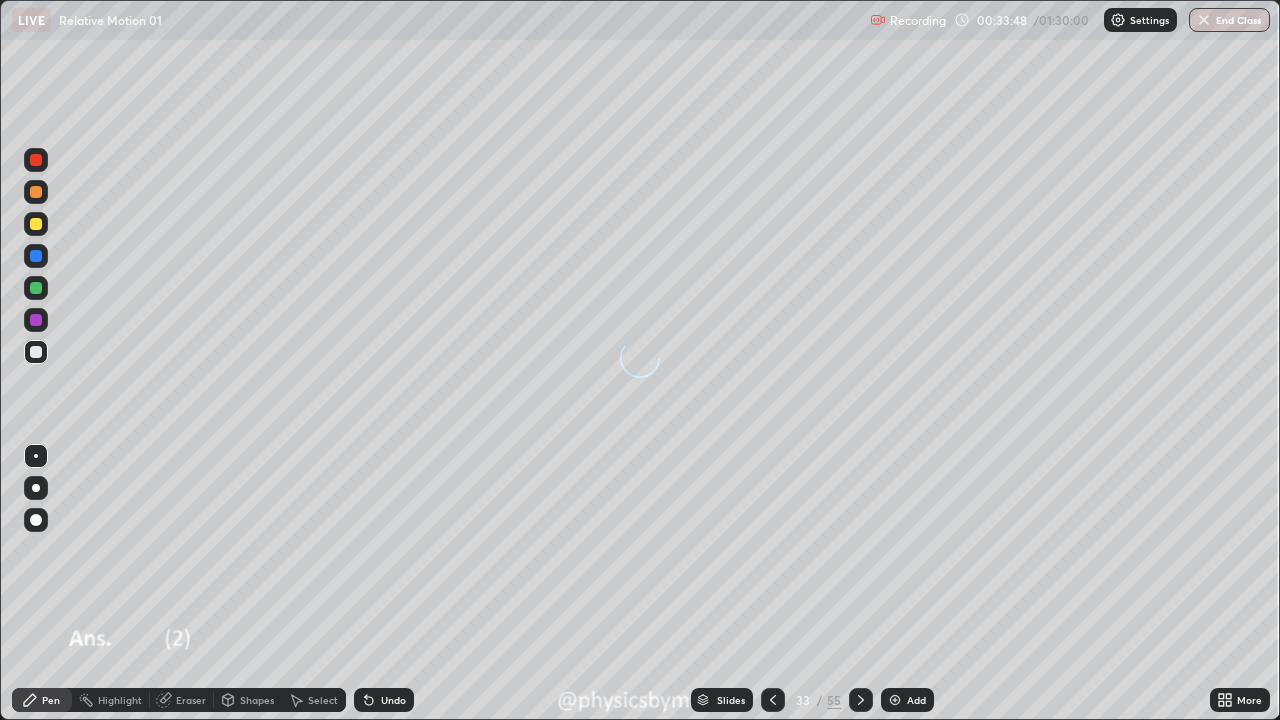 click 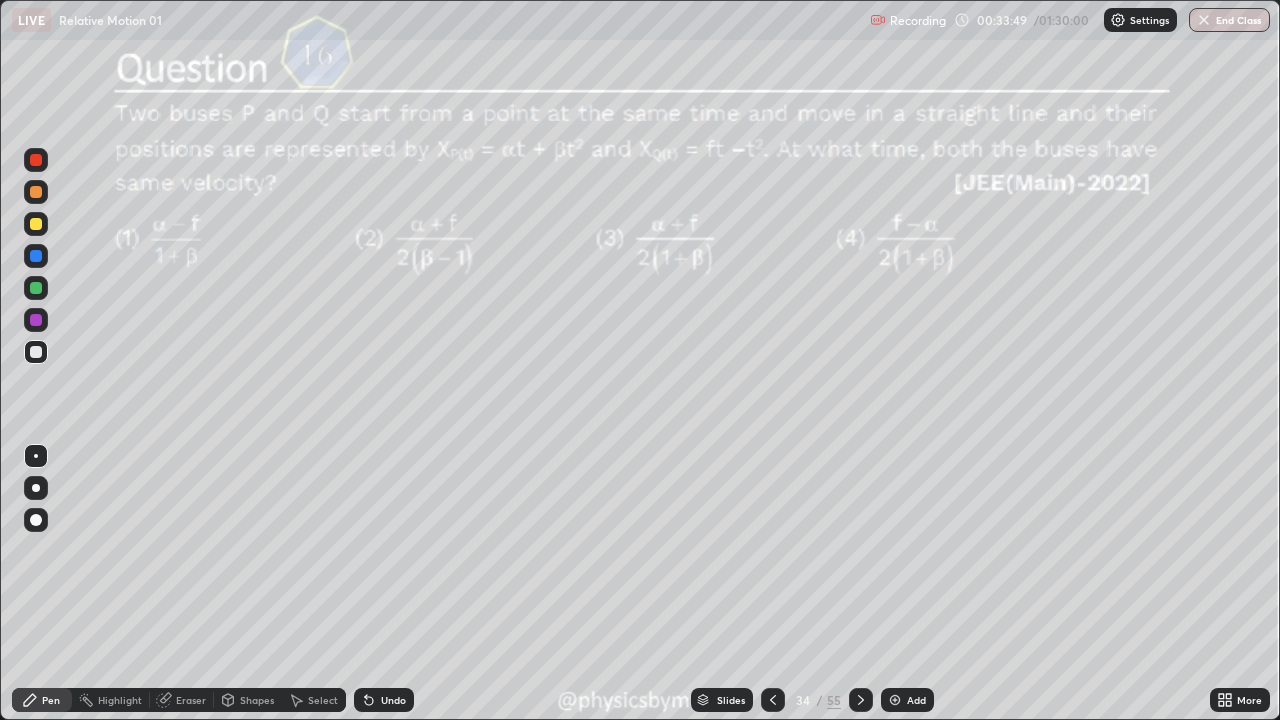 click at bounding box center [36, 288] 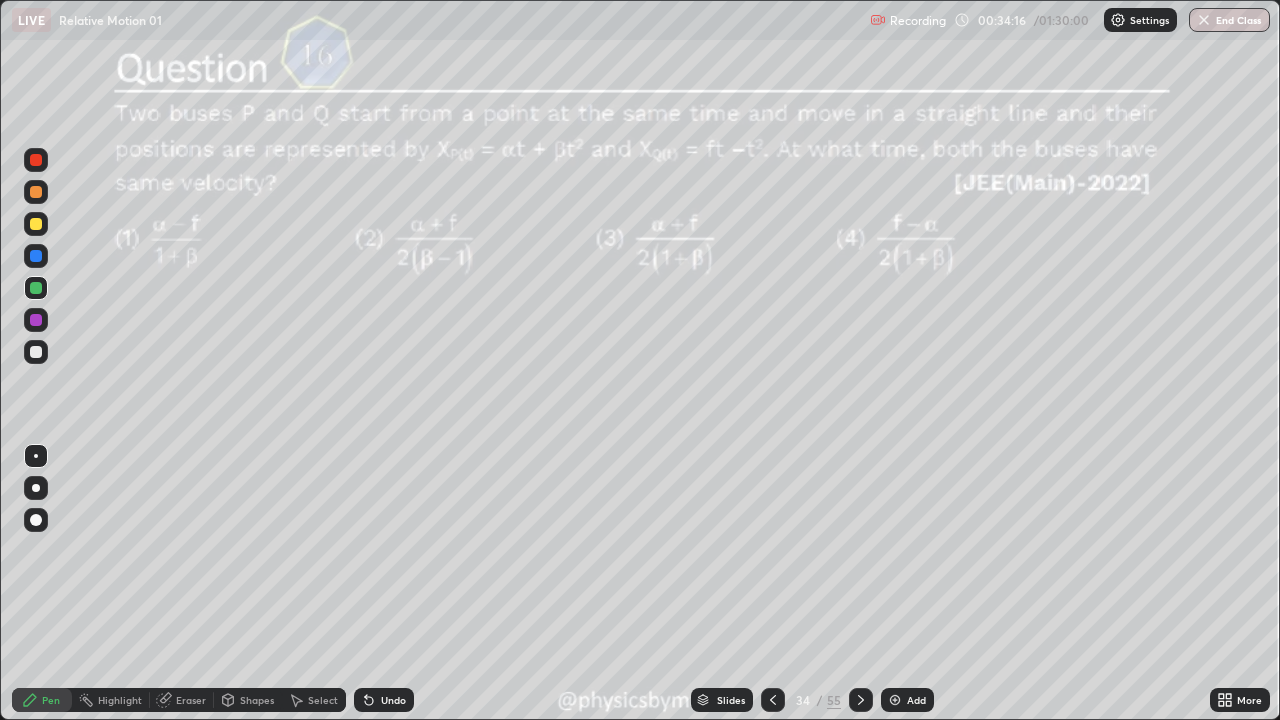 click 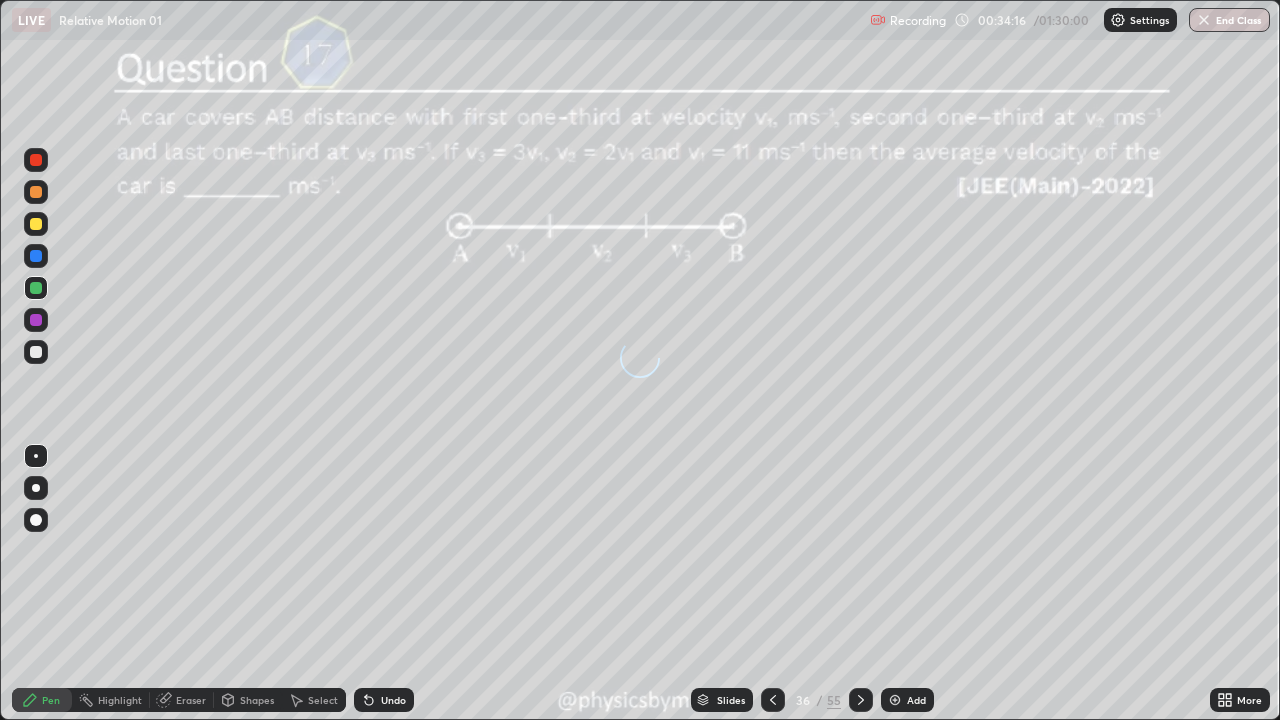 click 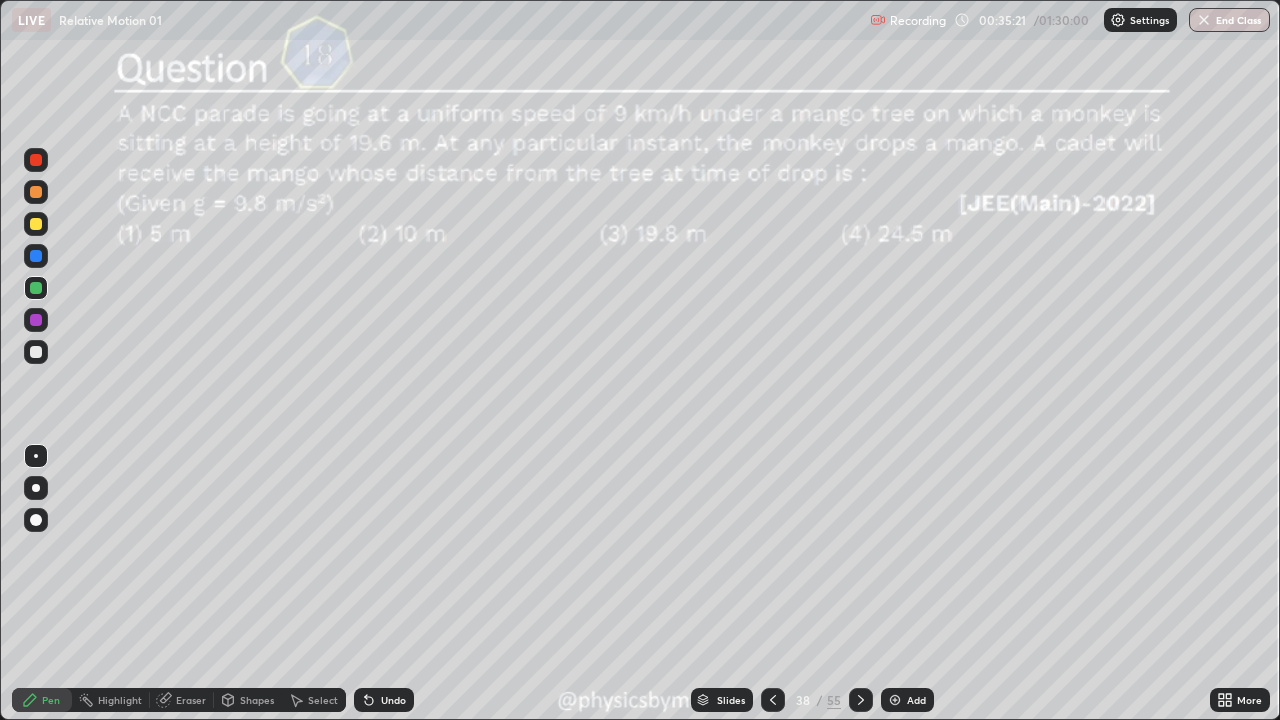 click on "Eraser" at bounding box center (191, 700) 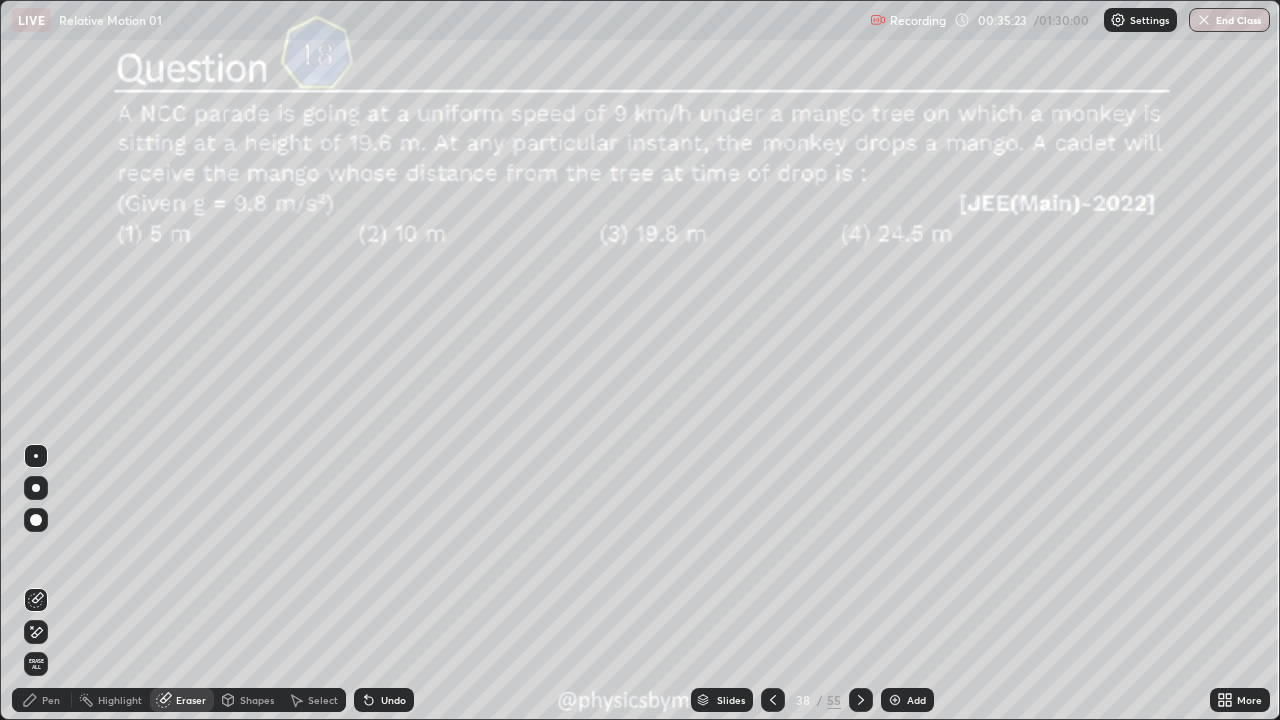click on "Pen" at bounding box center (51, 700) 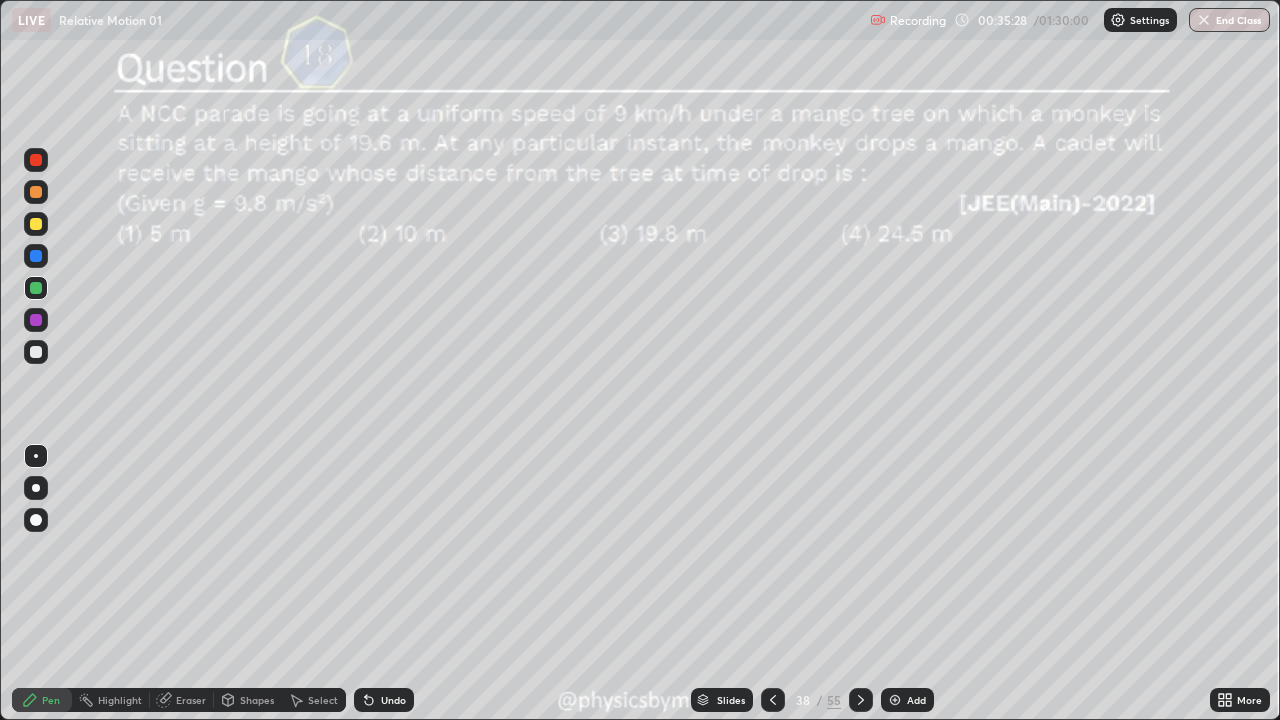 click on "Eraser" at bounding box center (191, 700) 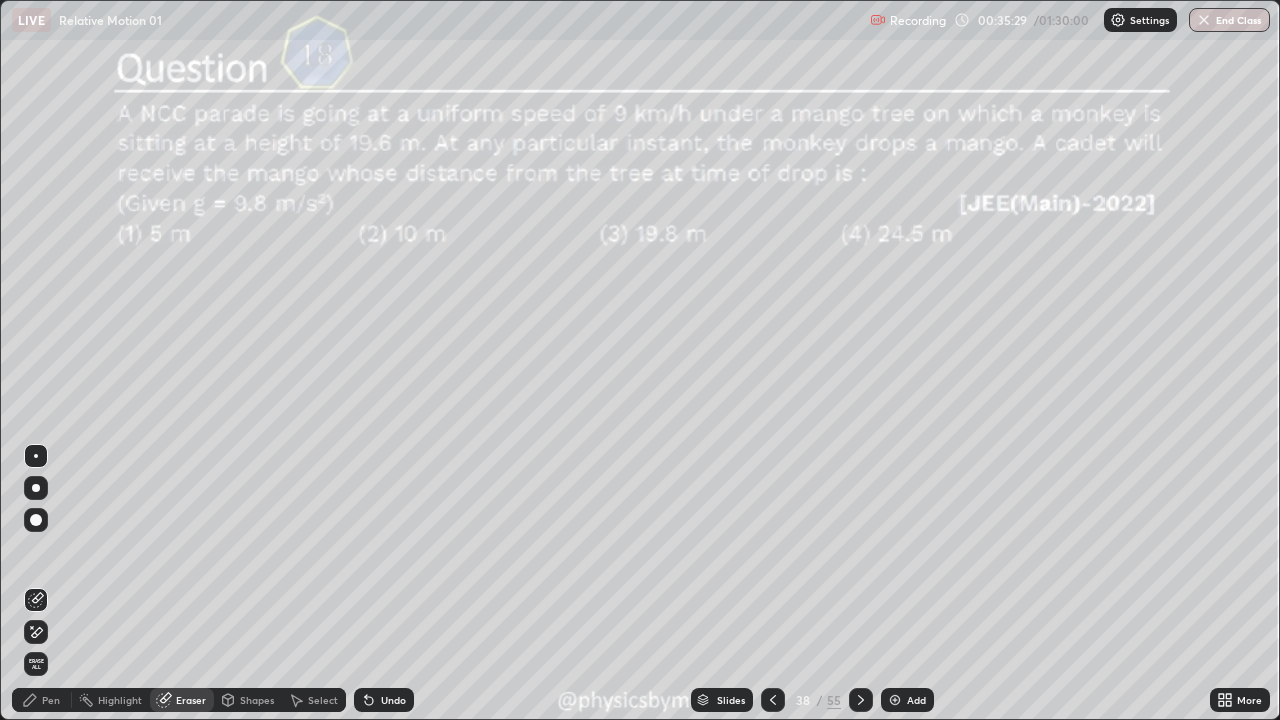 click 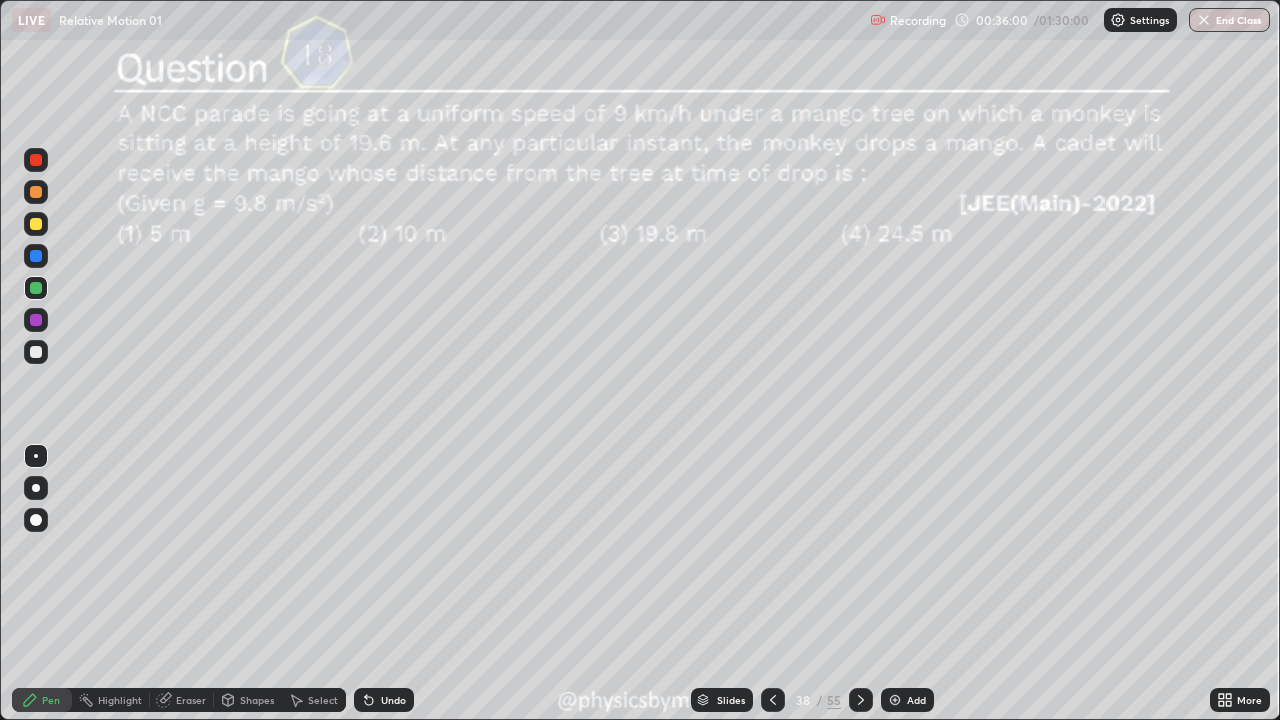 click on "38" at bounding box center (803, 700) 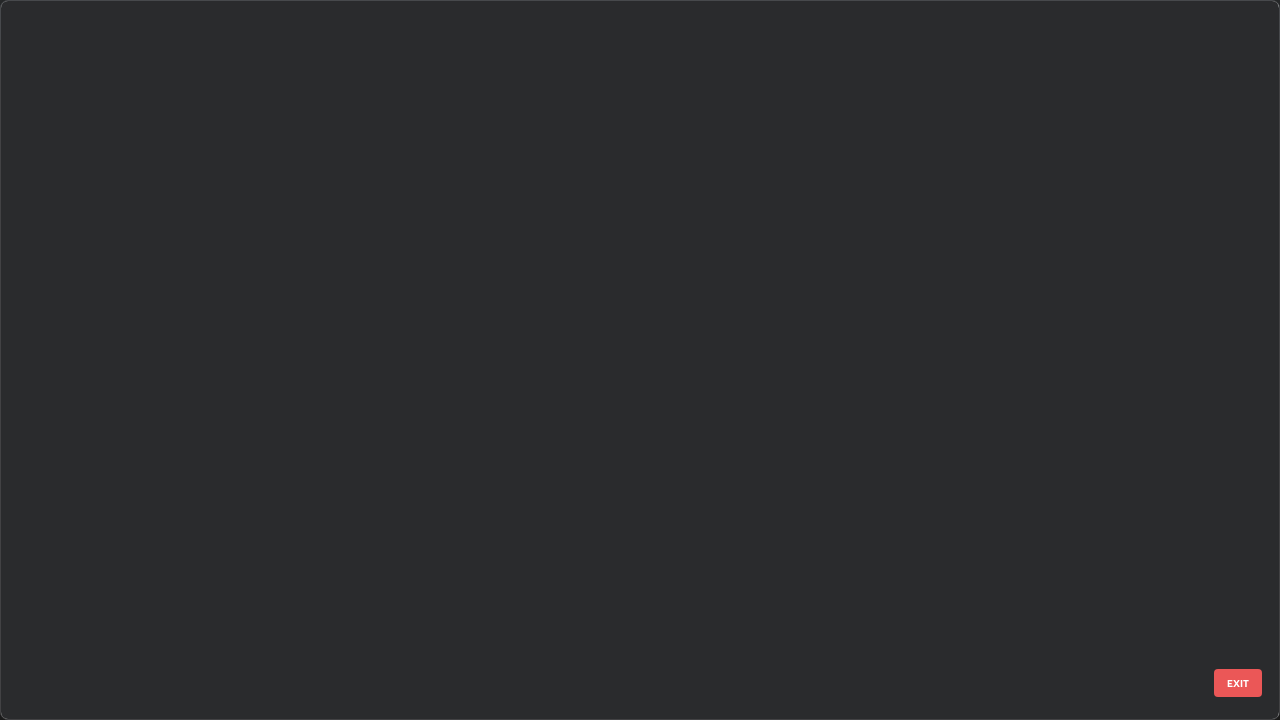 scroll, scrollTop: 2202, scrollLeft: 0, axis: vertical 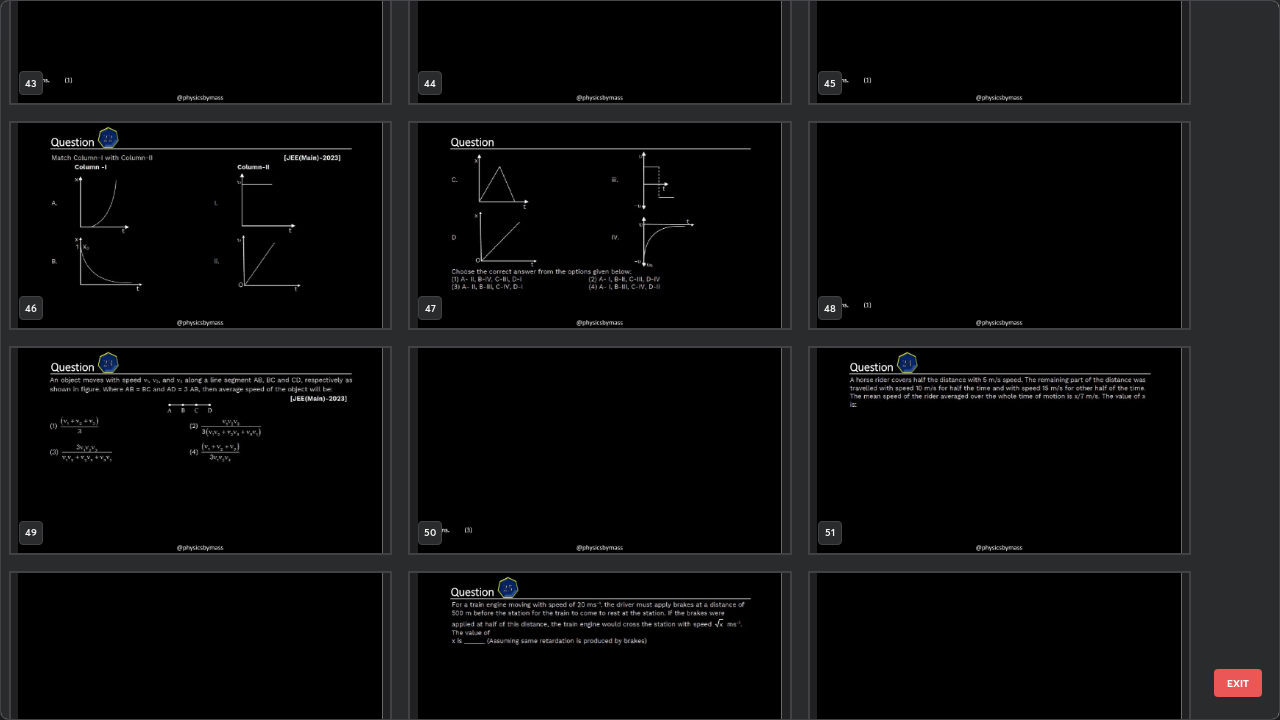 click at bounding box center (200, 450) 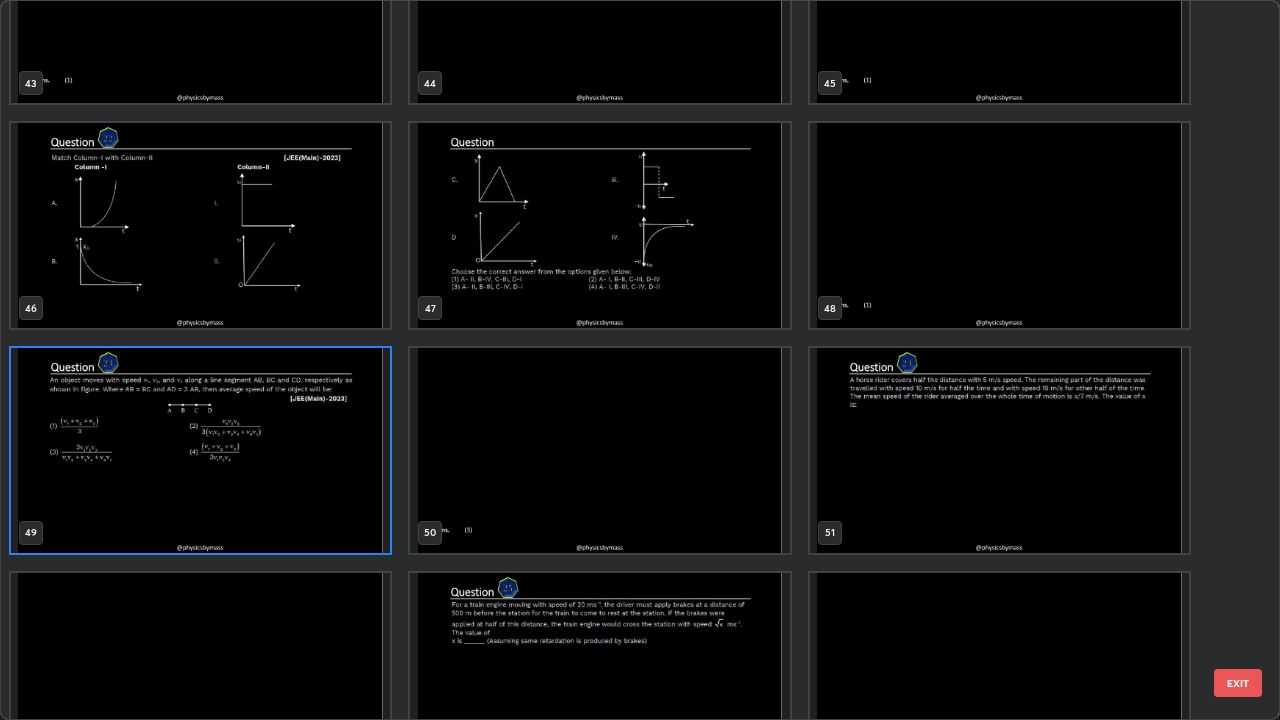 click at bounding box center [200, 450] 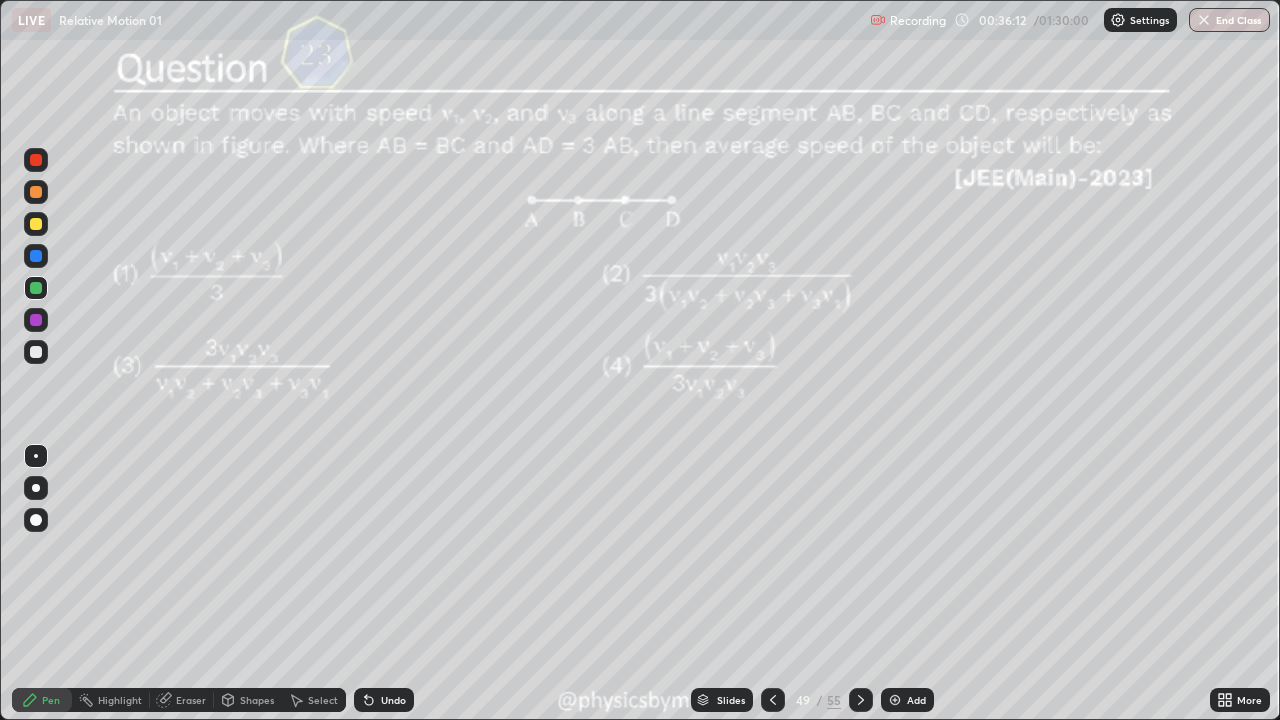 click at bounding box center [861, 700] 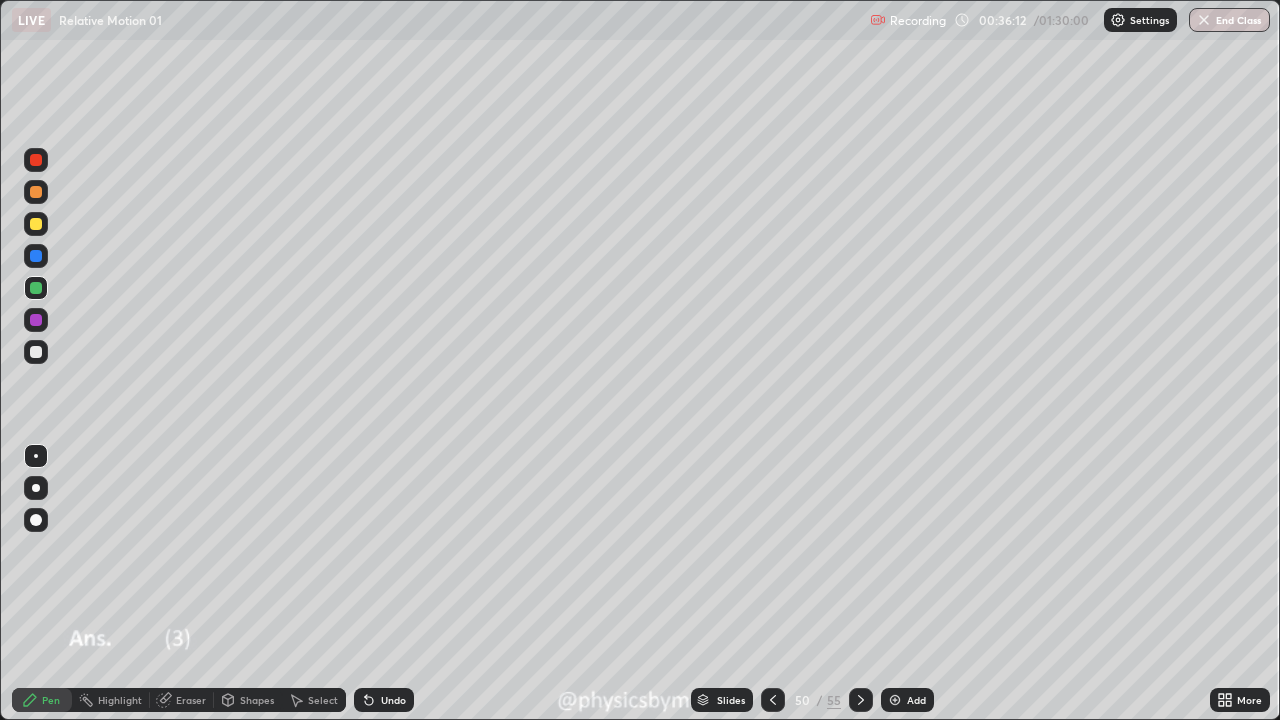 click 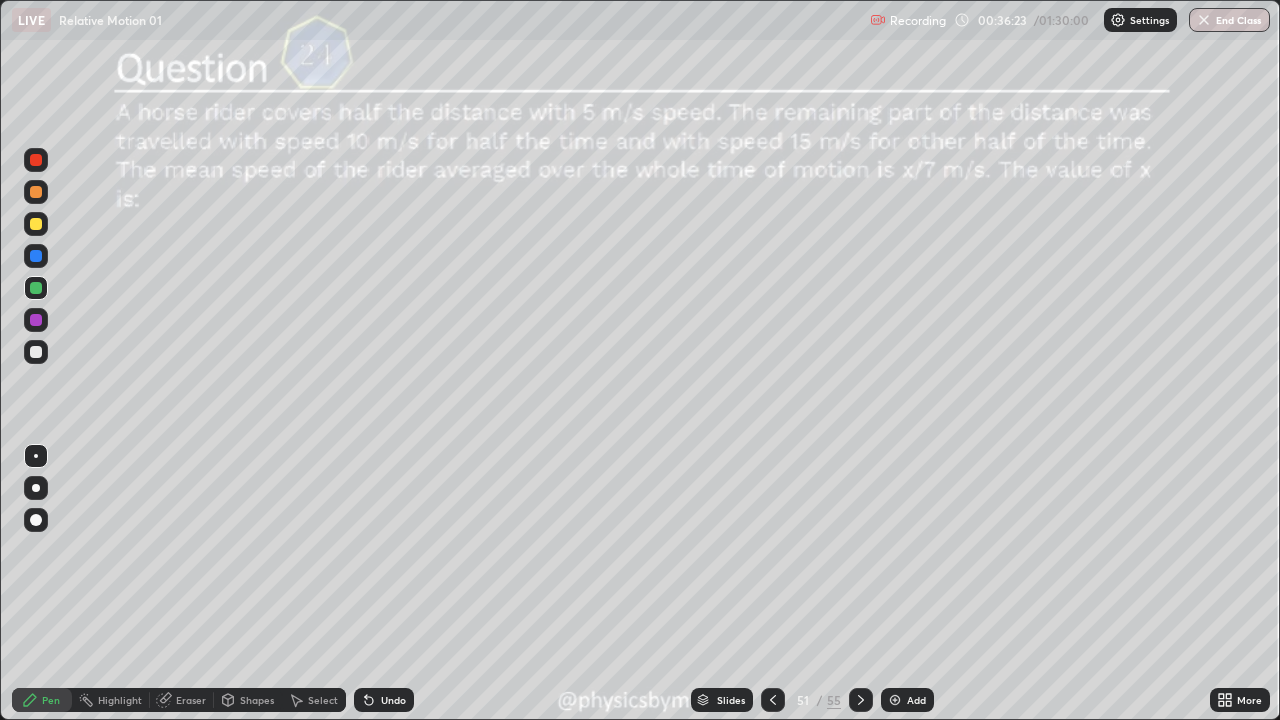 click 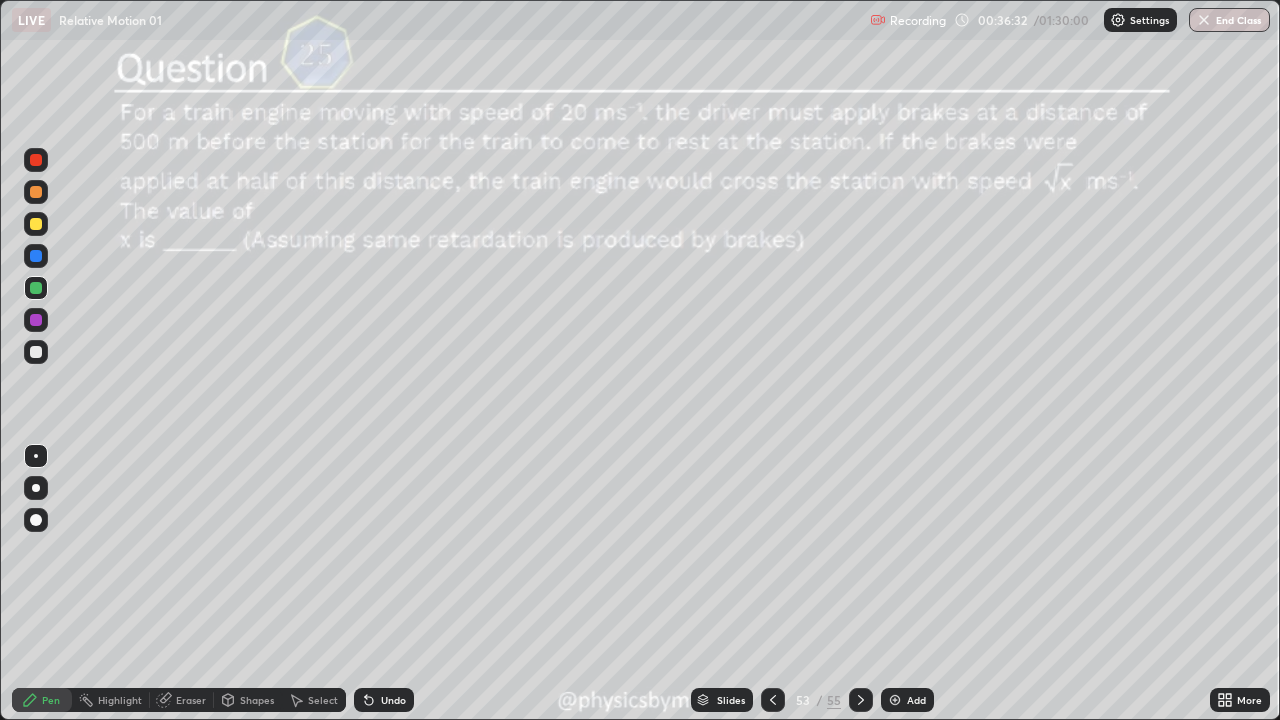 click 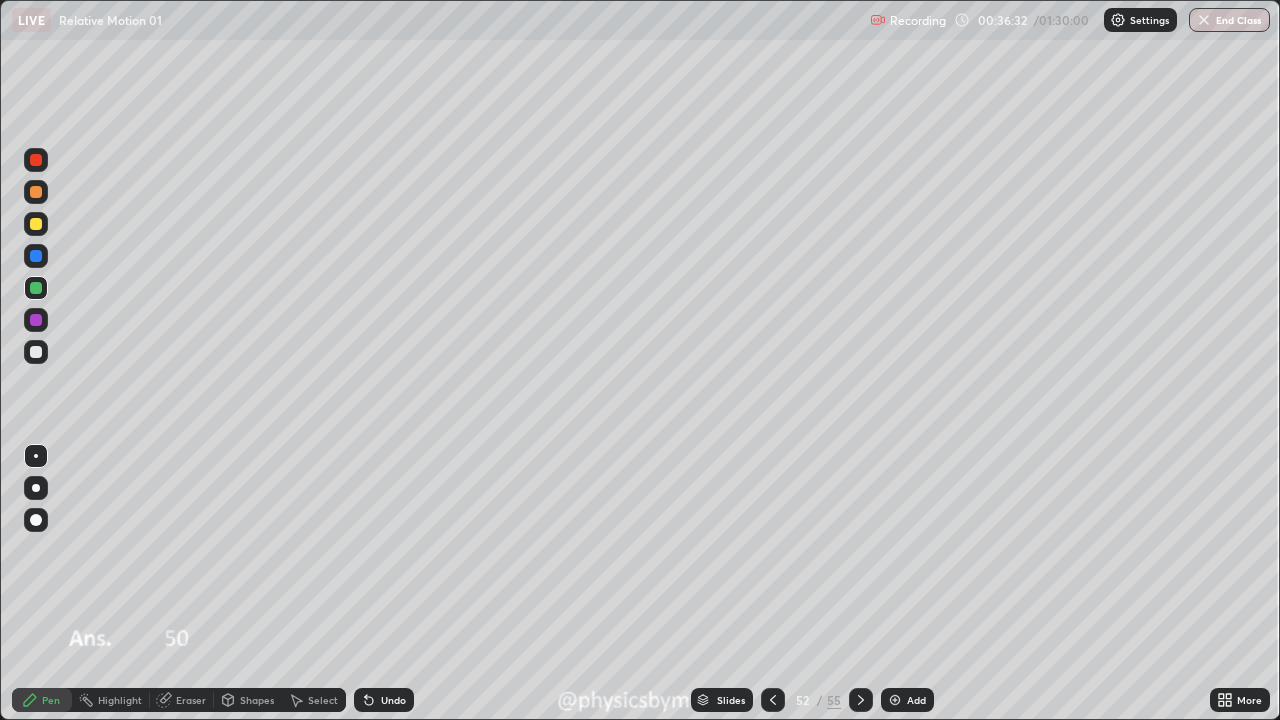 click 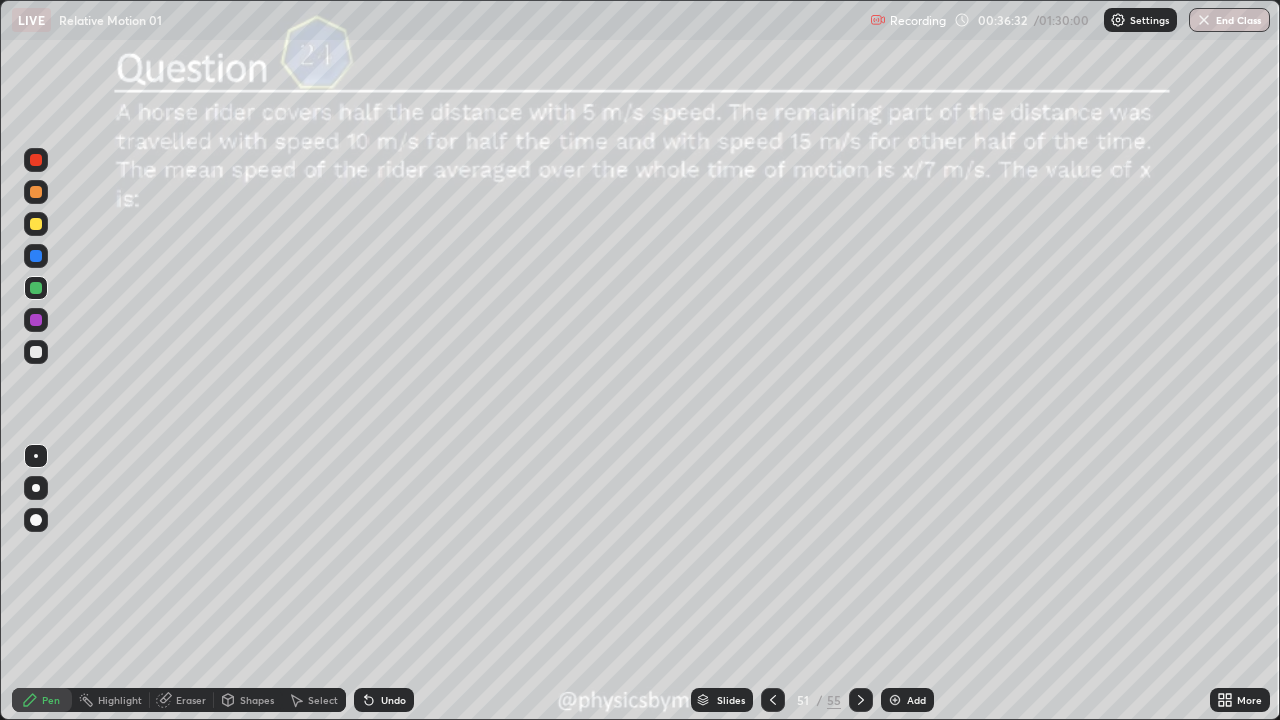 click 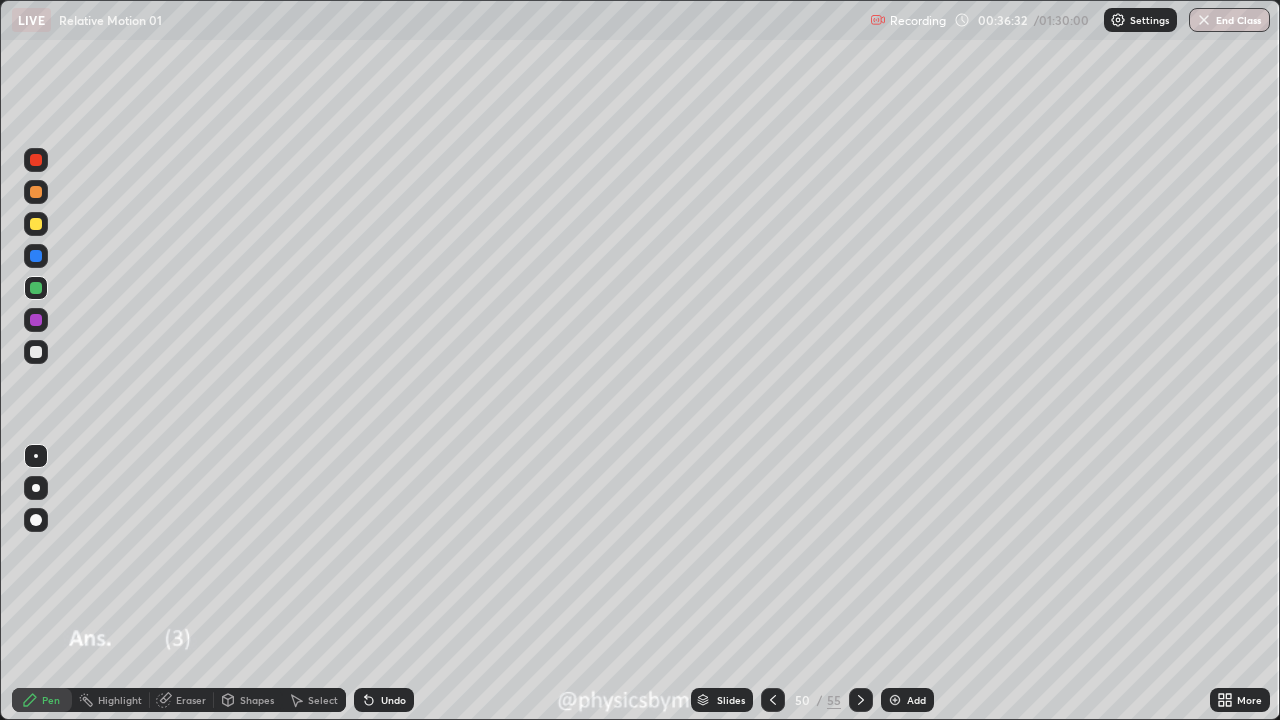 click 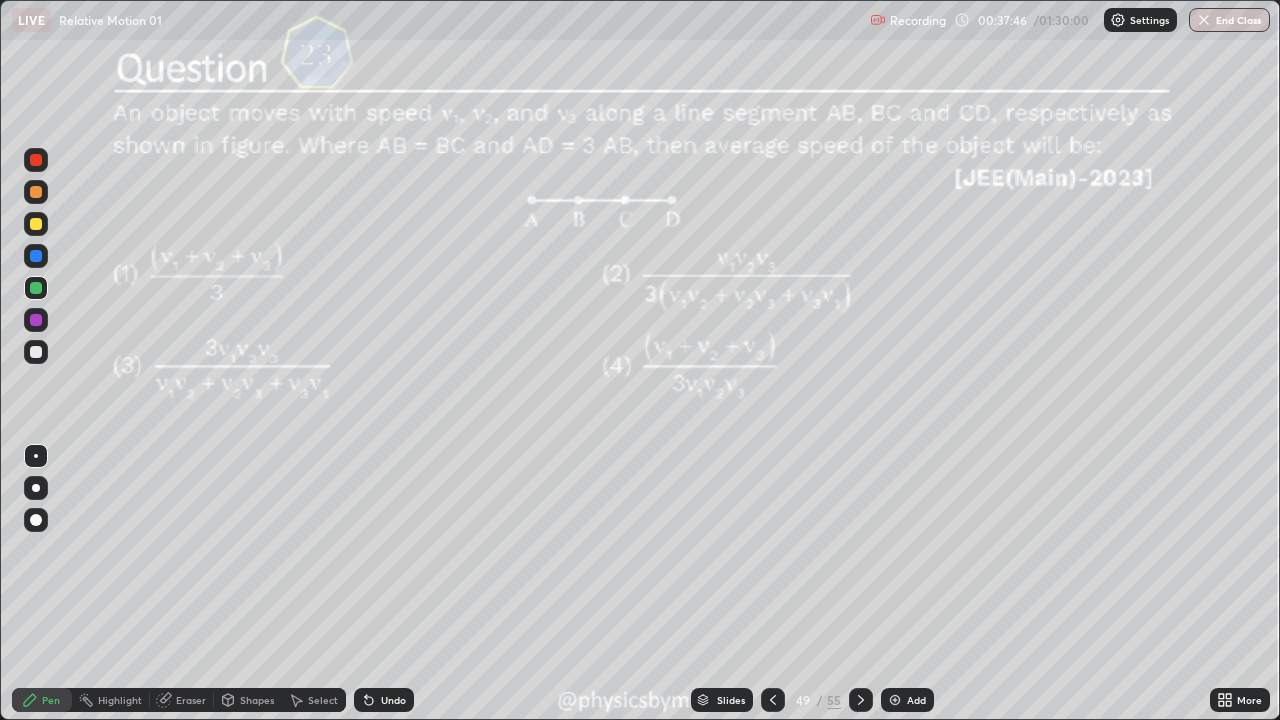 click 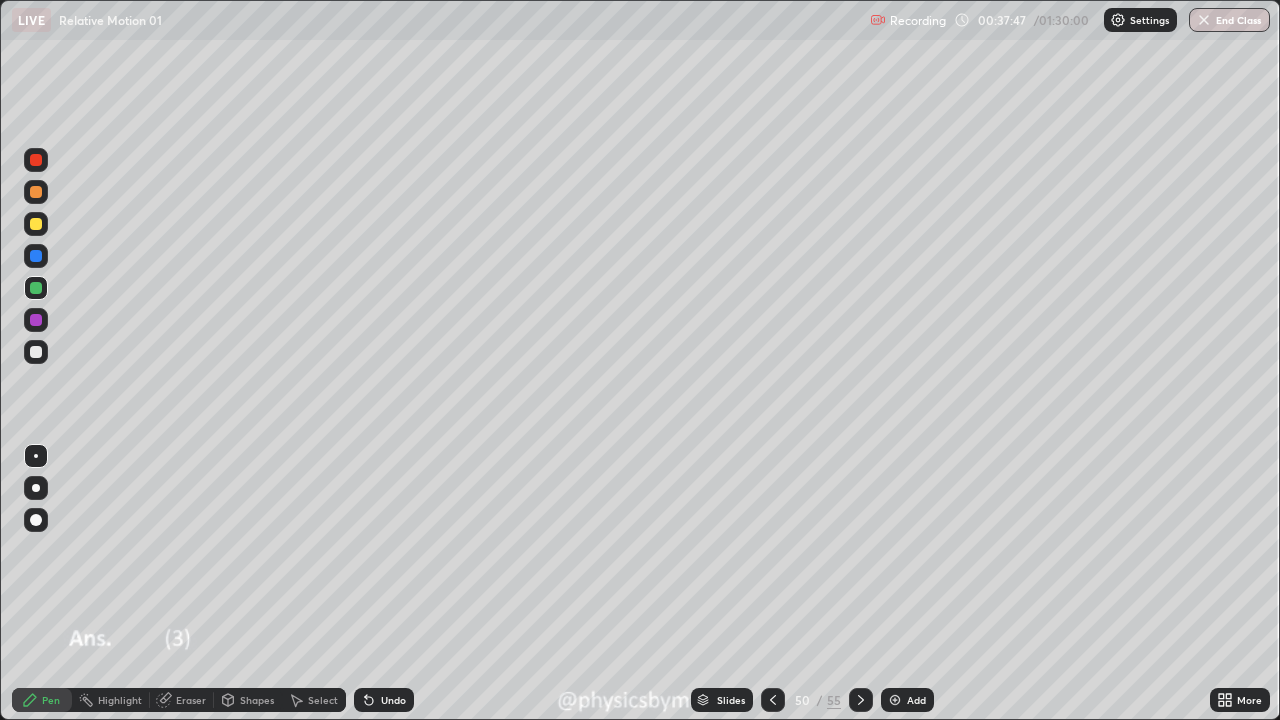 click 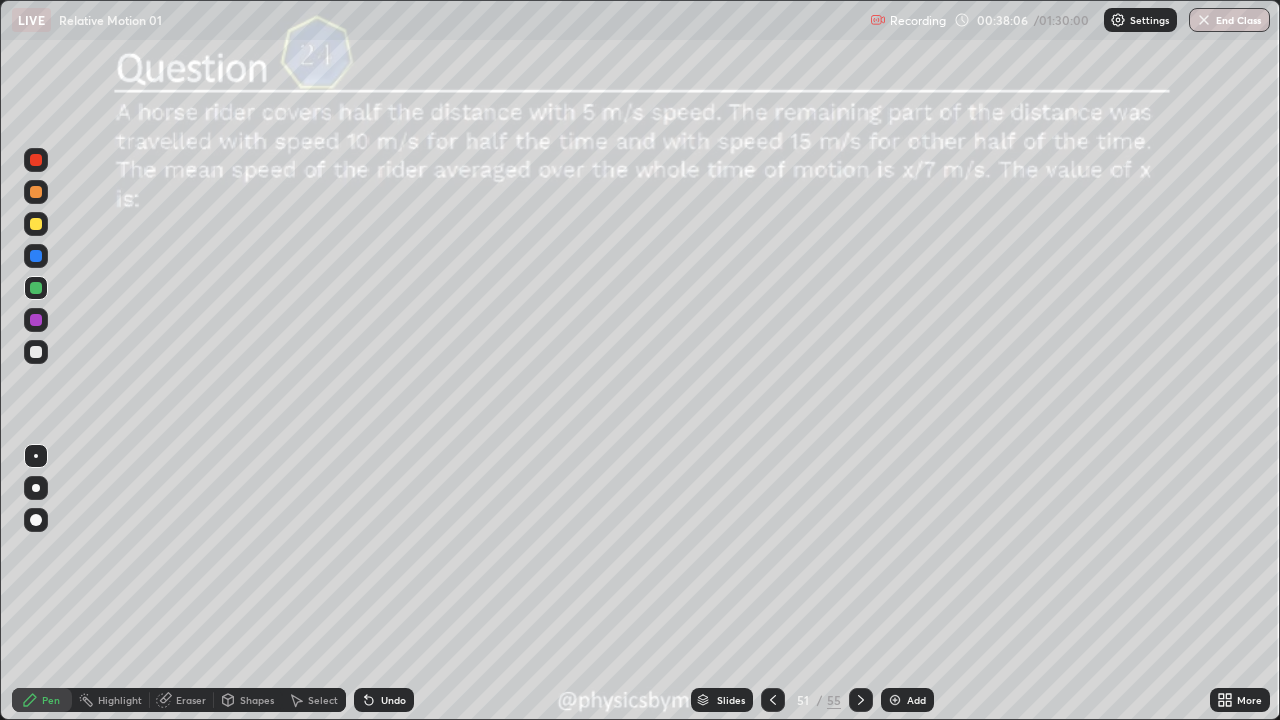 click at bounding box center (36, 352) 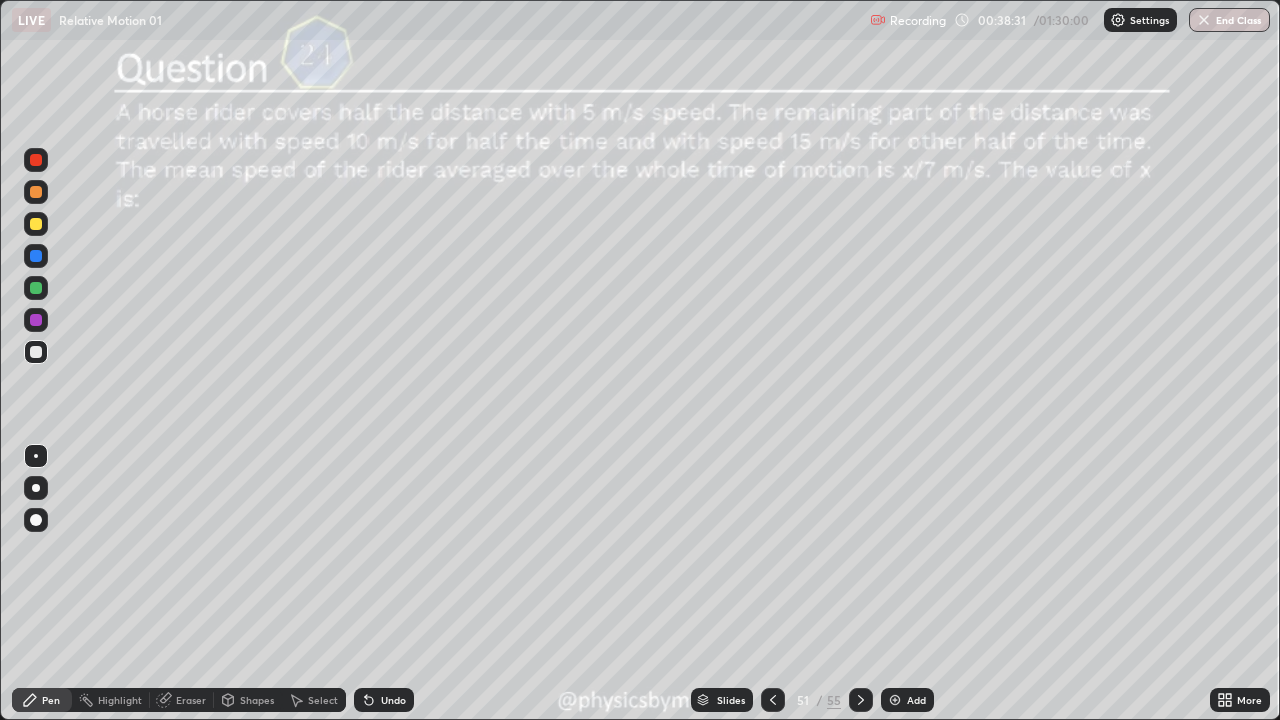 click 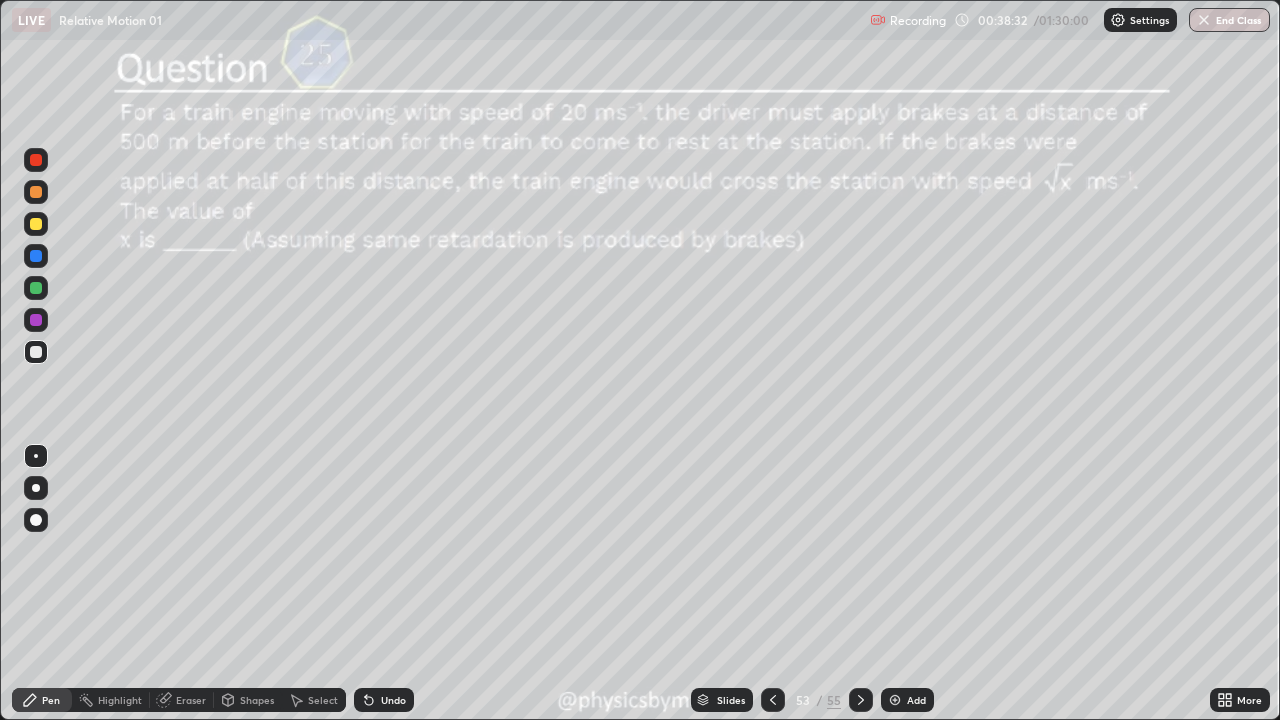 click at bounding box center (36, 288) 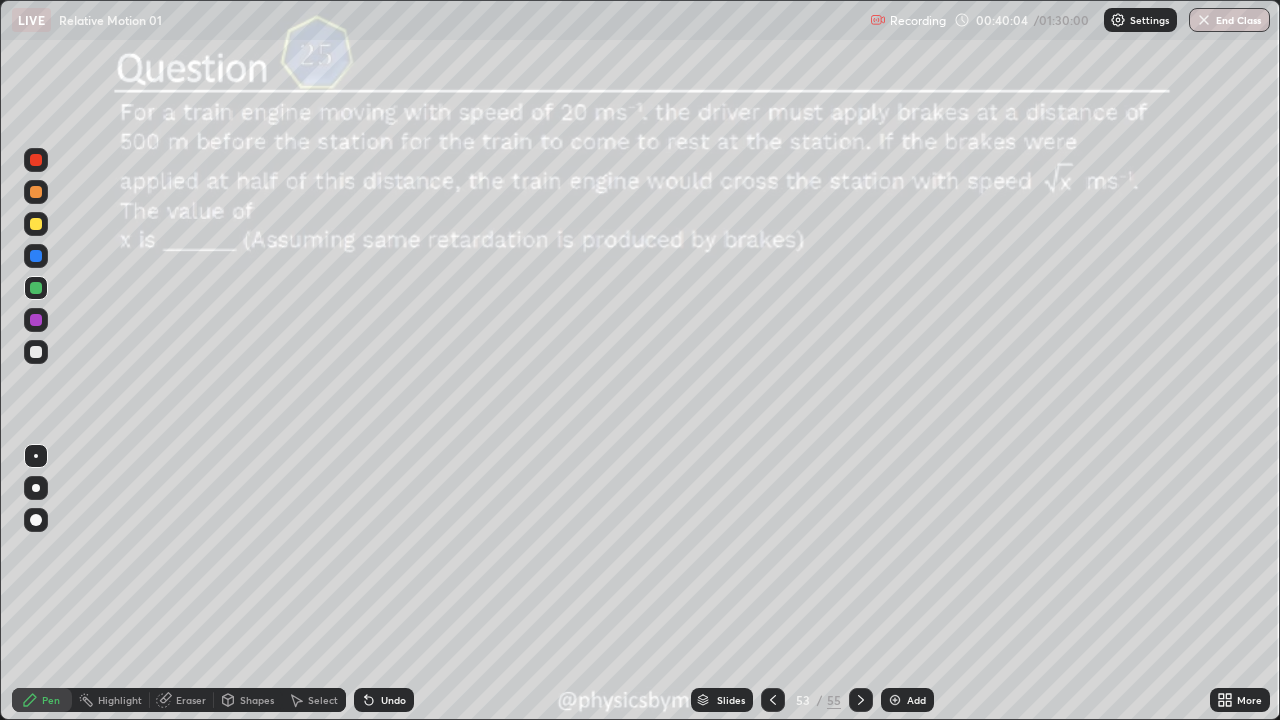 click on "53" at bounding box center [803, 700] 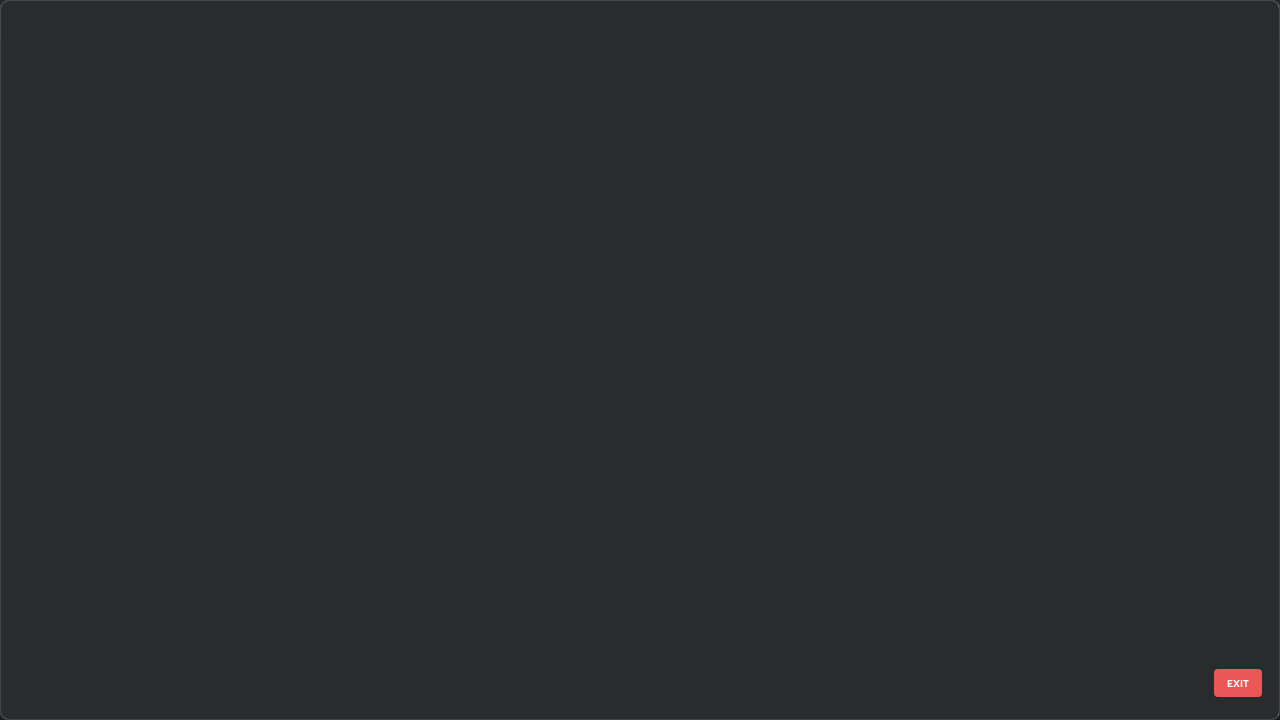 scroll, scrollTop: 3325, scrollLeft: 0, axis: vertical 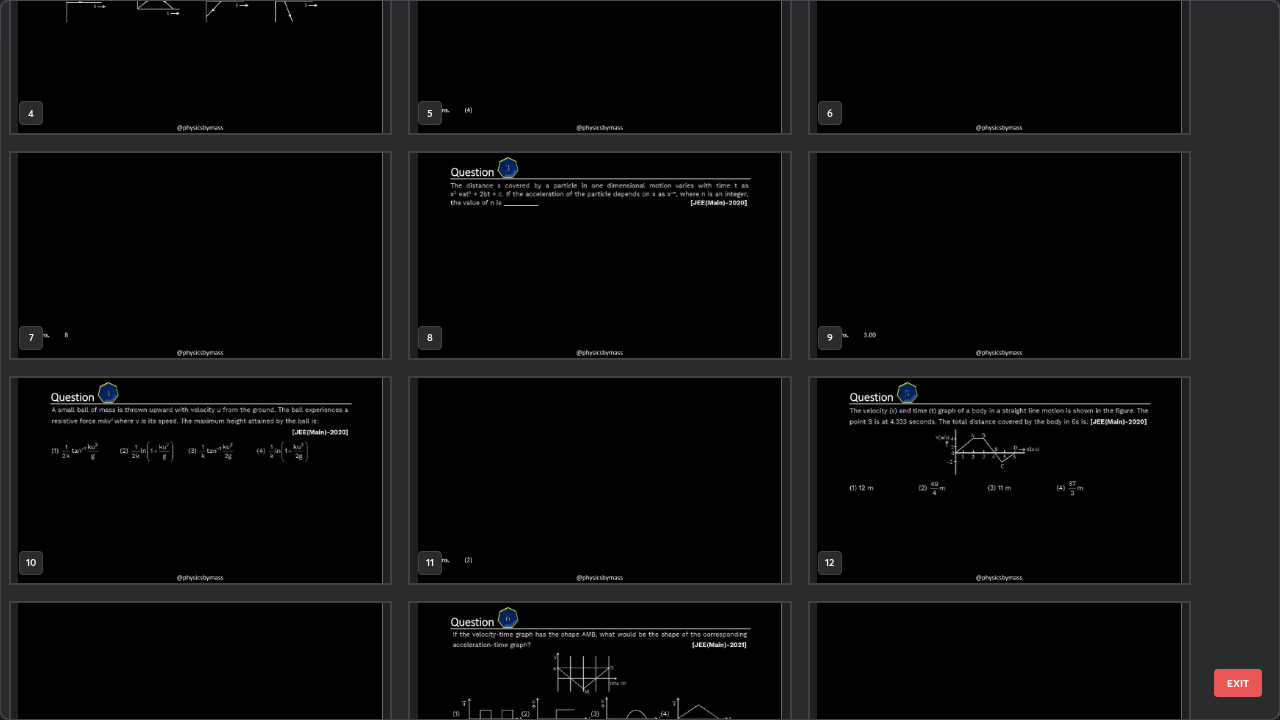 click at bounding box center (200, 480) 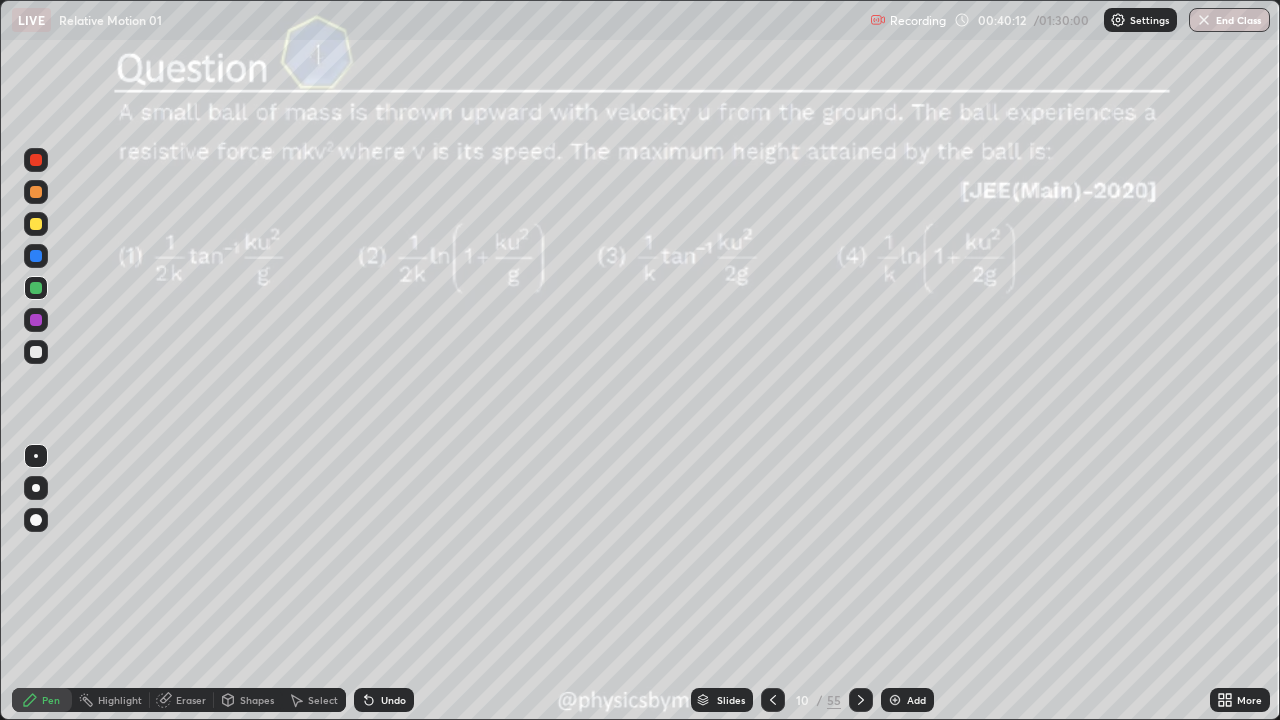 click on "10" at bounding box center [803, 700] 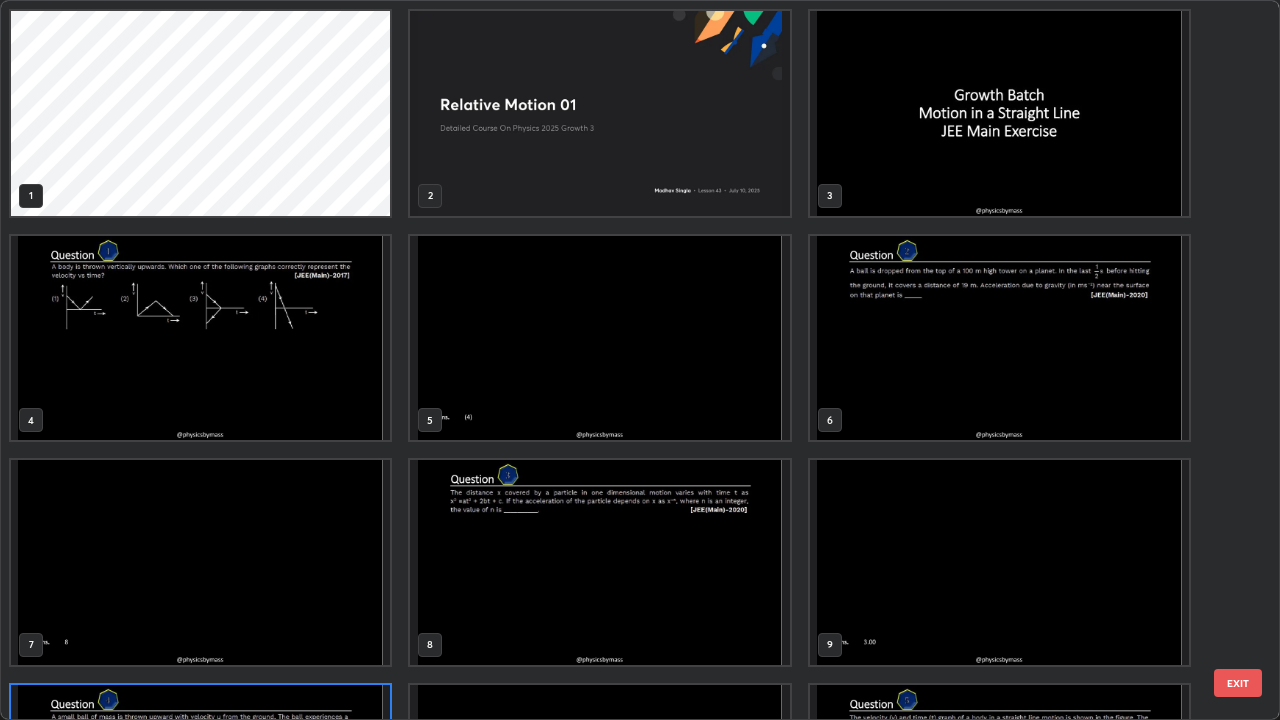 scroll, scrollTop: 180, scrollLeft: 0, axis: vertical 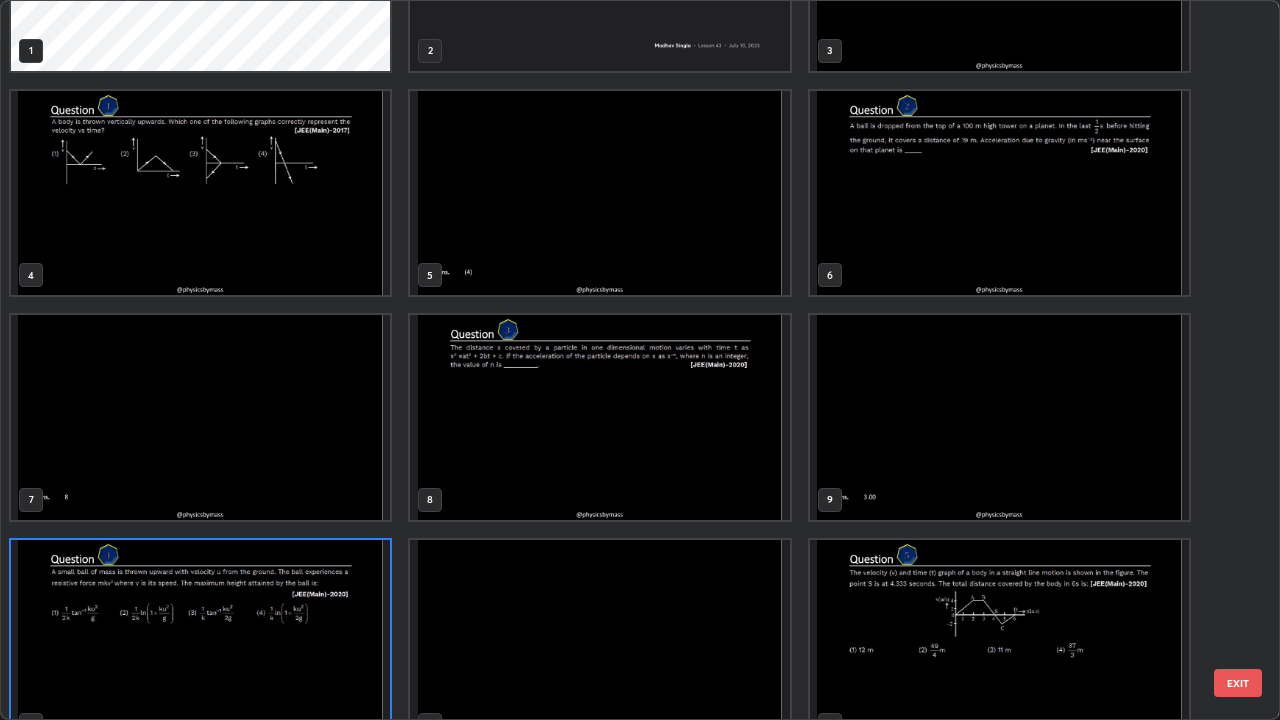 click at bounding box center [200, 642] 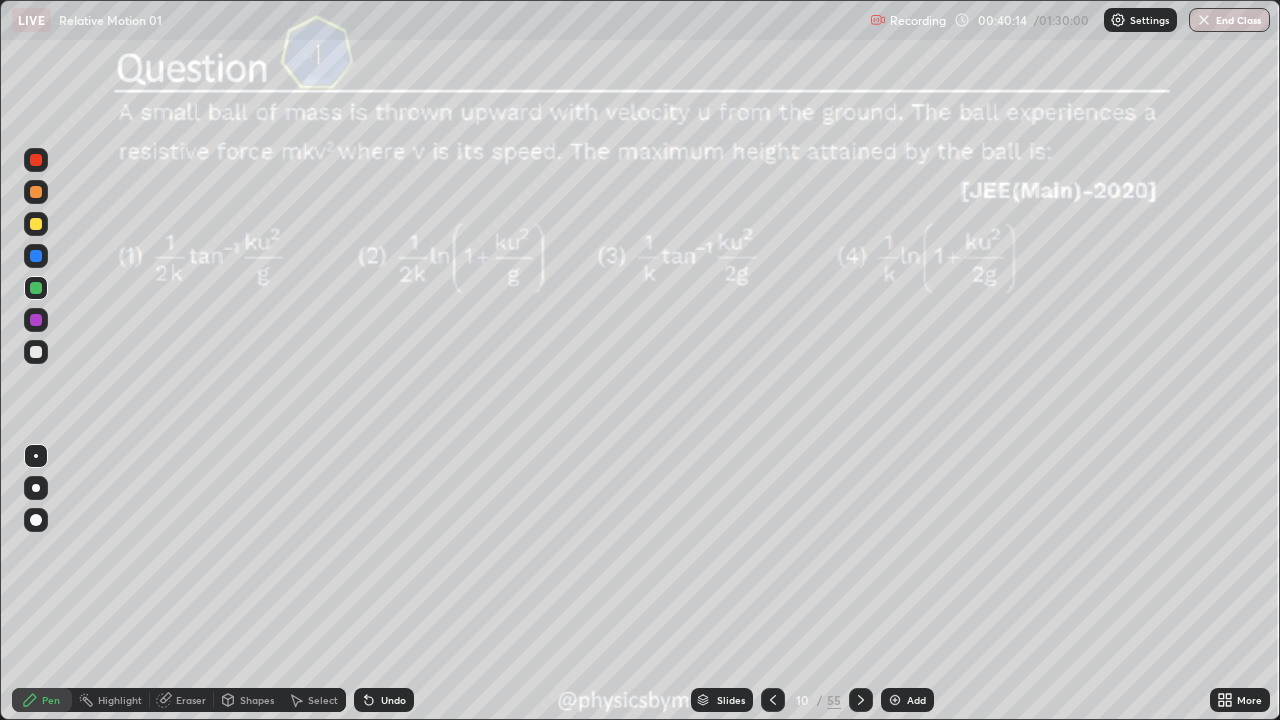 click at bounding box center [200, 642] 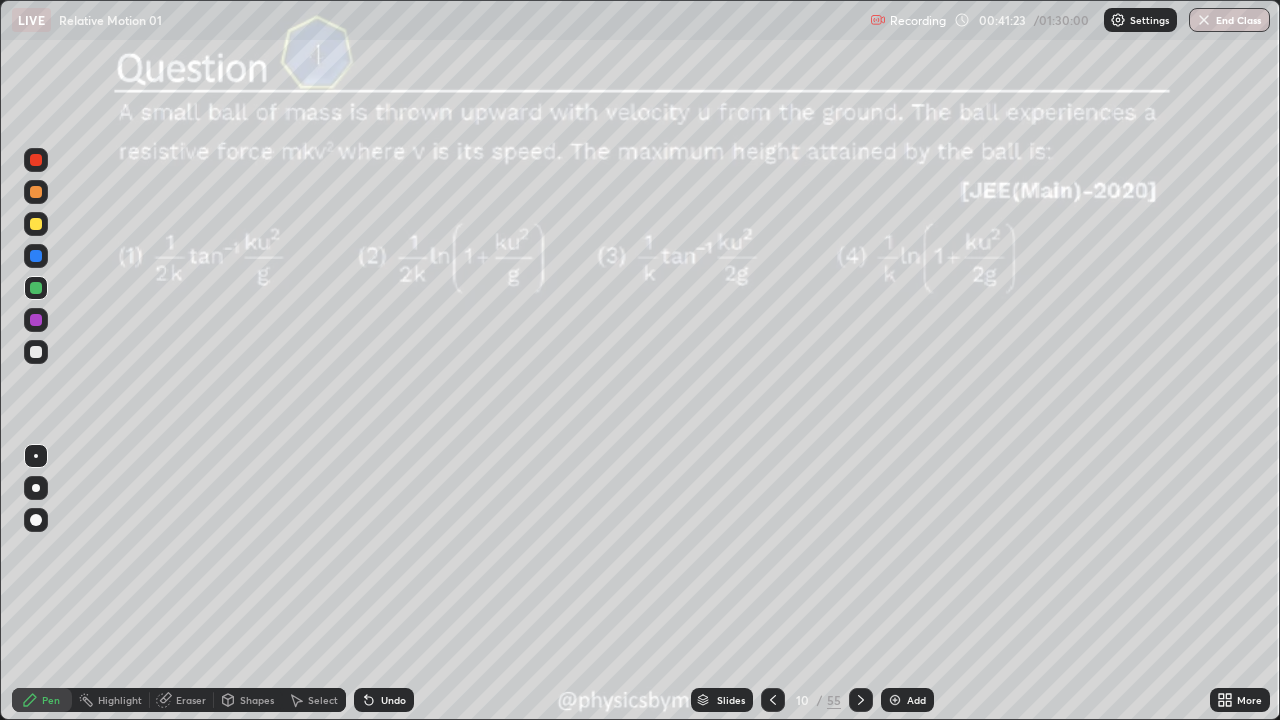 click at bounding box center [36, 352] 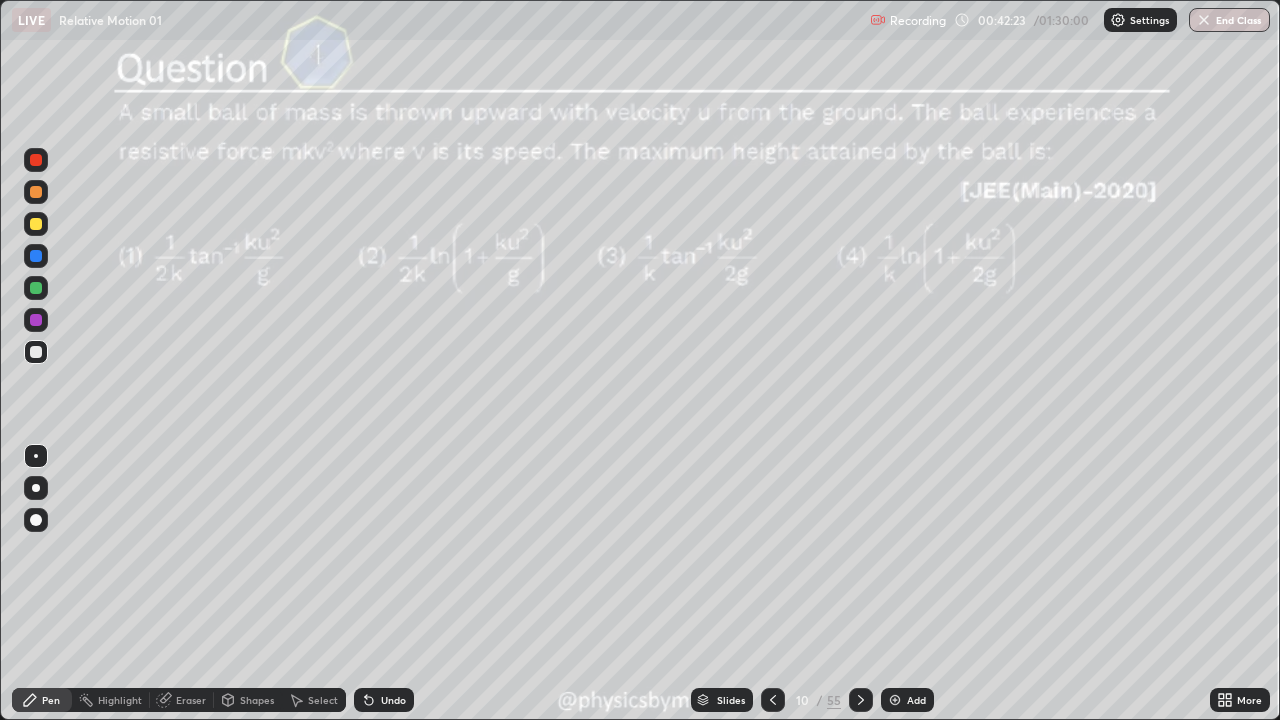 click on "Eraser" at bounding box center (191, 700) 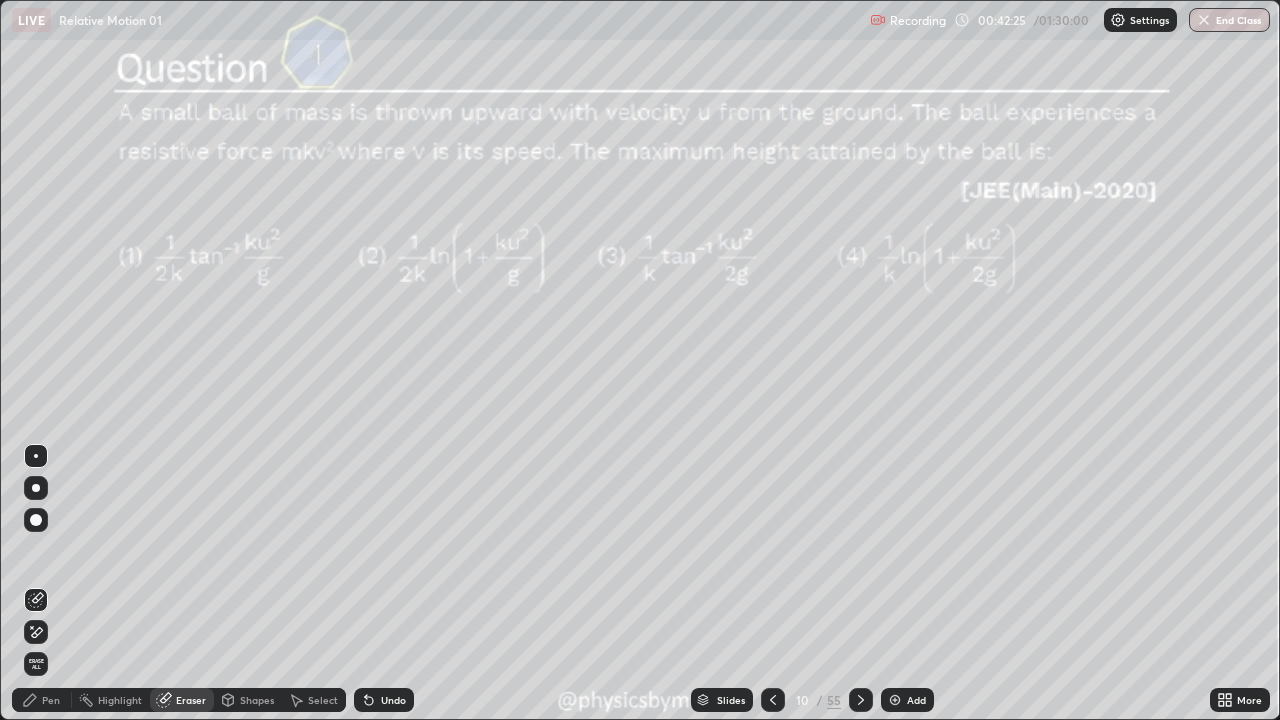 click on "Pen" at bounding box center [42, 700] 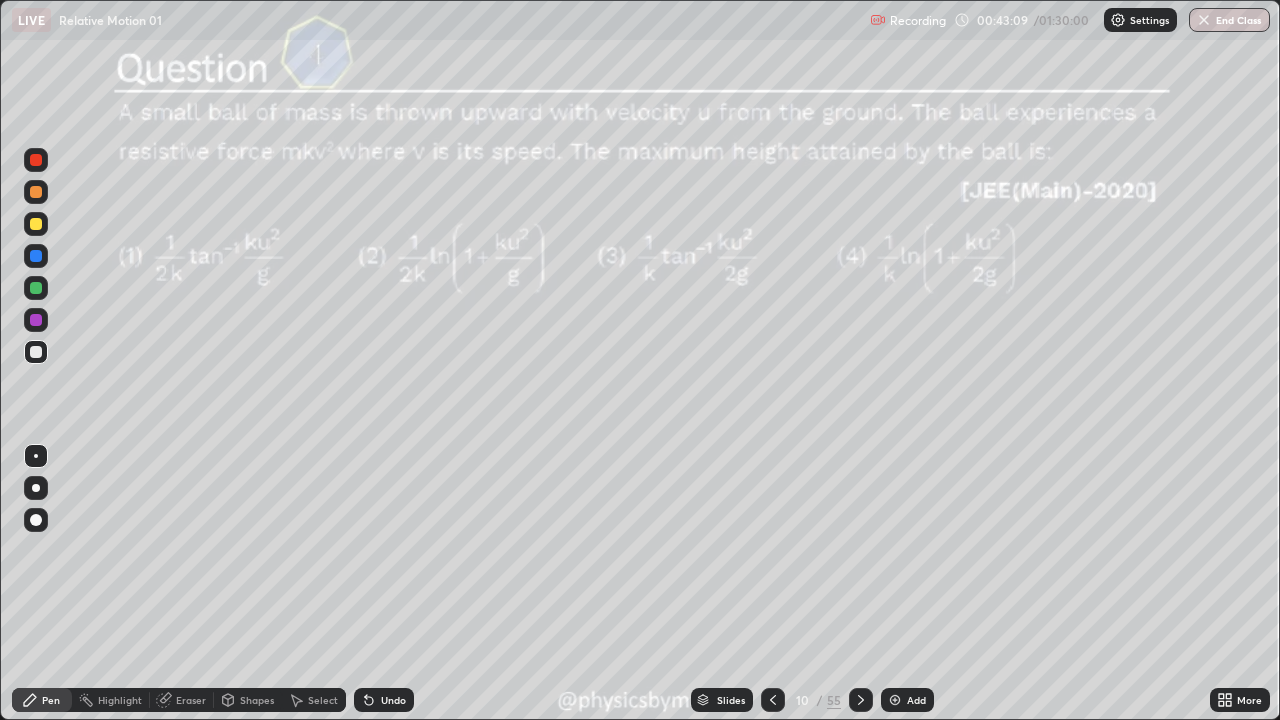 click on "Undo" at bounding box center [393, 700] 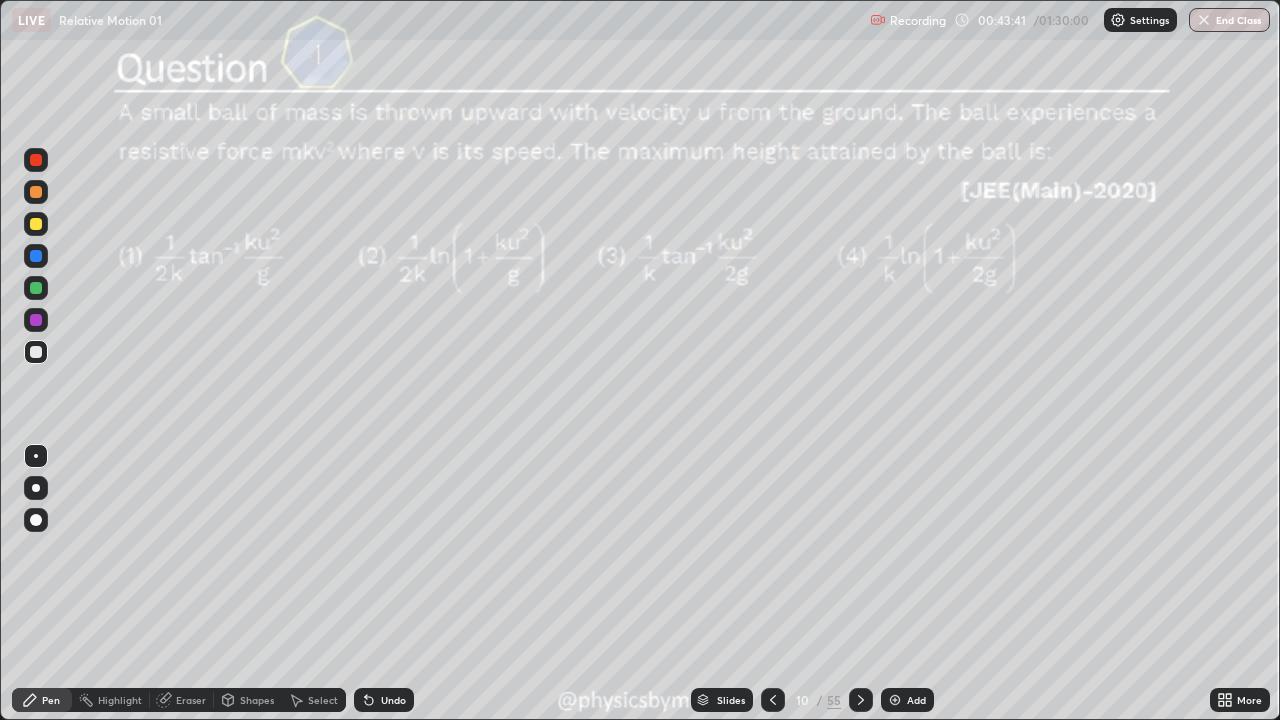 click 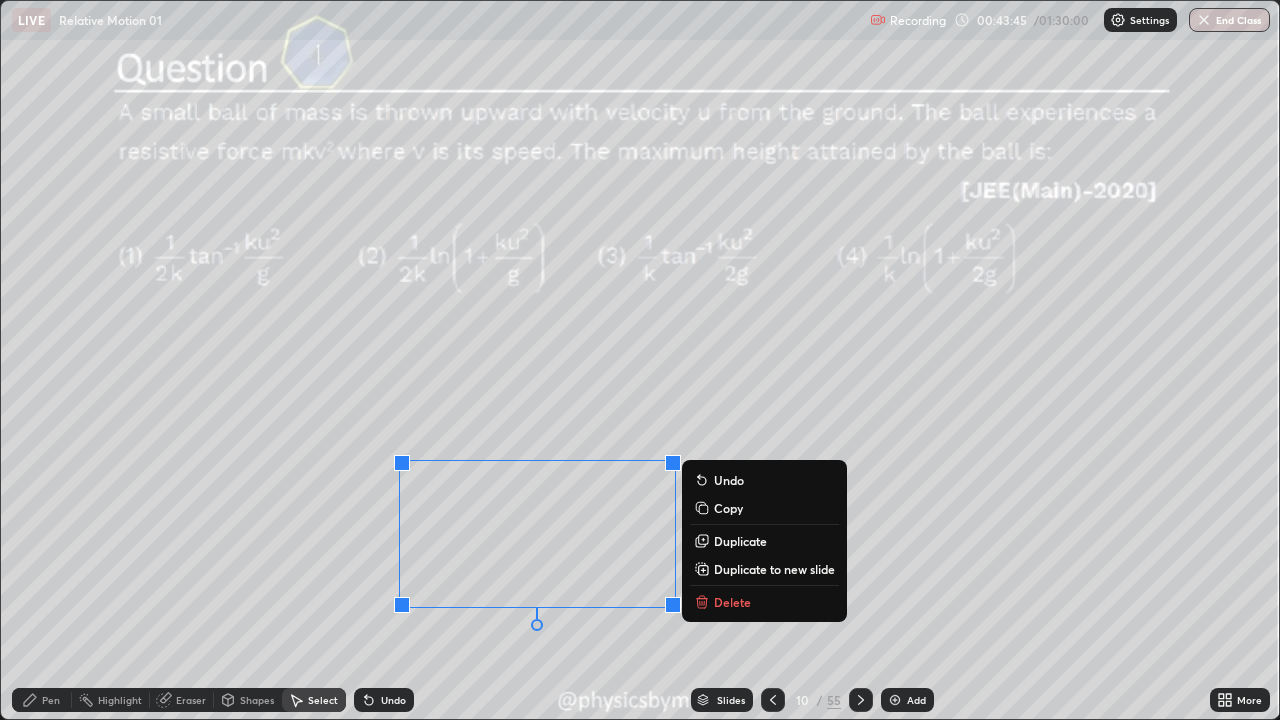 click on "Duplicate to new slide" at bounding box center (774, 569) 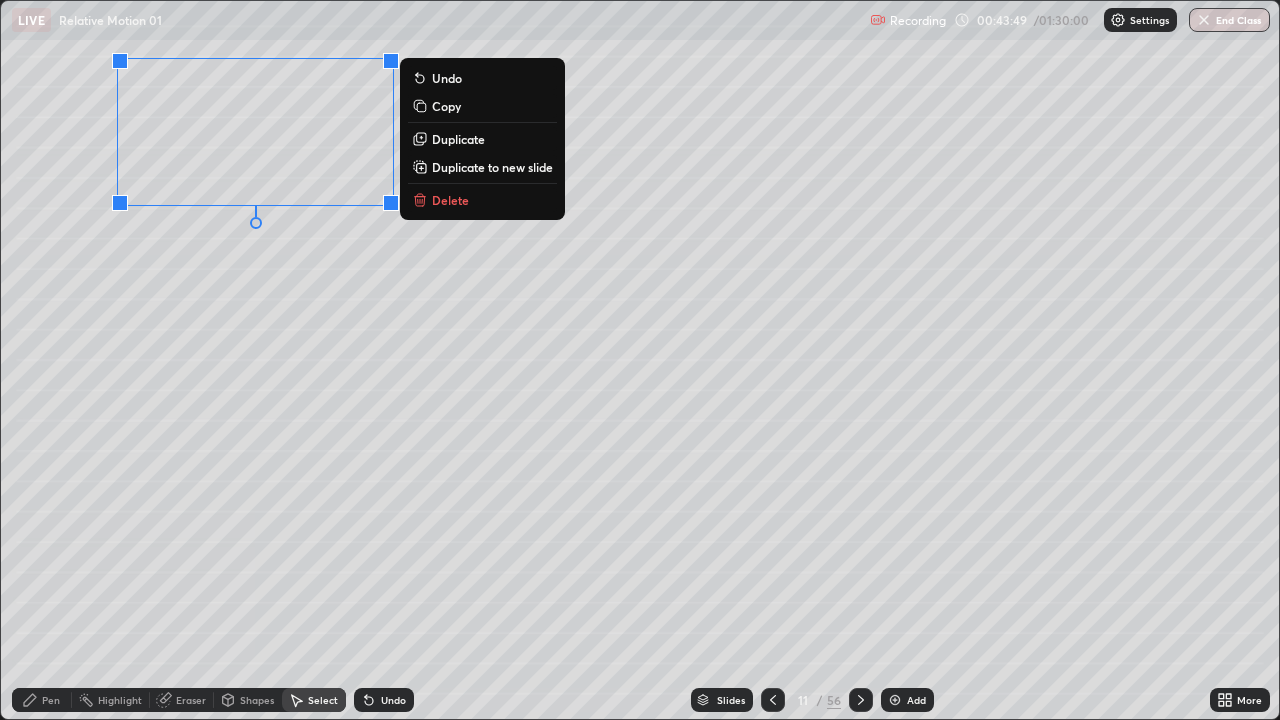 click on "Pen" at bounding box center (51, 700) 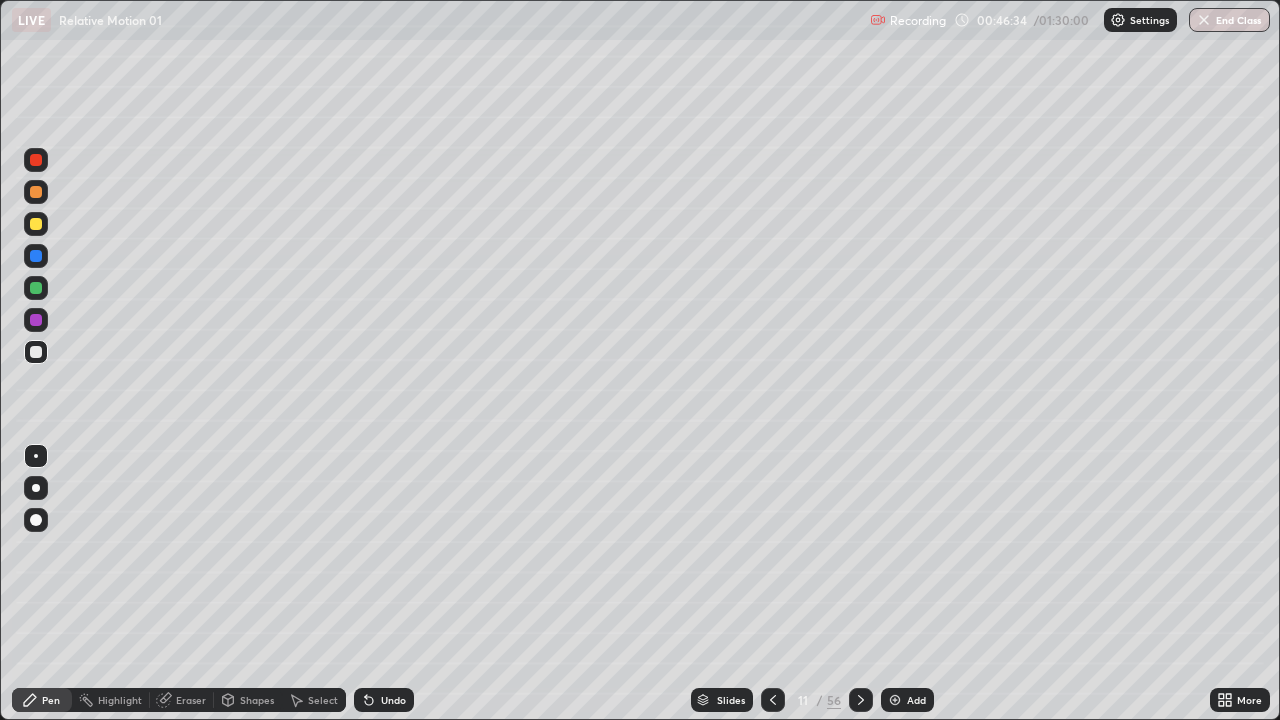click at bounding box center [36, 288] 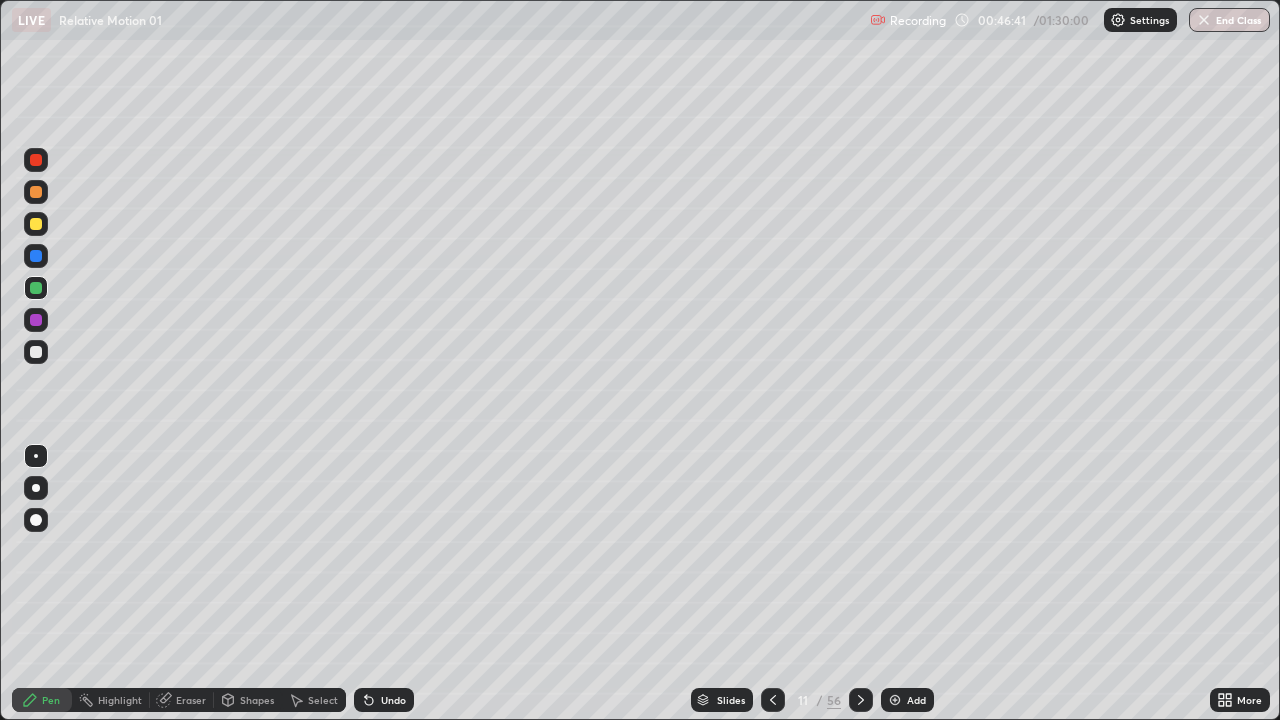 click on "Undo" at bounding box center (384, 700) 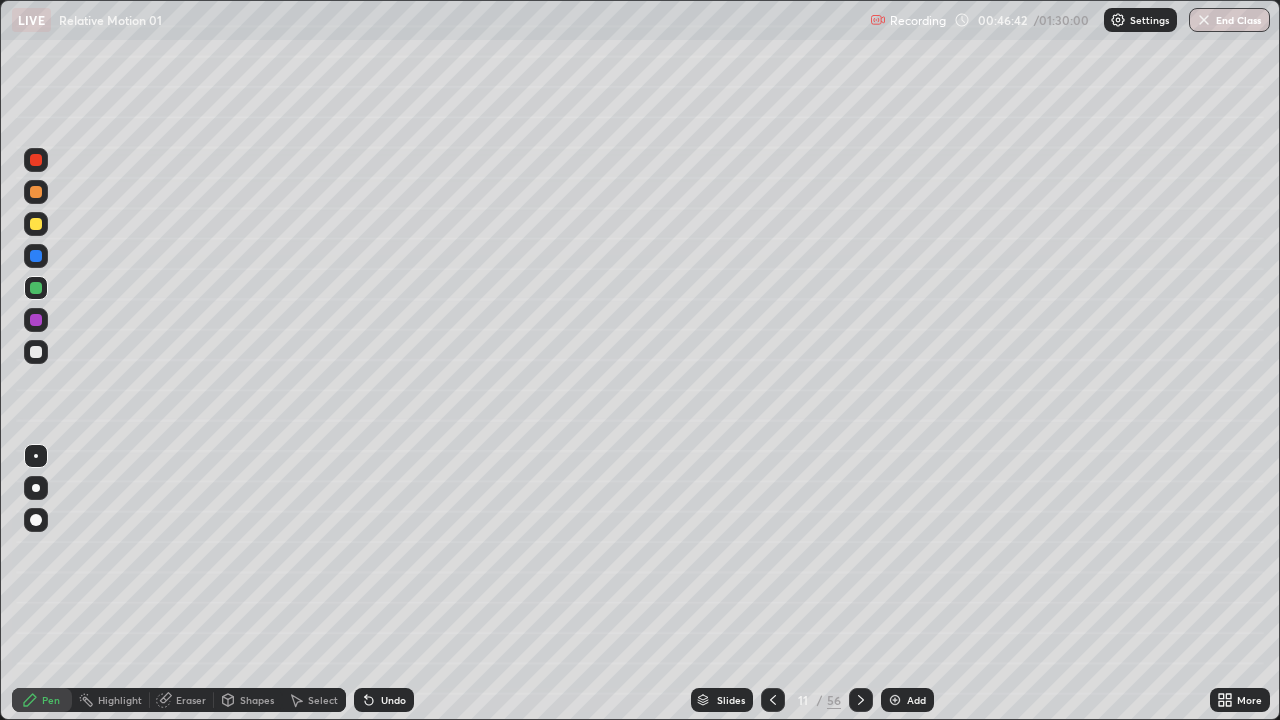click on "Undo" at bounding box center (384, 700) 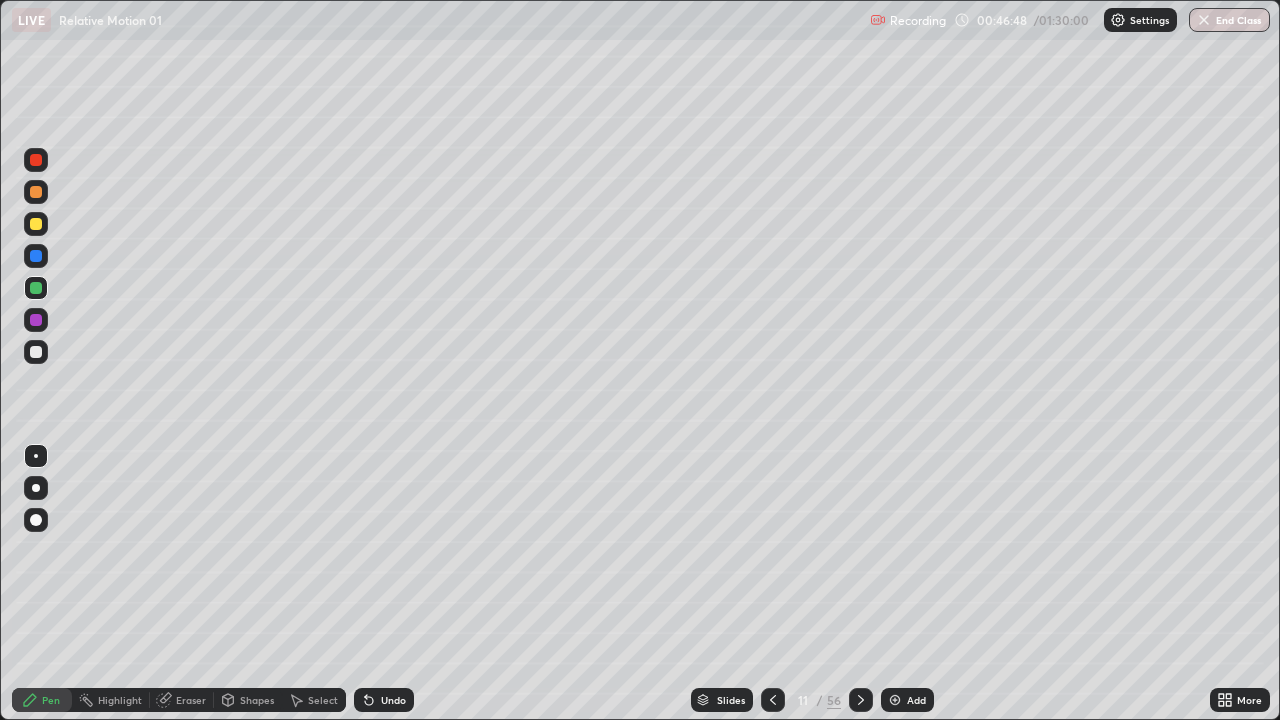 click at bounding box center (36, 352) 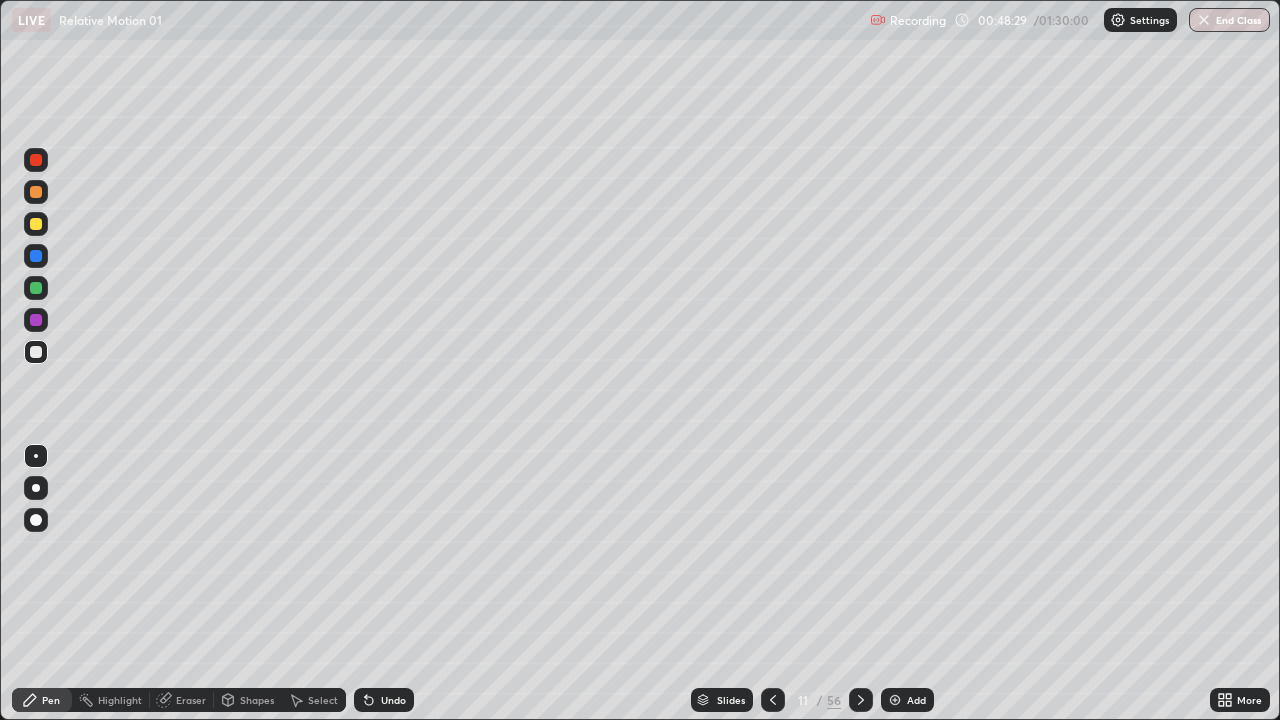 click on "Undo" at bounding box center [393, 700] 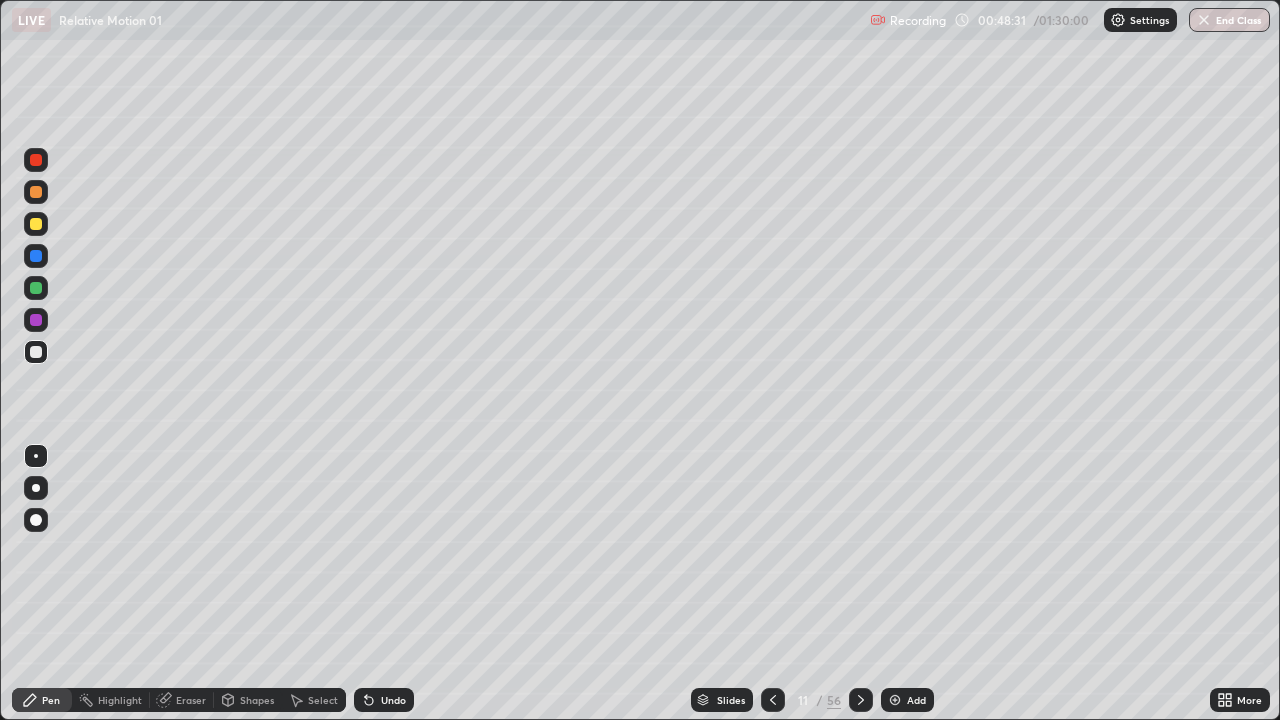 click on "Undo" at bounding box center (393, 700) 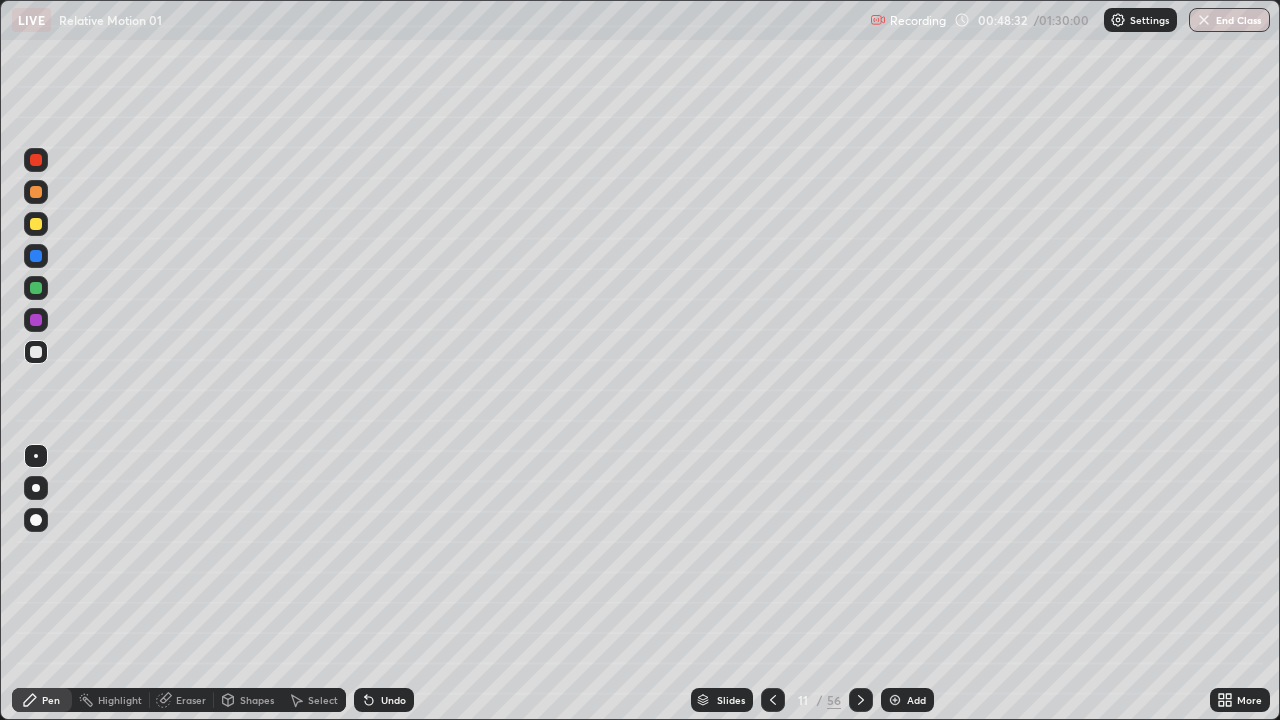 click on "Undo" at bounding box center (384, 700) 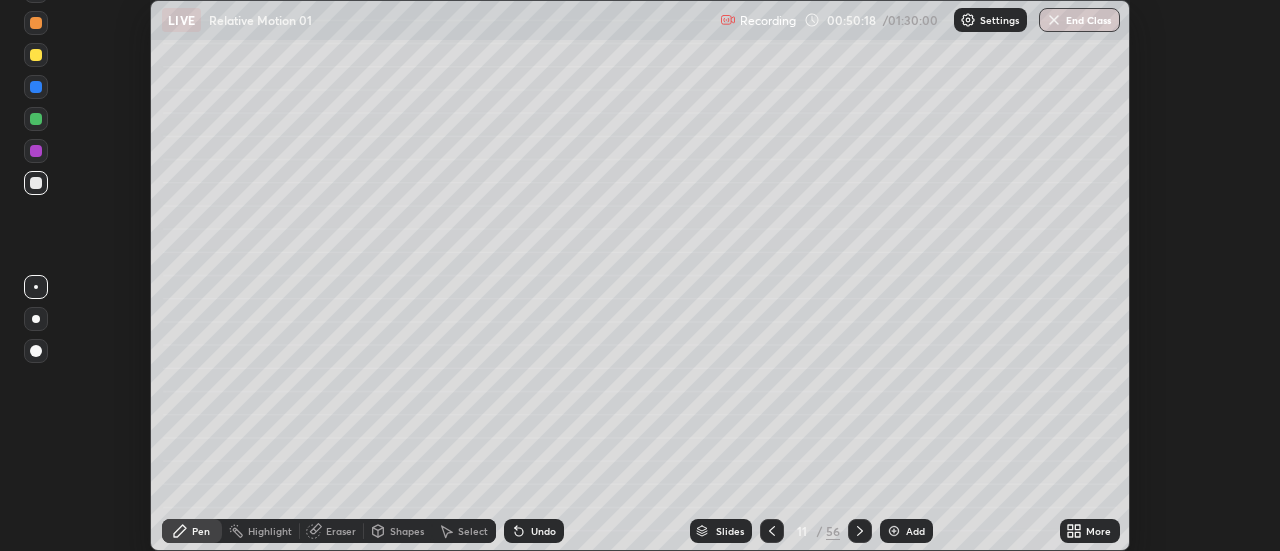 scroll, scrollTop: 551, scrollLeft: 1280, axis: both 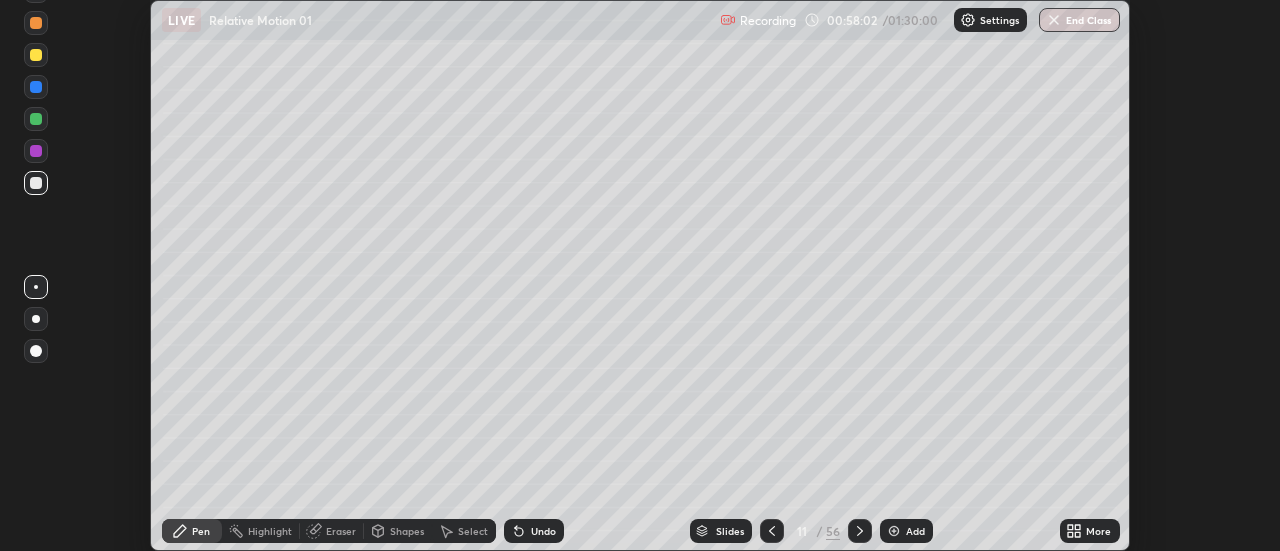 click 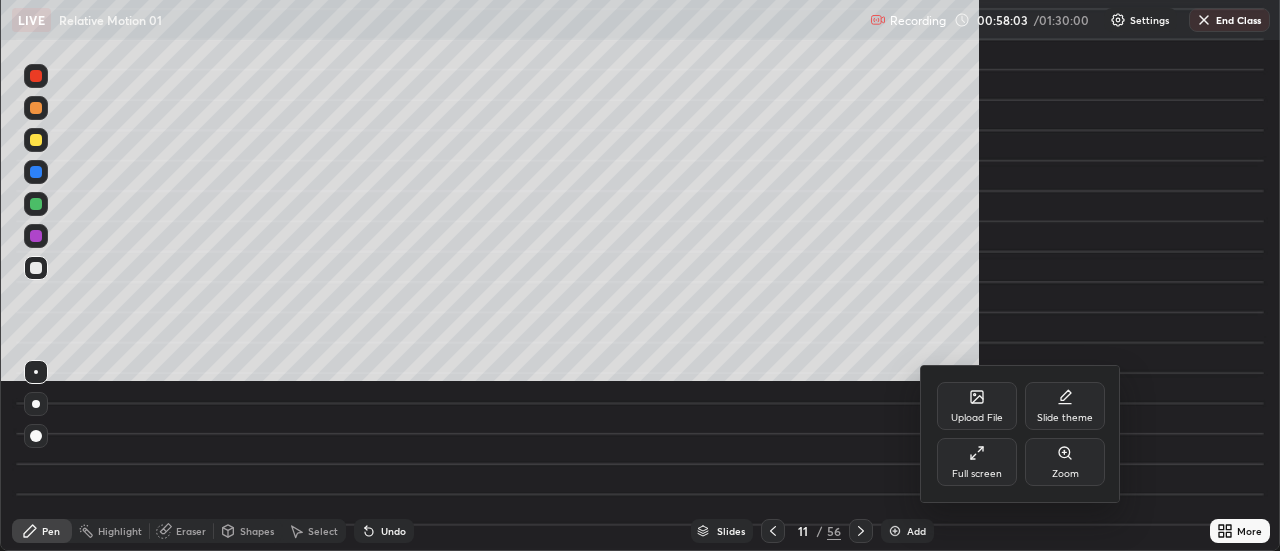 click at bounding box center (640, 275) 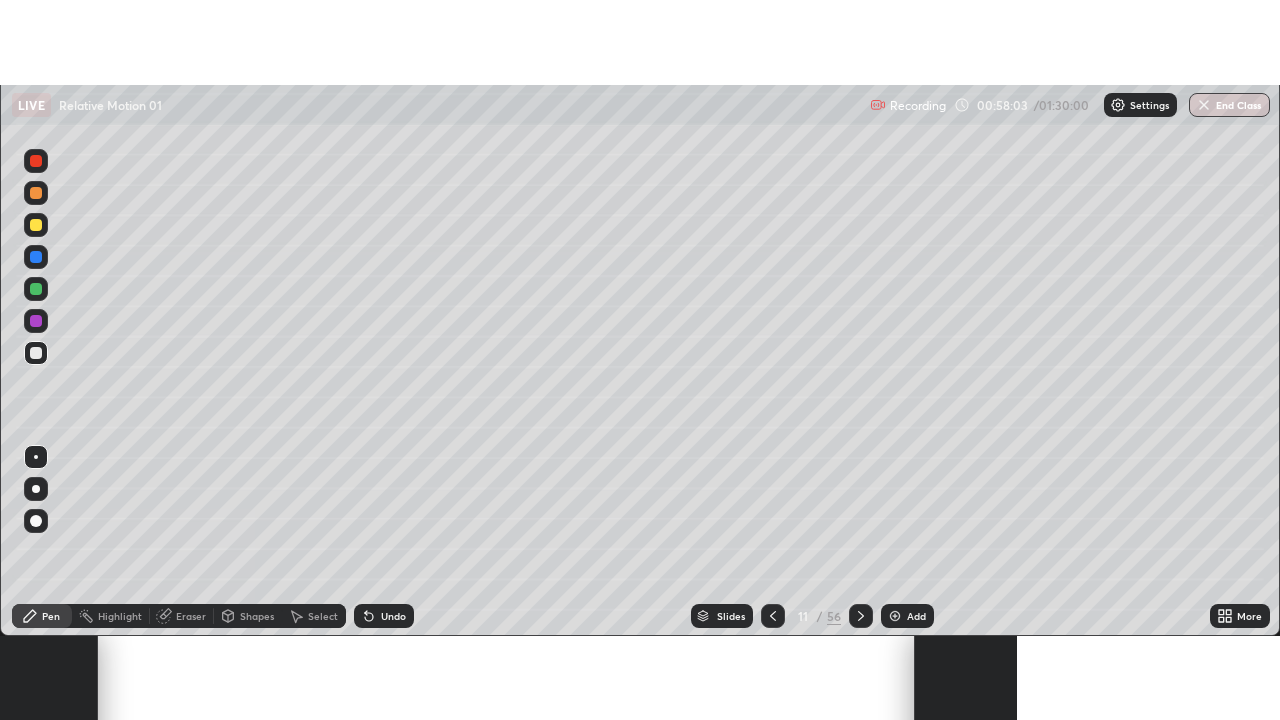 scroll, scrollTop: 99280, scrollLeft: 98720, axis: both 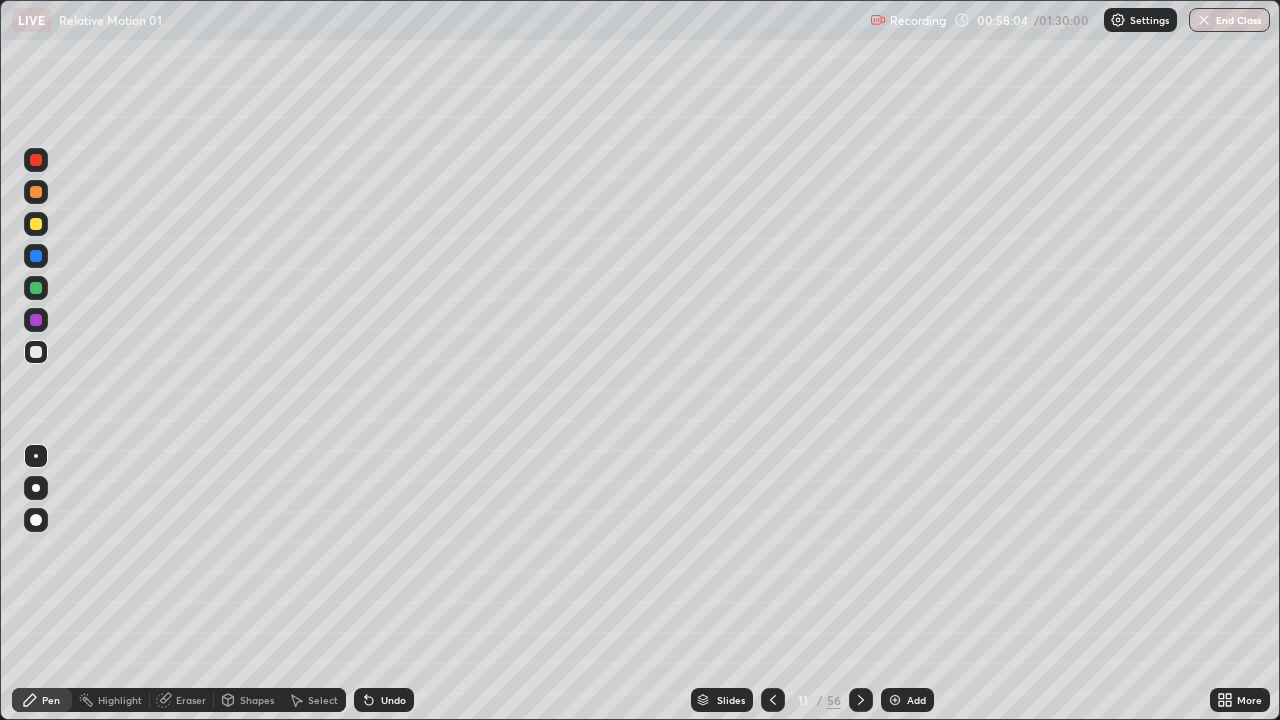 click on "Eraser" at bounding box center (191, 700) 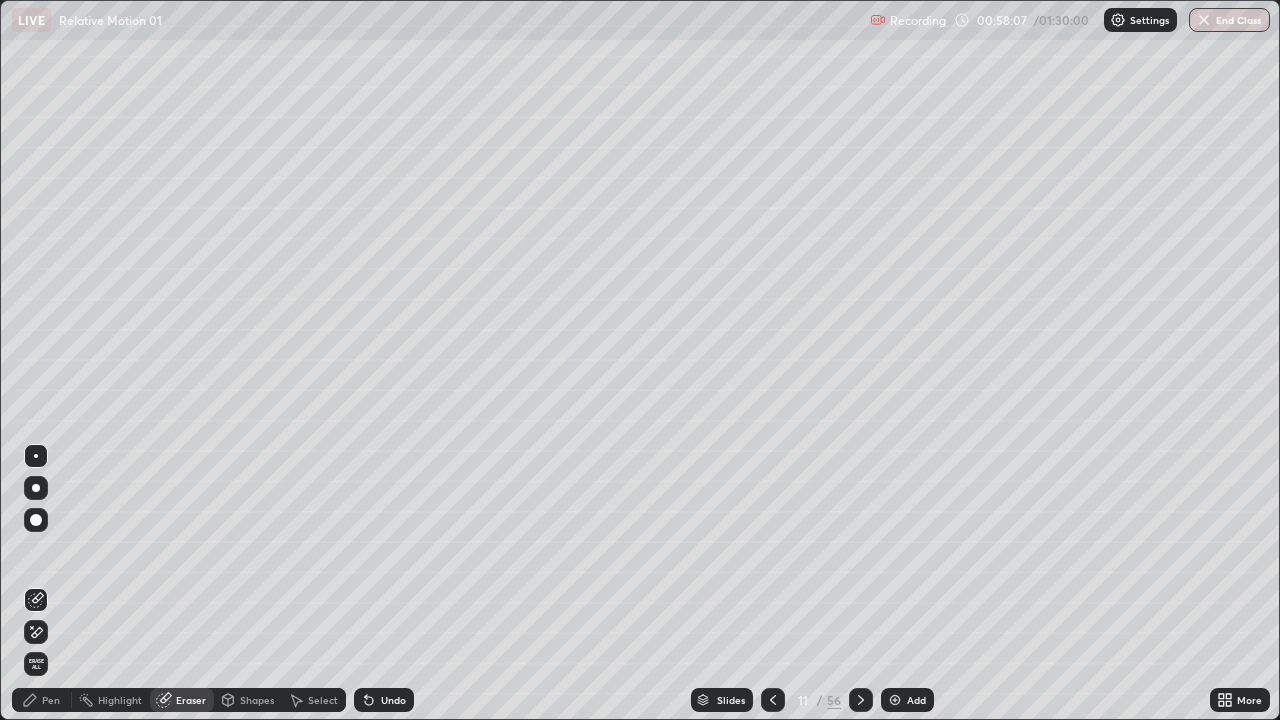 click on "Pen" at bounding box center [51, 700] 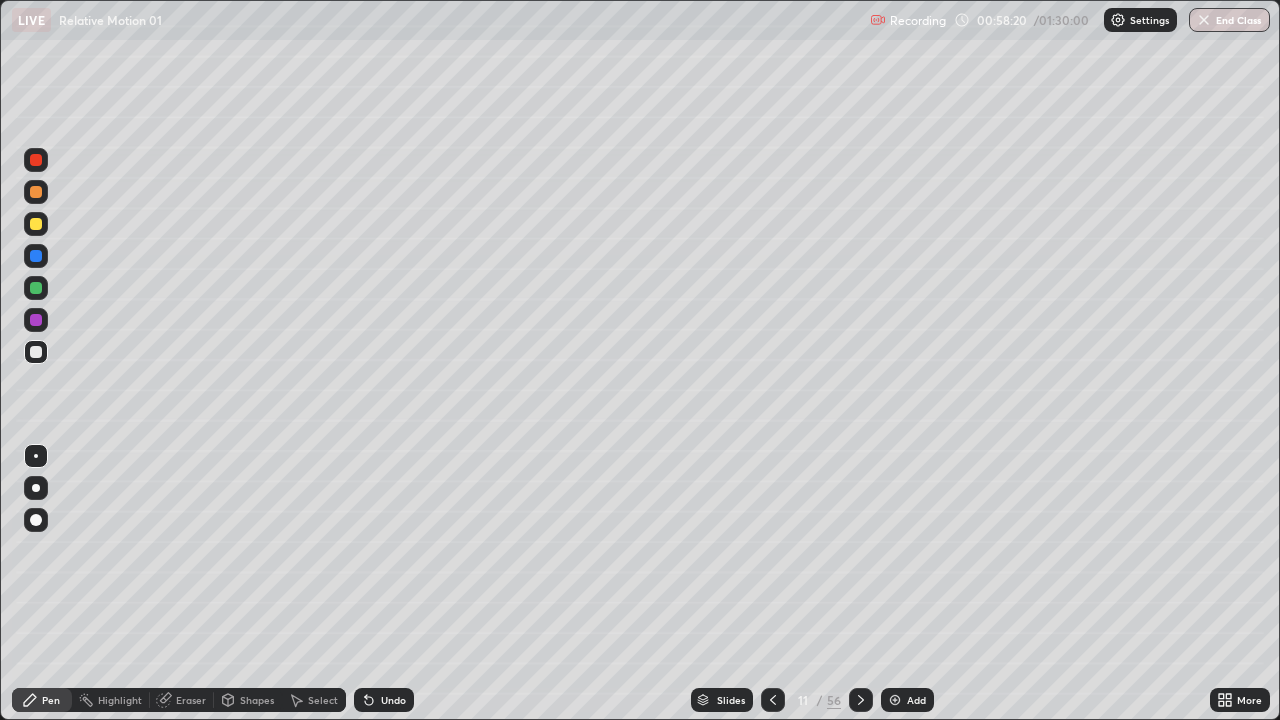 click on "Eraser" at bounding box center (191, 700) 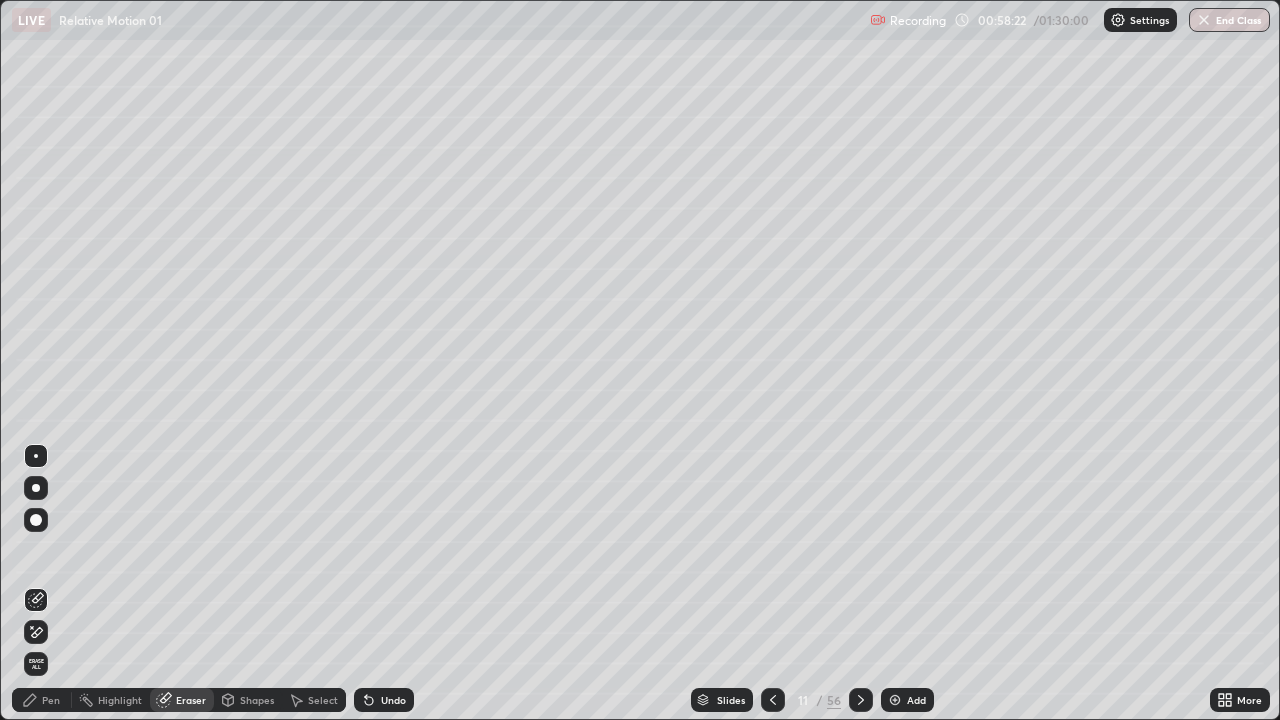 click on "Pen" at bounding box center [42, 700] 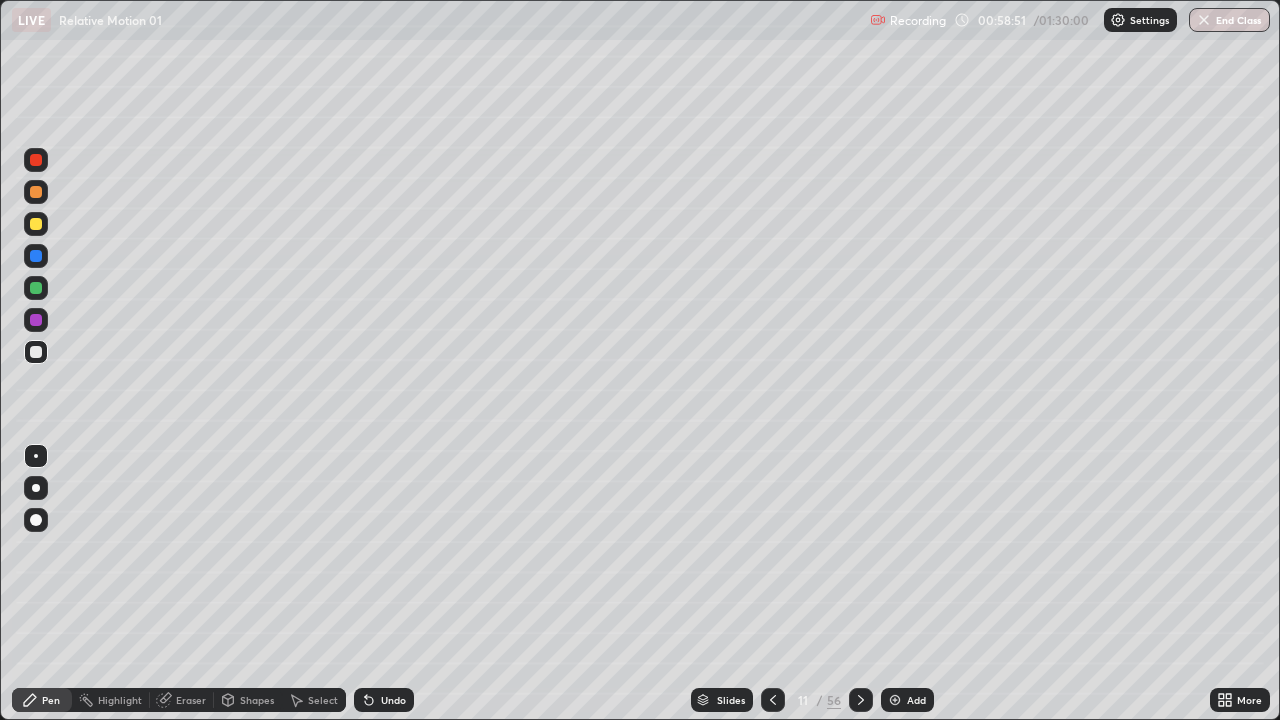 click 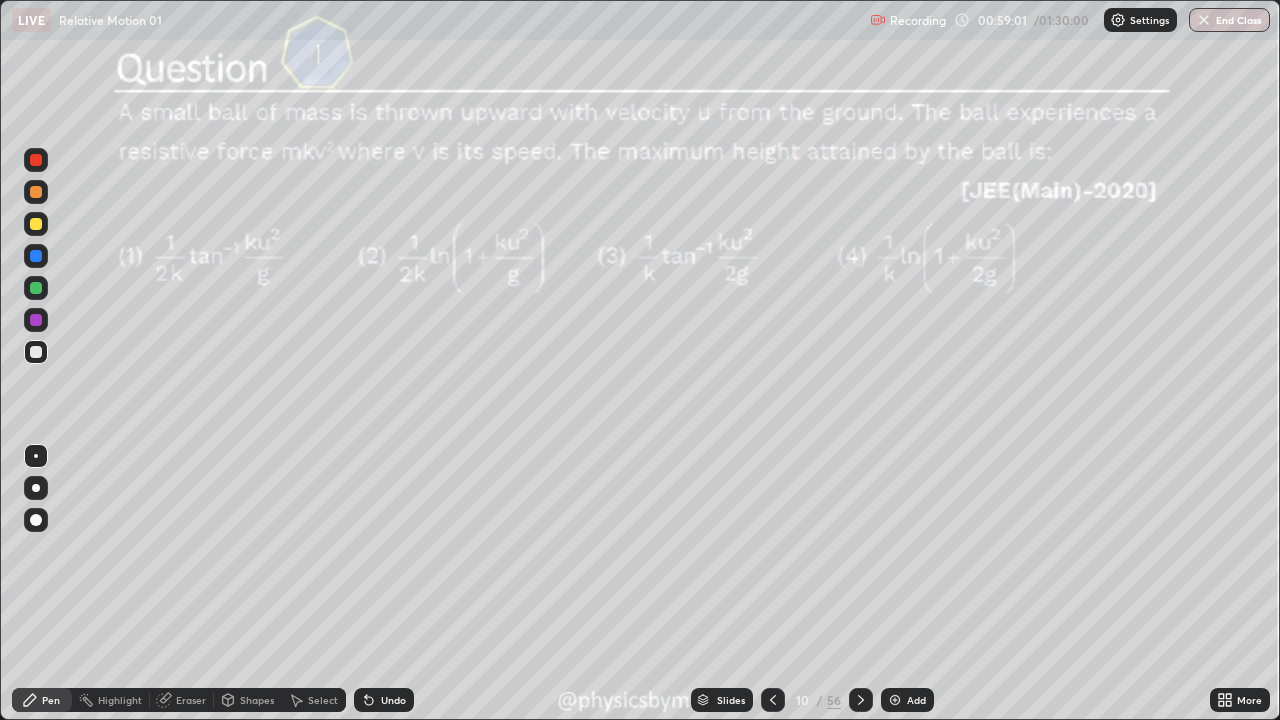 click 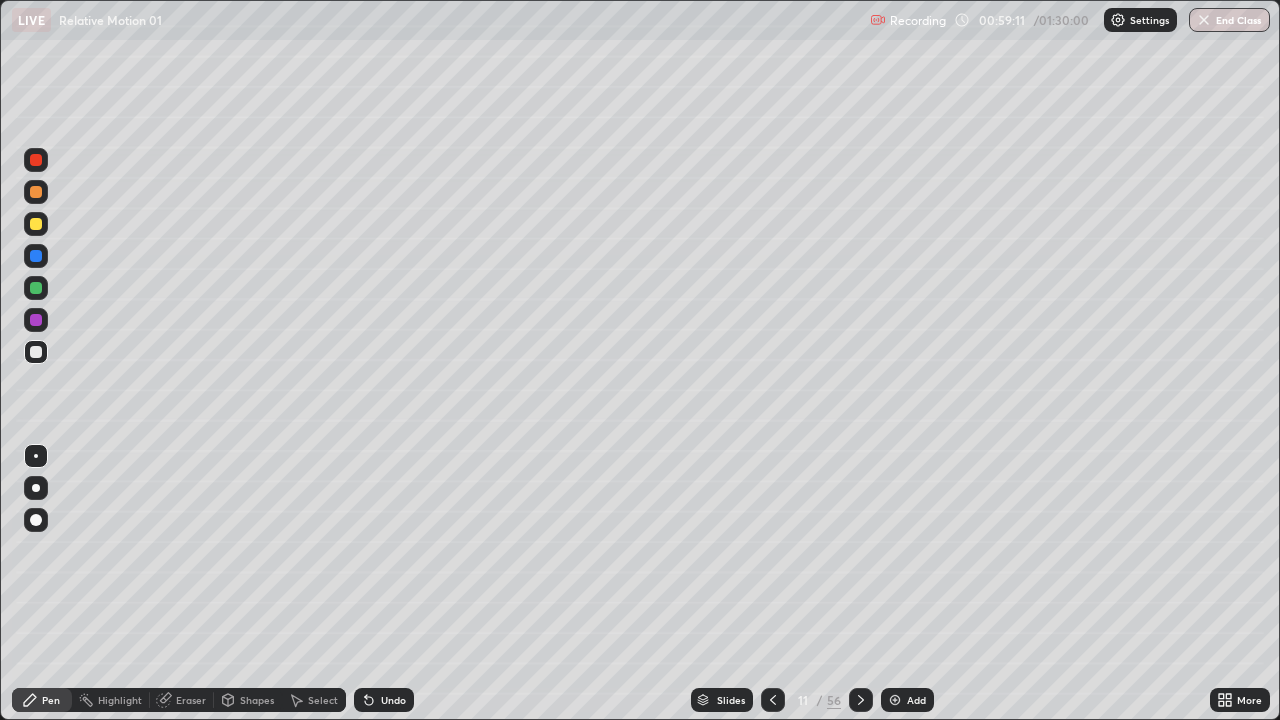 click 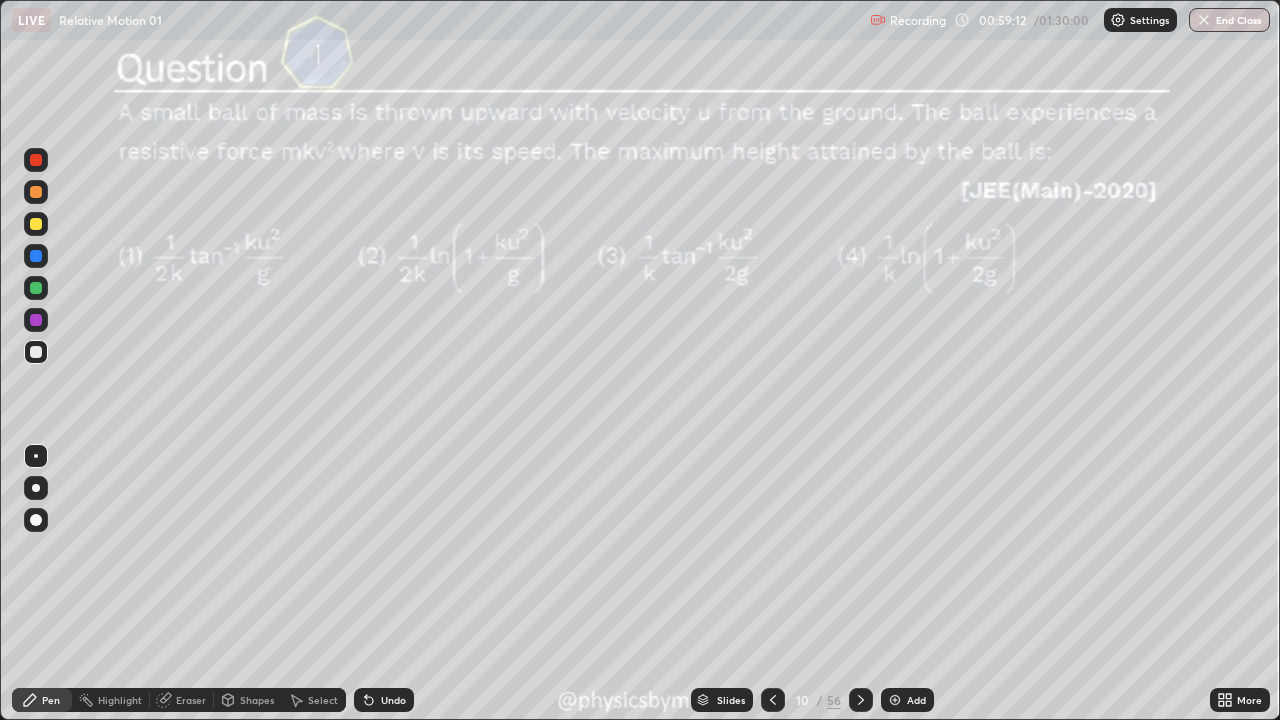 click on "/" at bounding box center (820, 700) 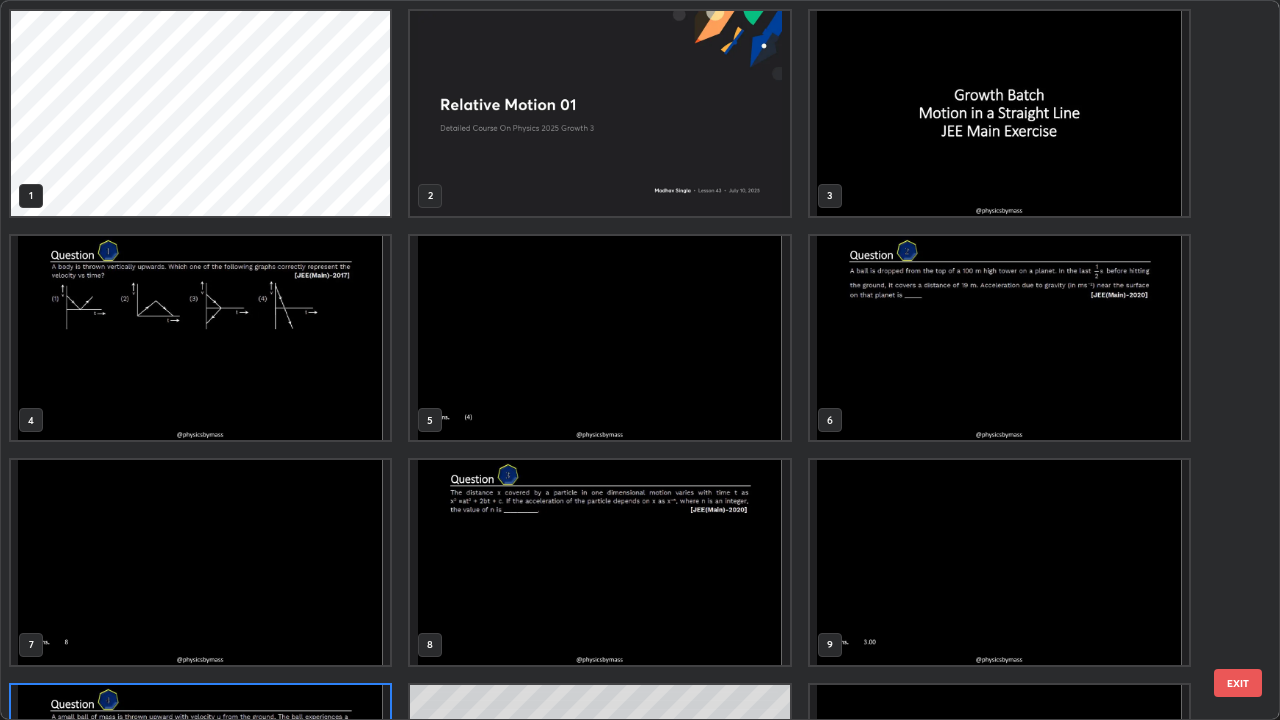 scroll, scrollTop: 180, scrollLeft: 0, axis: vertical 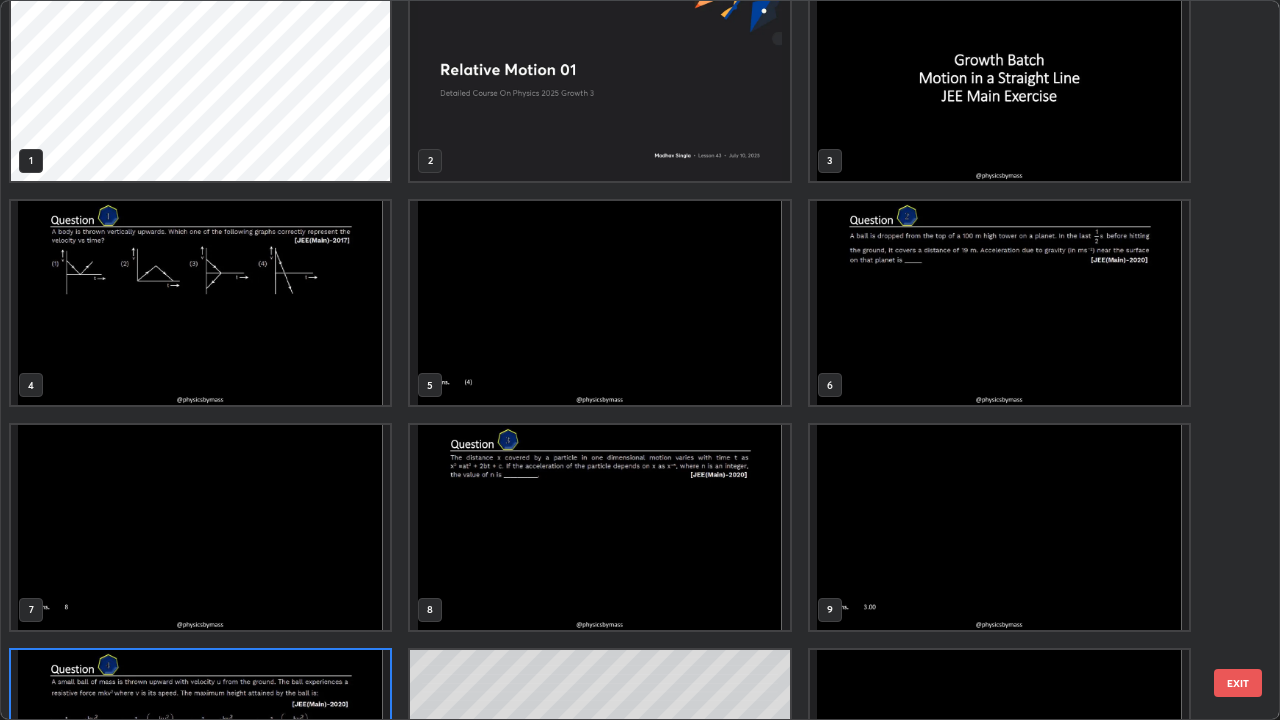 click at bounding box center [999, 303] 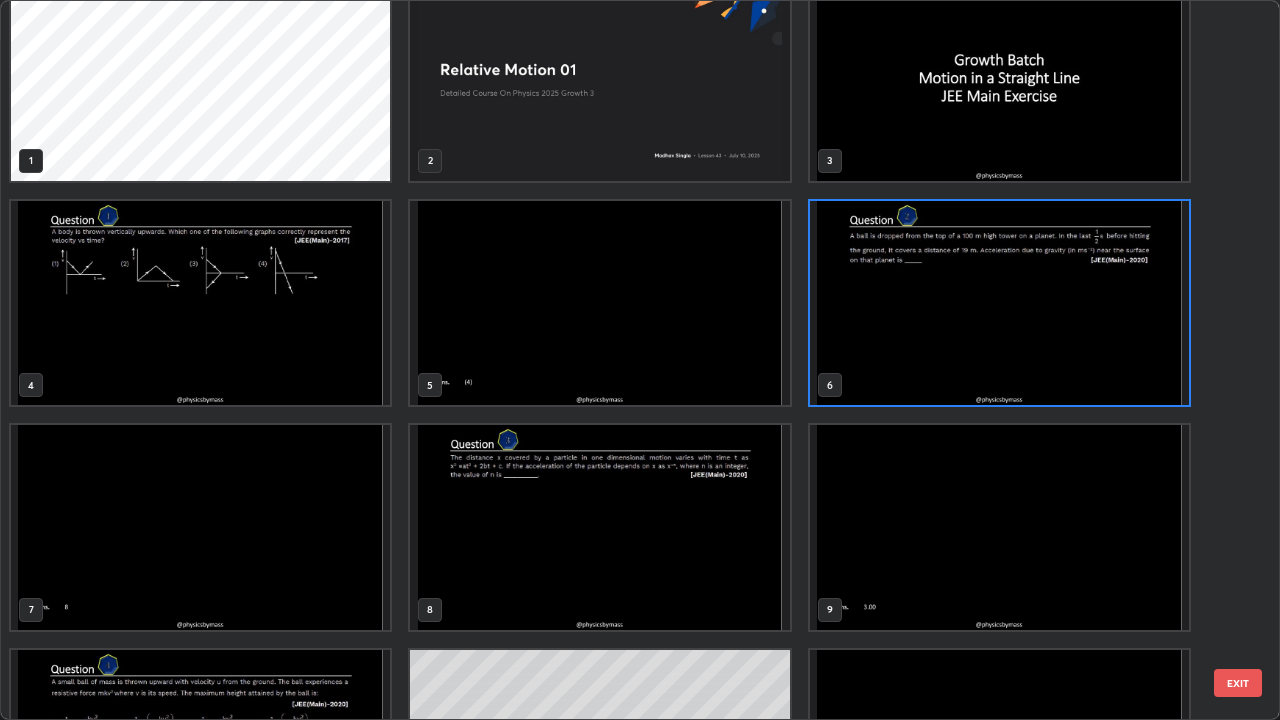 click at bounding box center (999, 303) 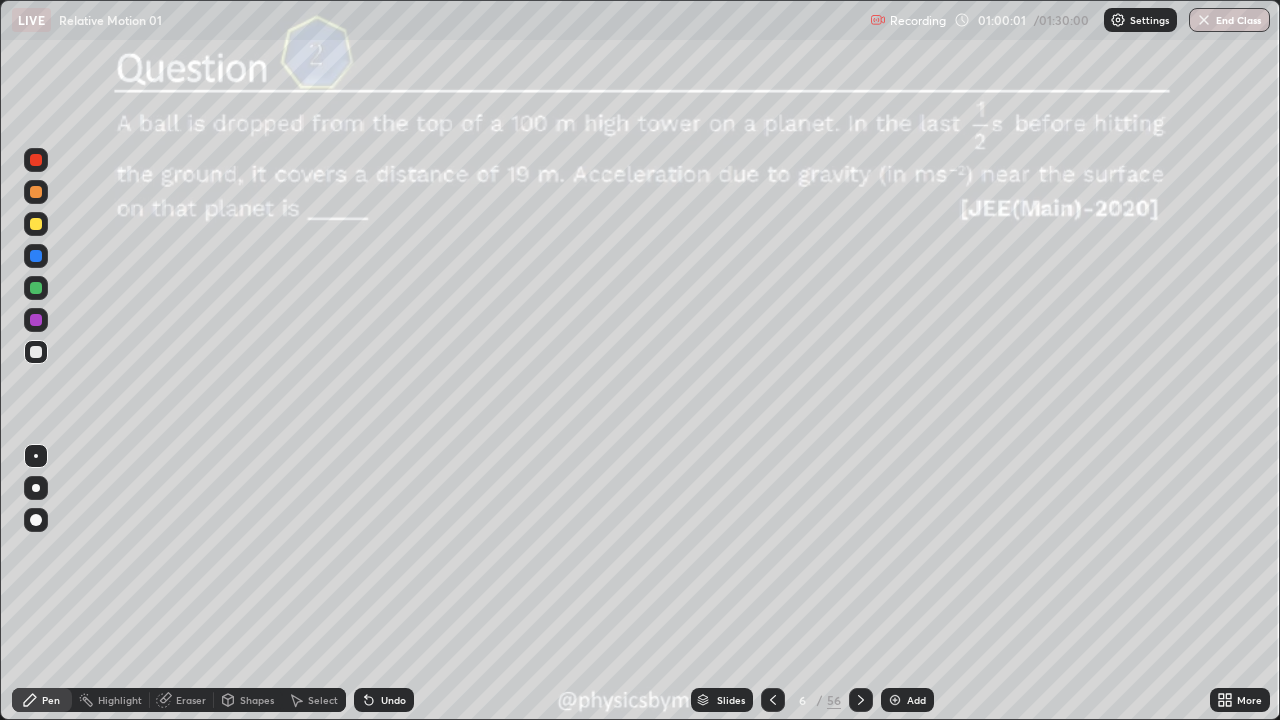 click 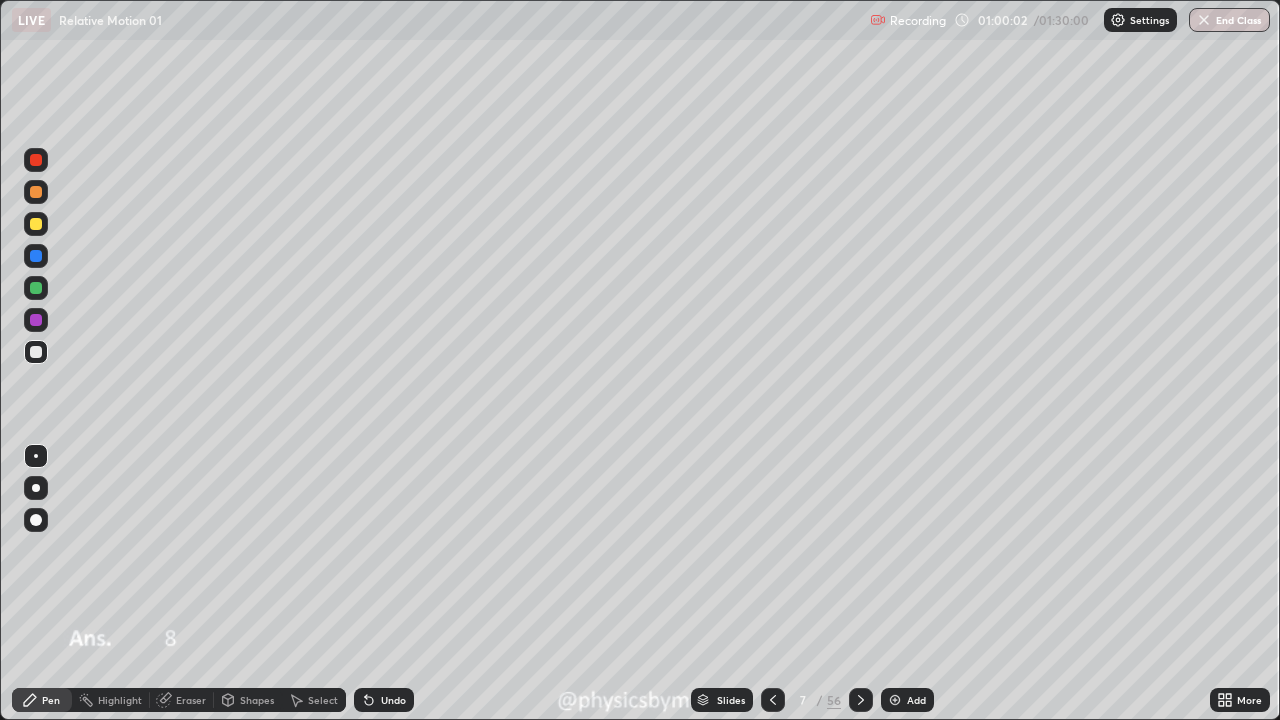 click 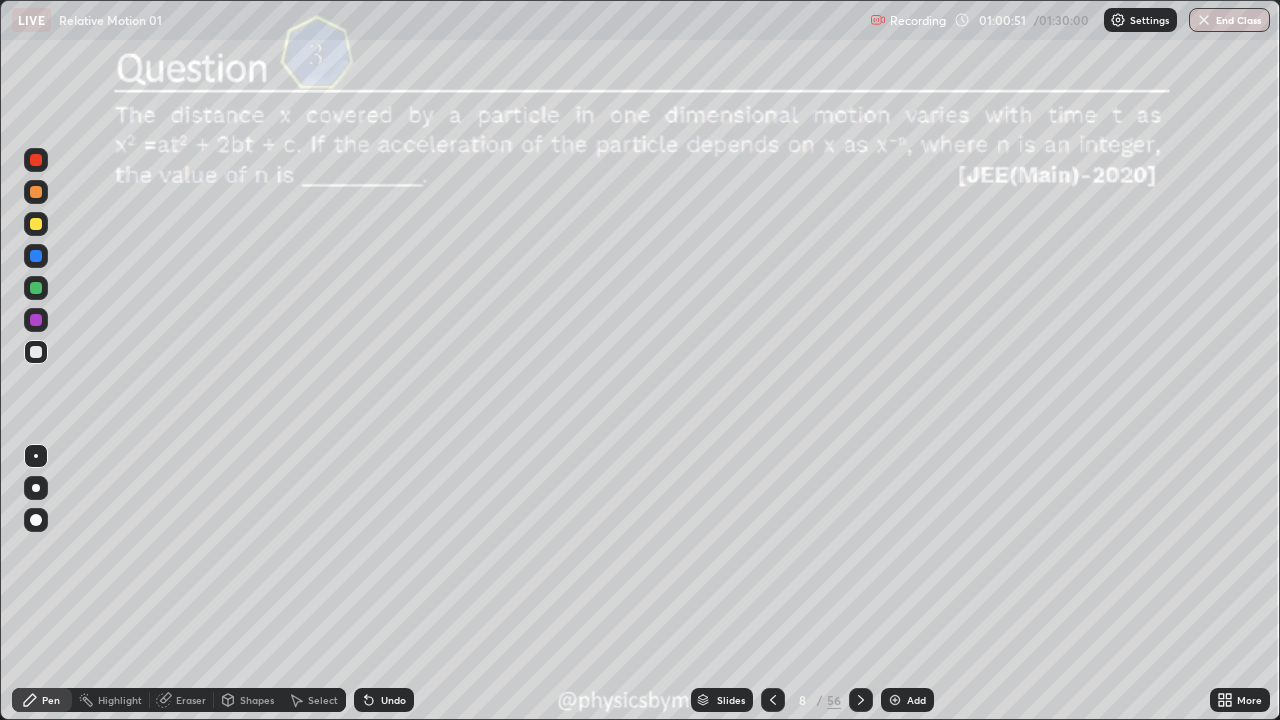 click at bounding box center [861, 700] 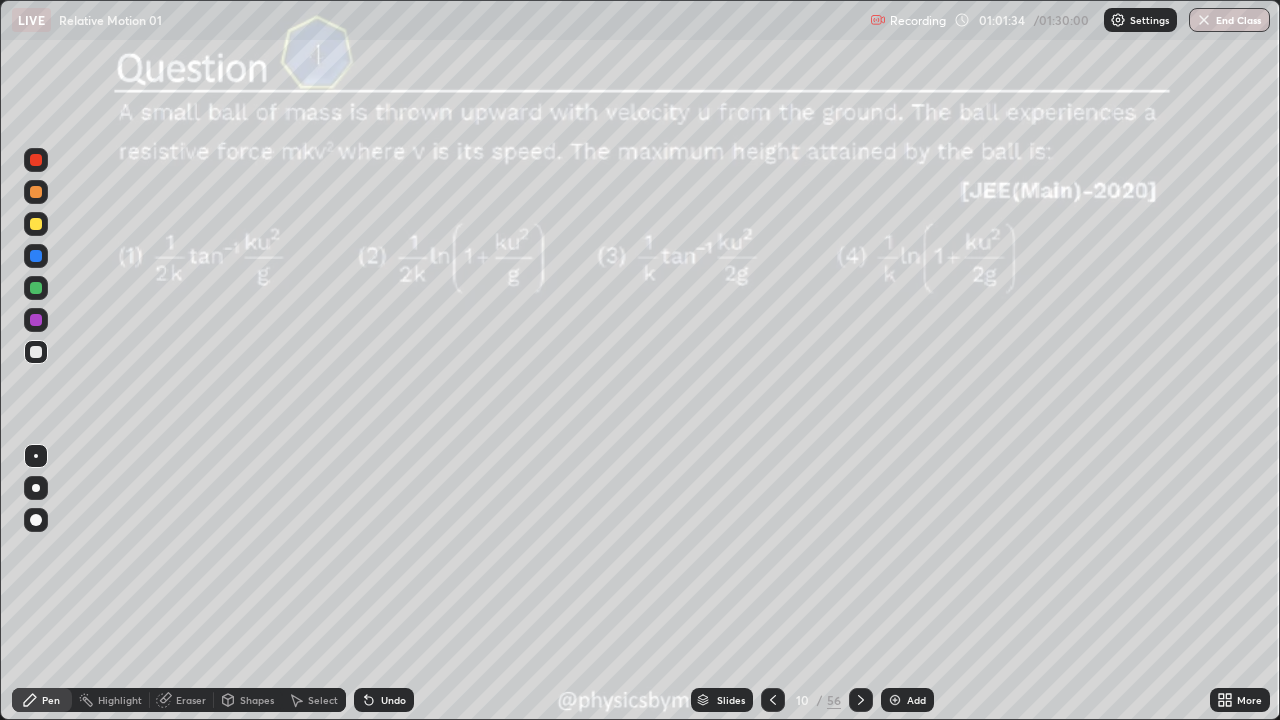 click at bounding box center (861, 700) 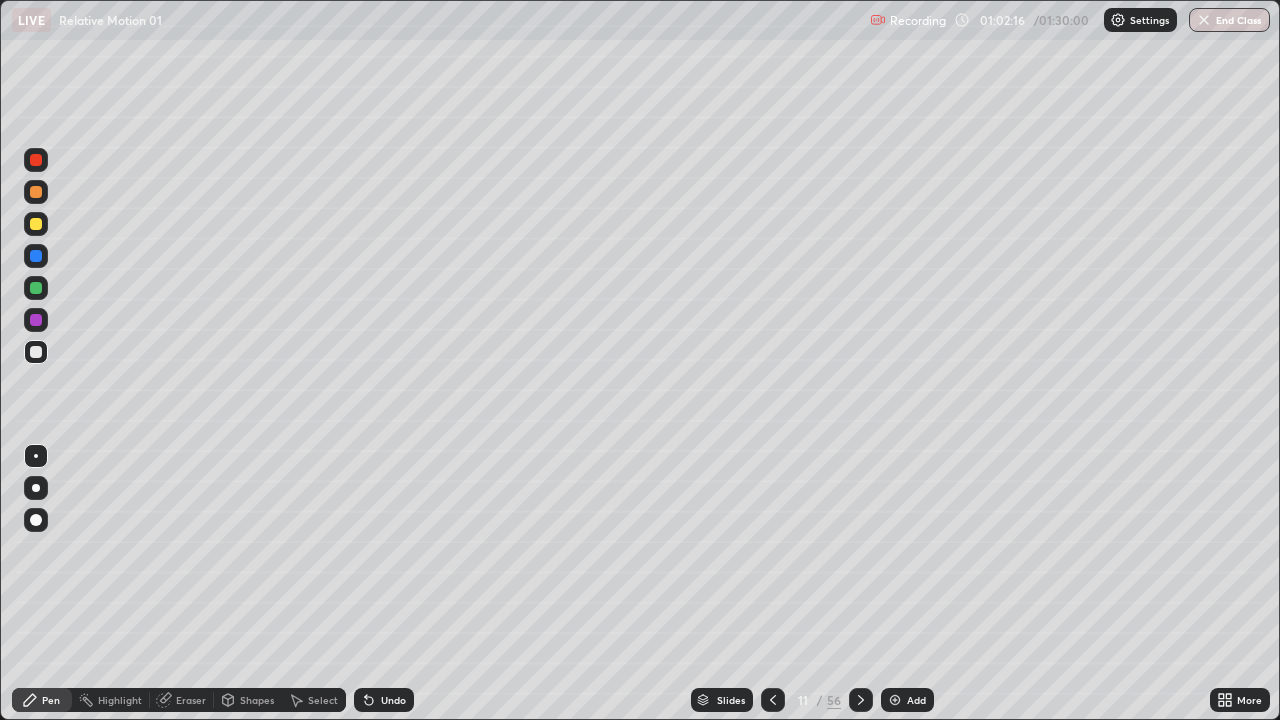 click on "Undo" at bounding box center (384, 700) 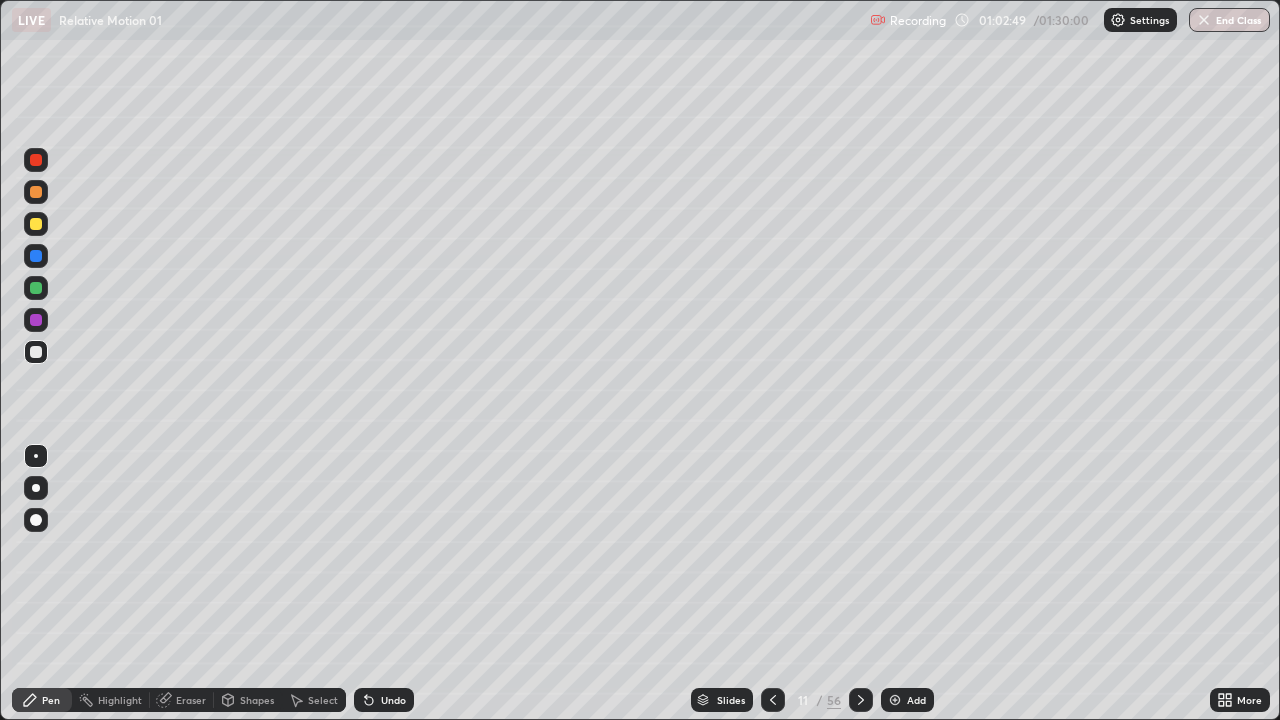 click on "Undo" at bounding box center [393, 700] 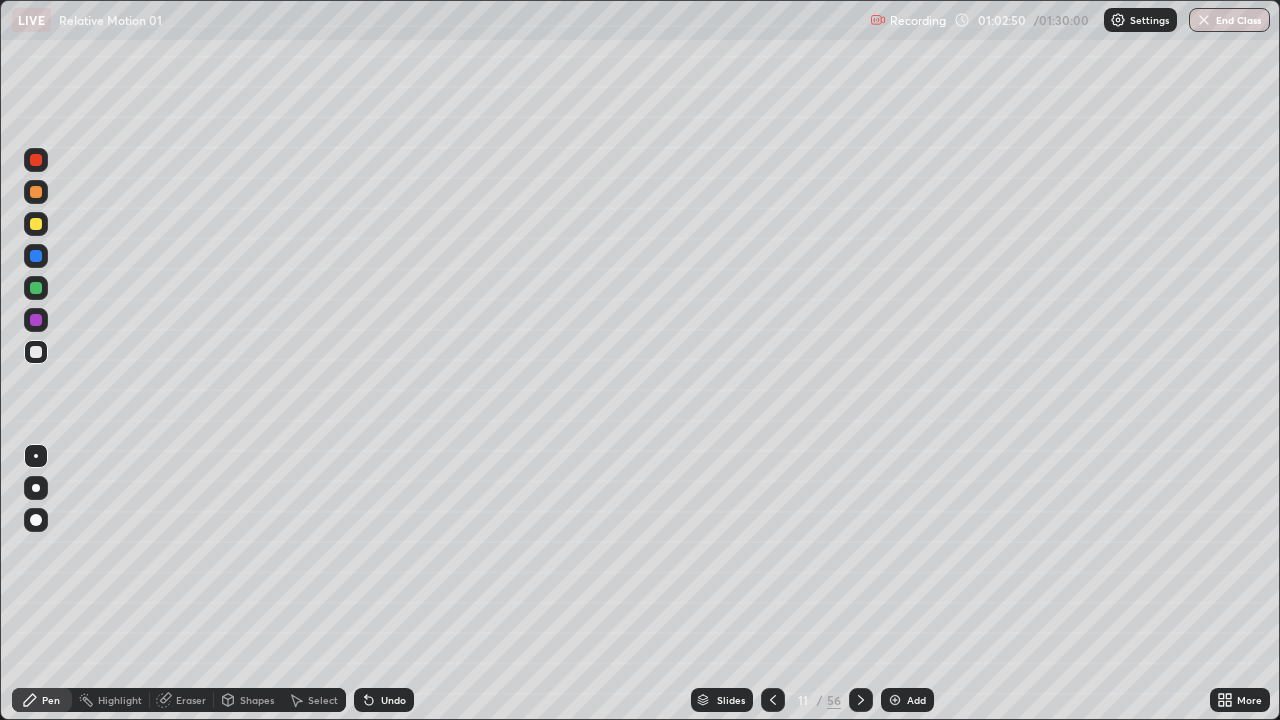 click on "Undo" at bounding box center (393, 700) 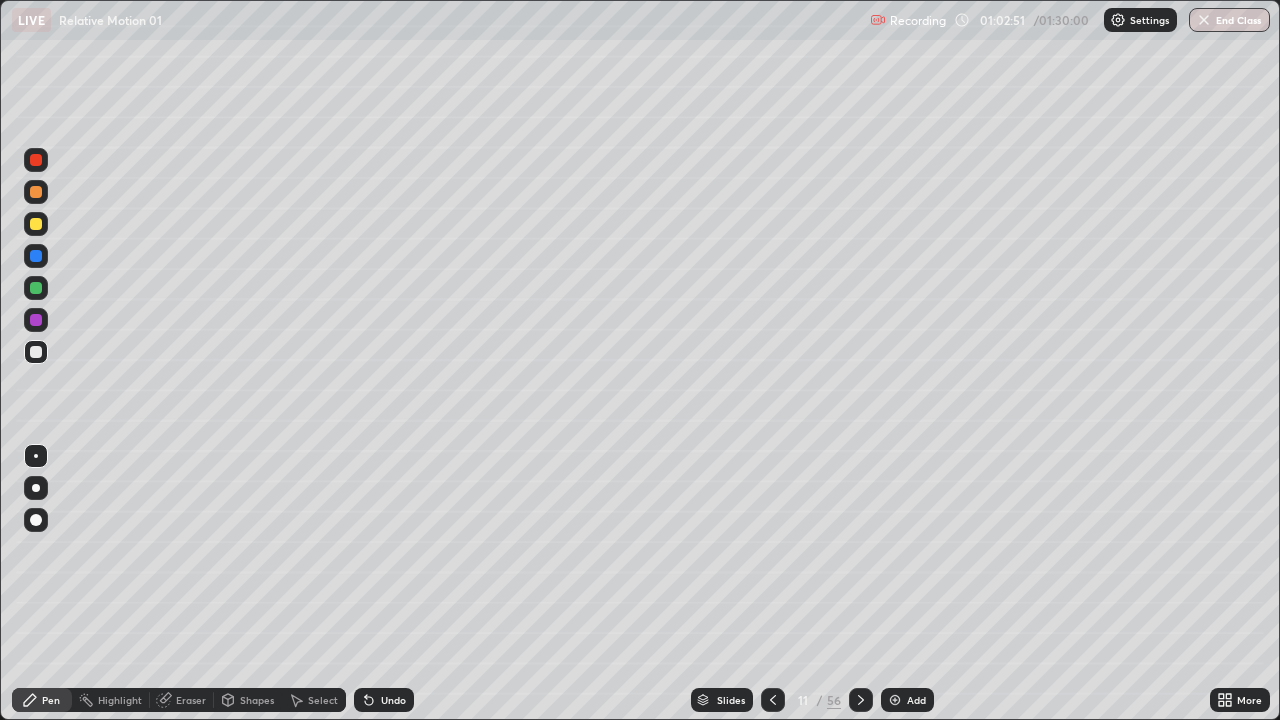 click on "Undo" at bounding box center (384, 700) 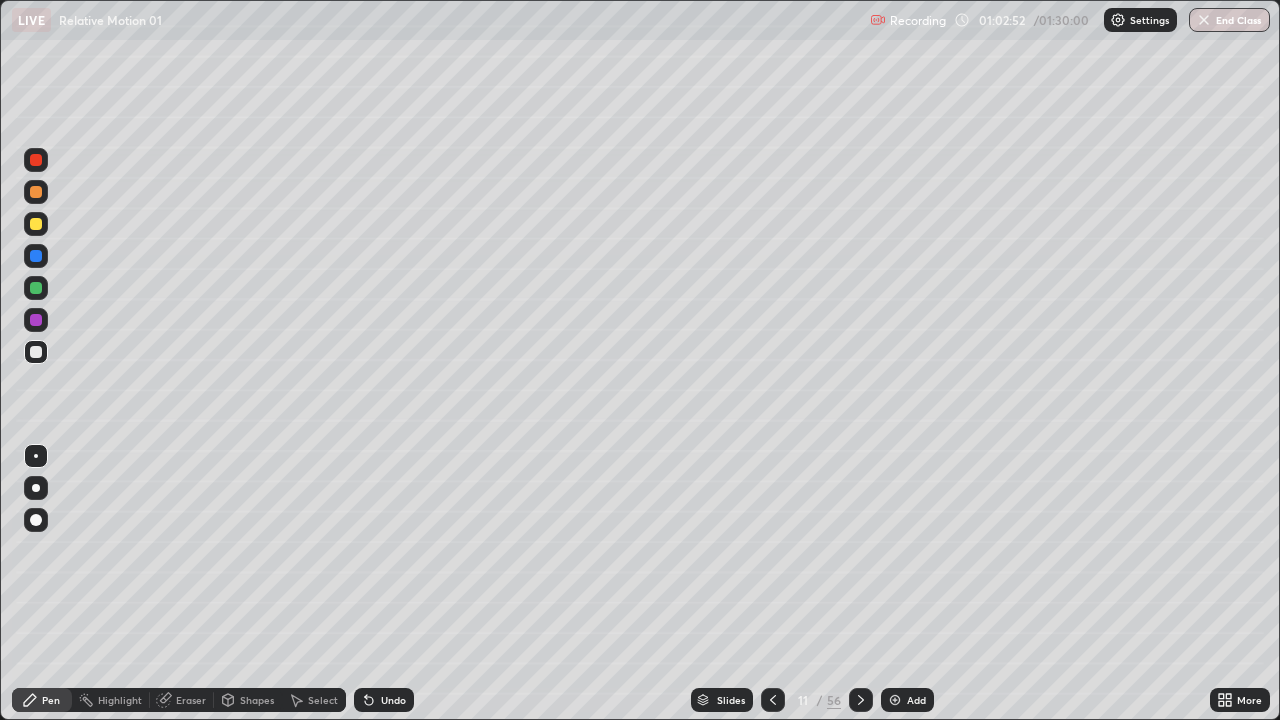 click on "Undo" at bounding box center [384, 700] 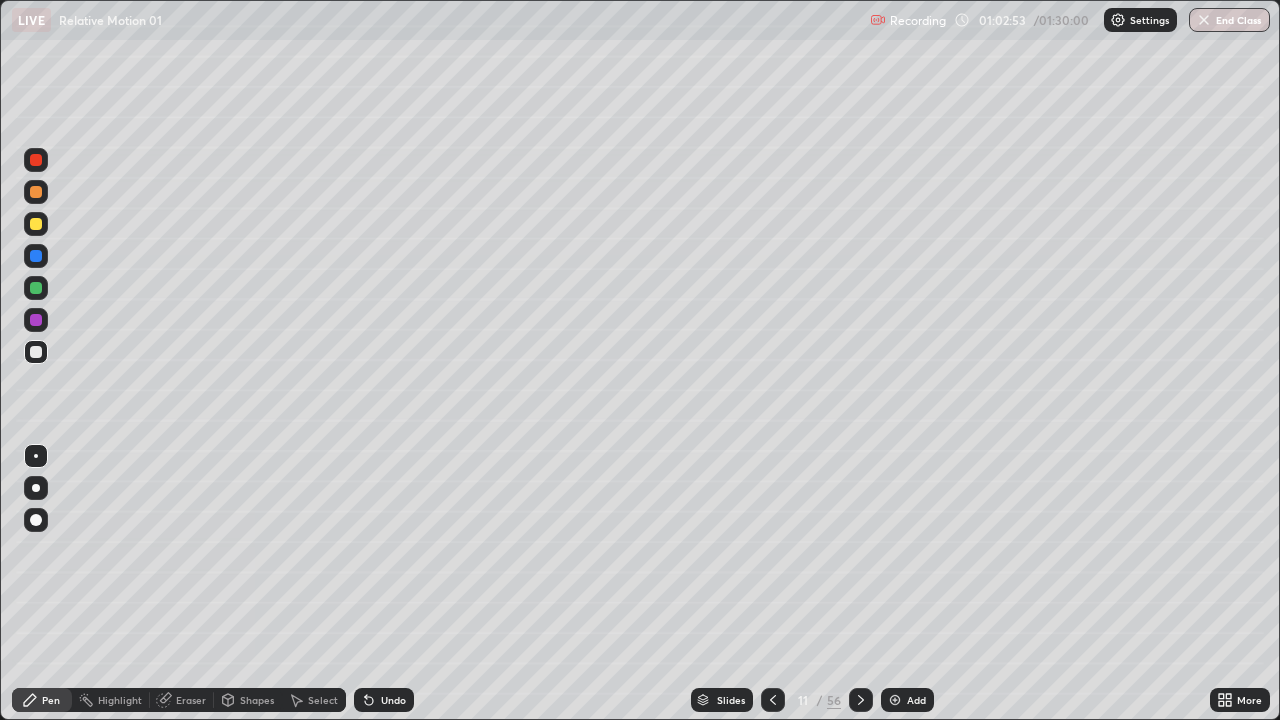 click on "Undo" at bounding box center (393, 700) 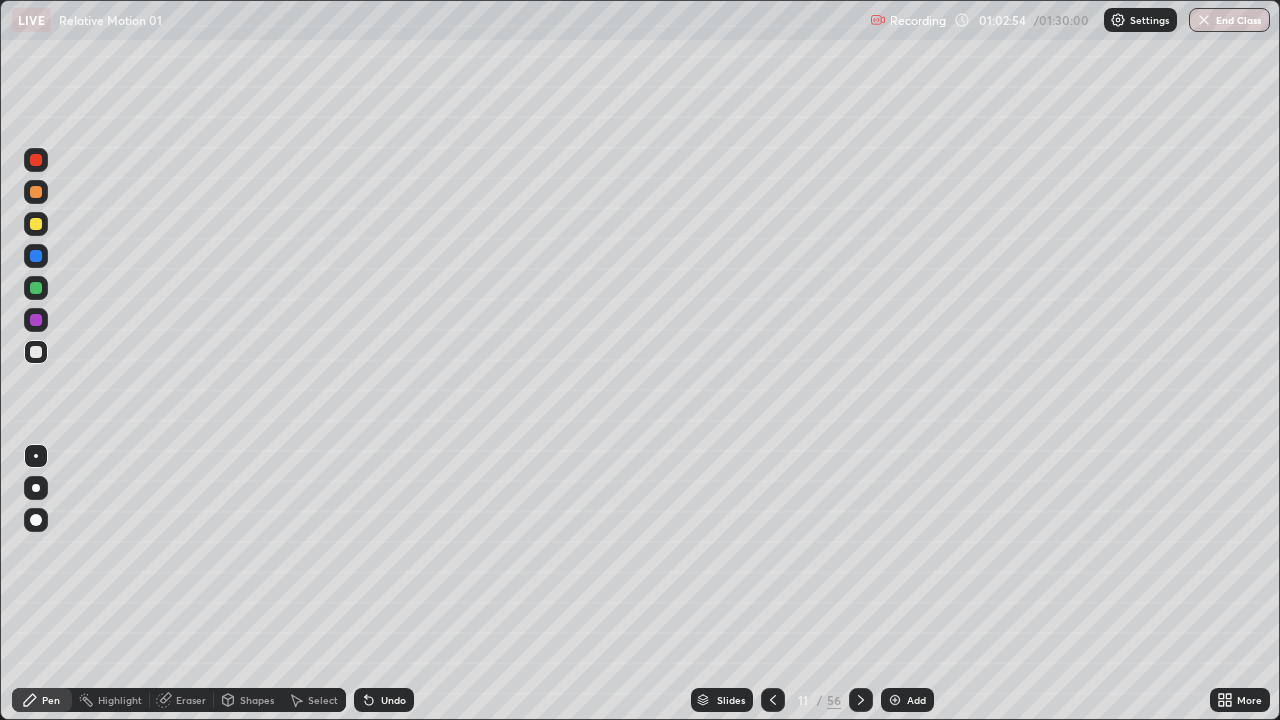 click on "Undo" at bounding box center (384, 700) 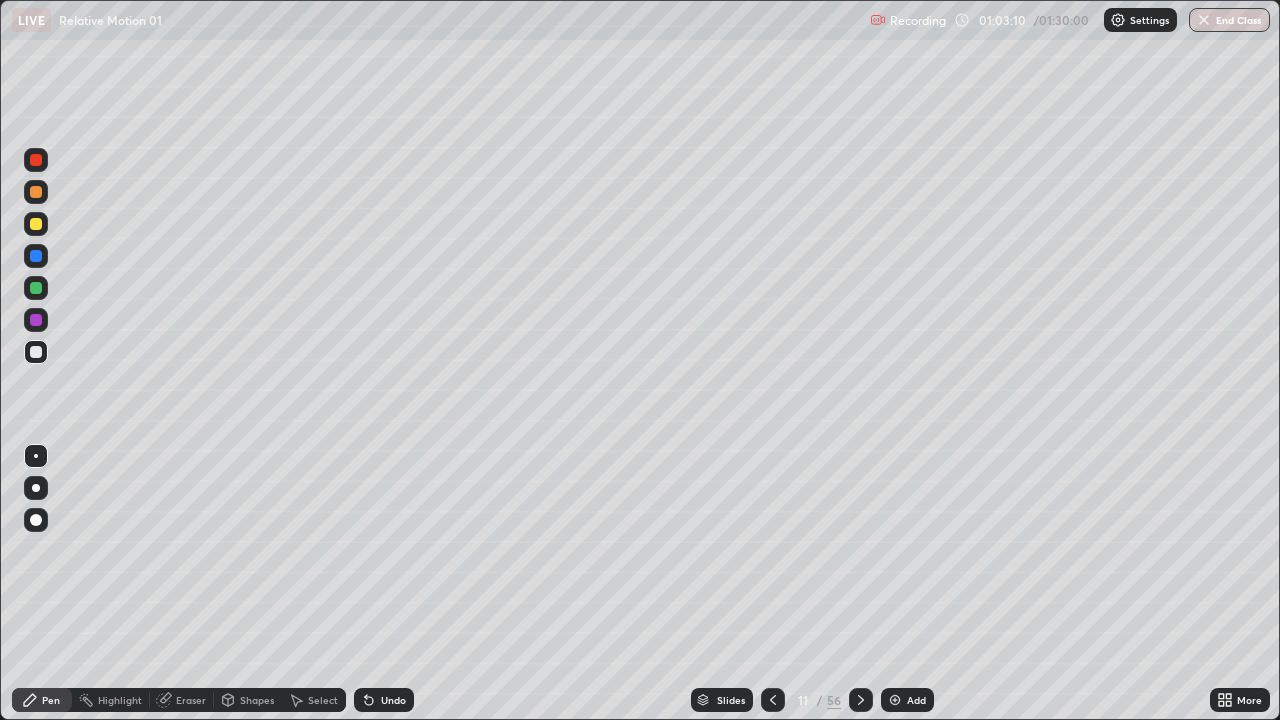 click 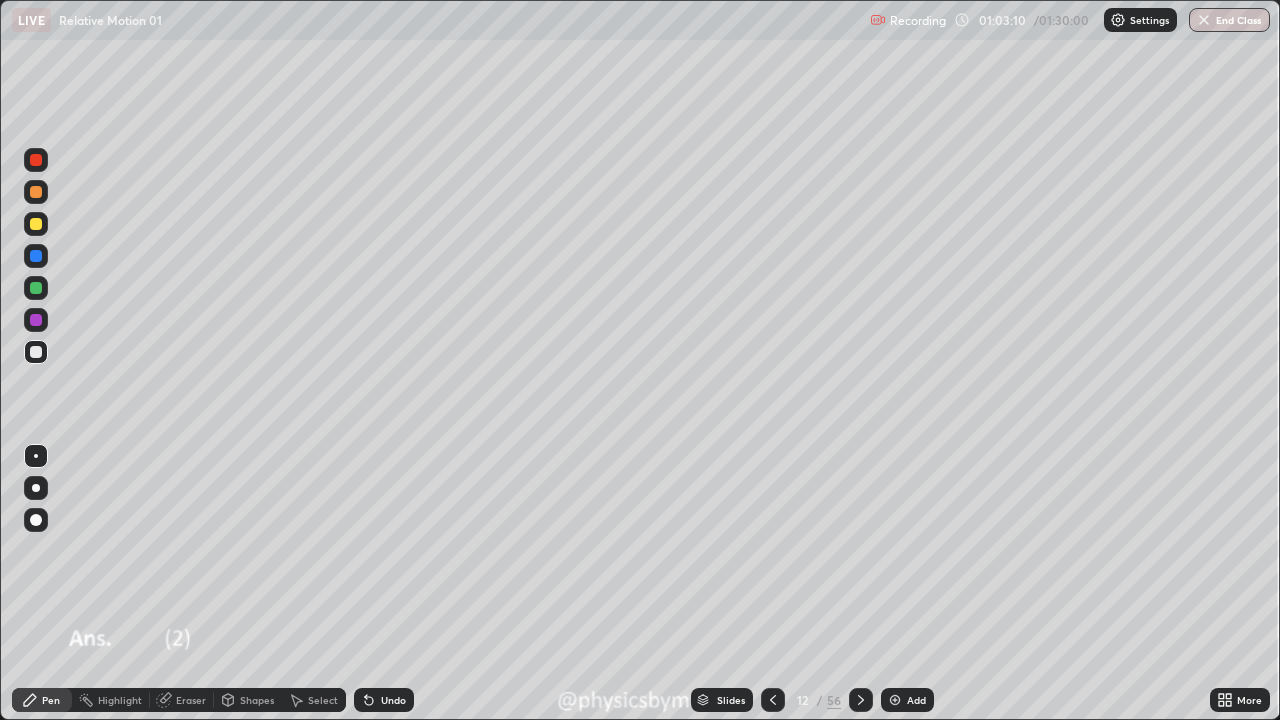 click 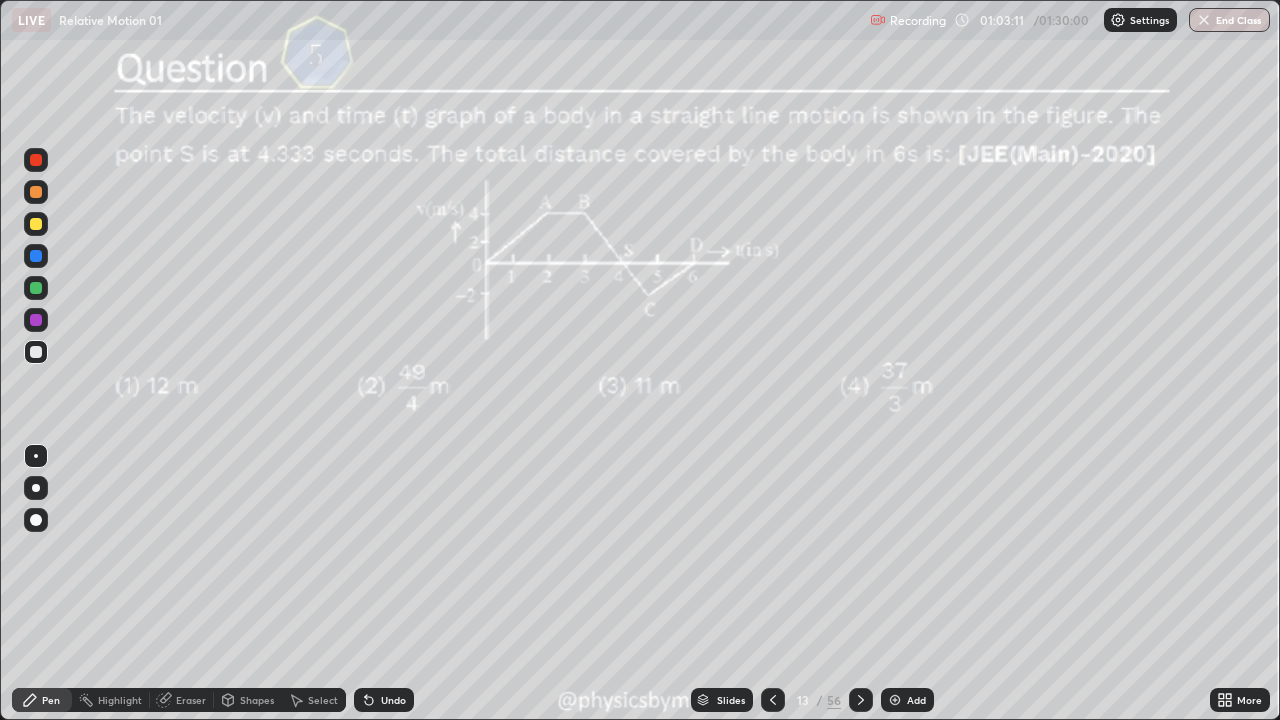 click 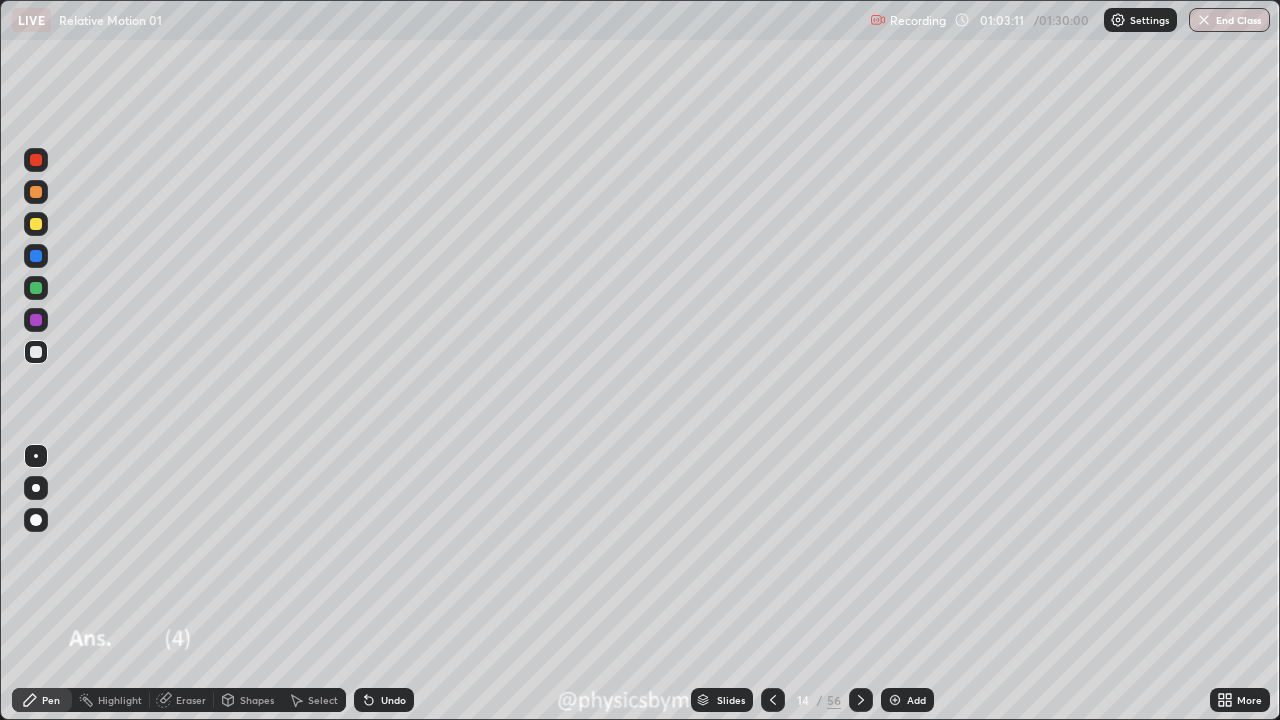click 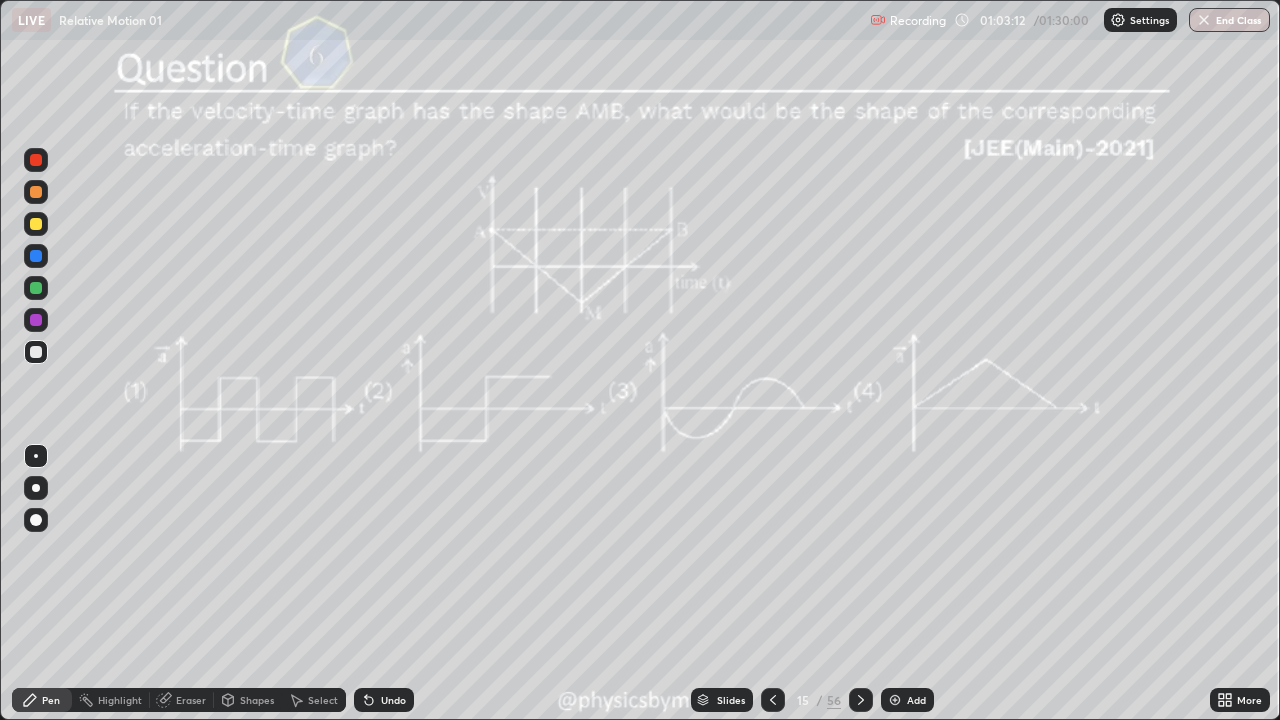 click 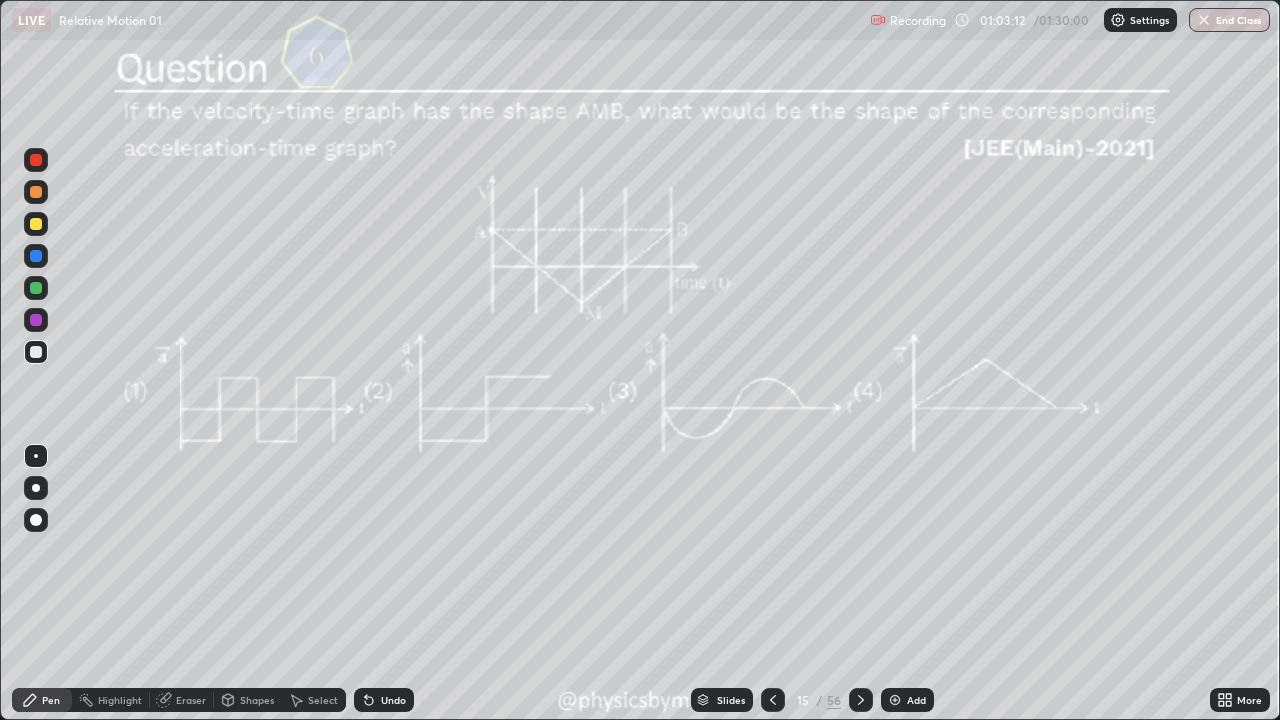 click 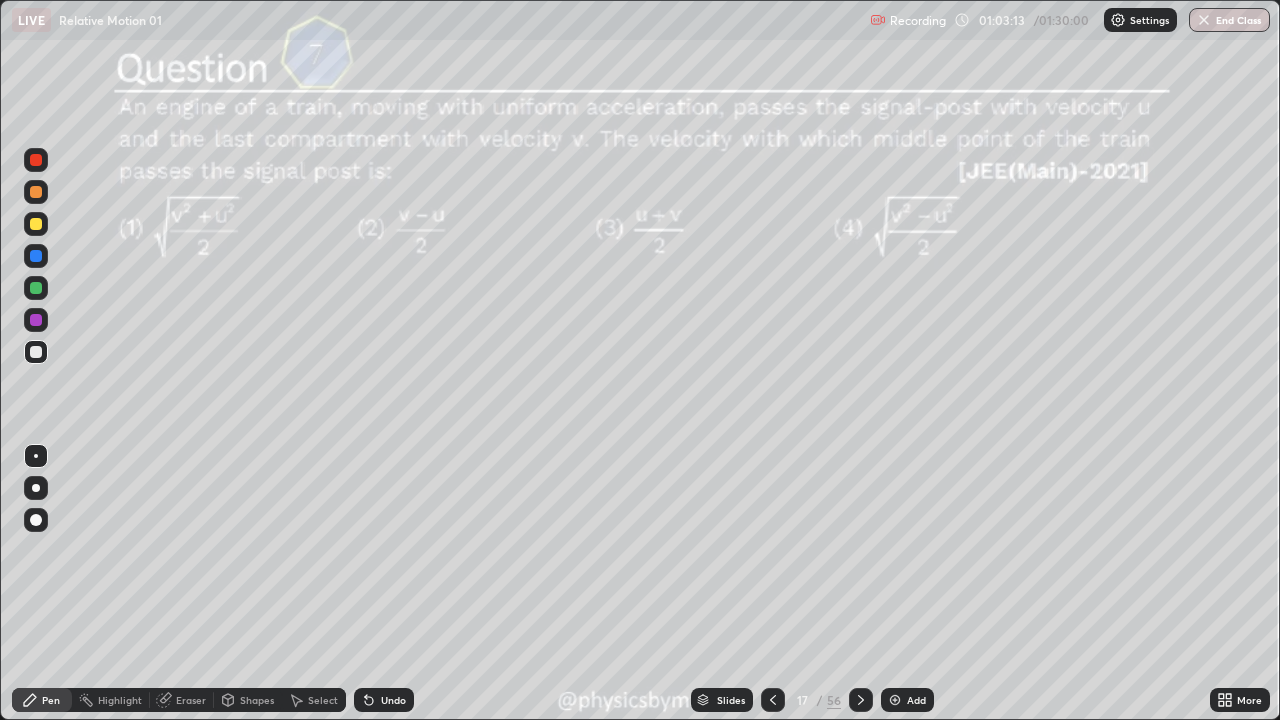 click at bounding box center (861, 700) 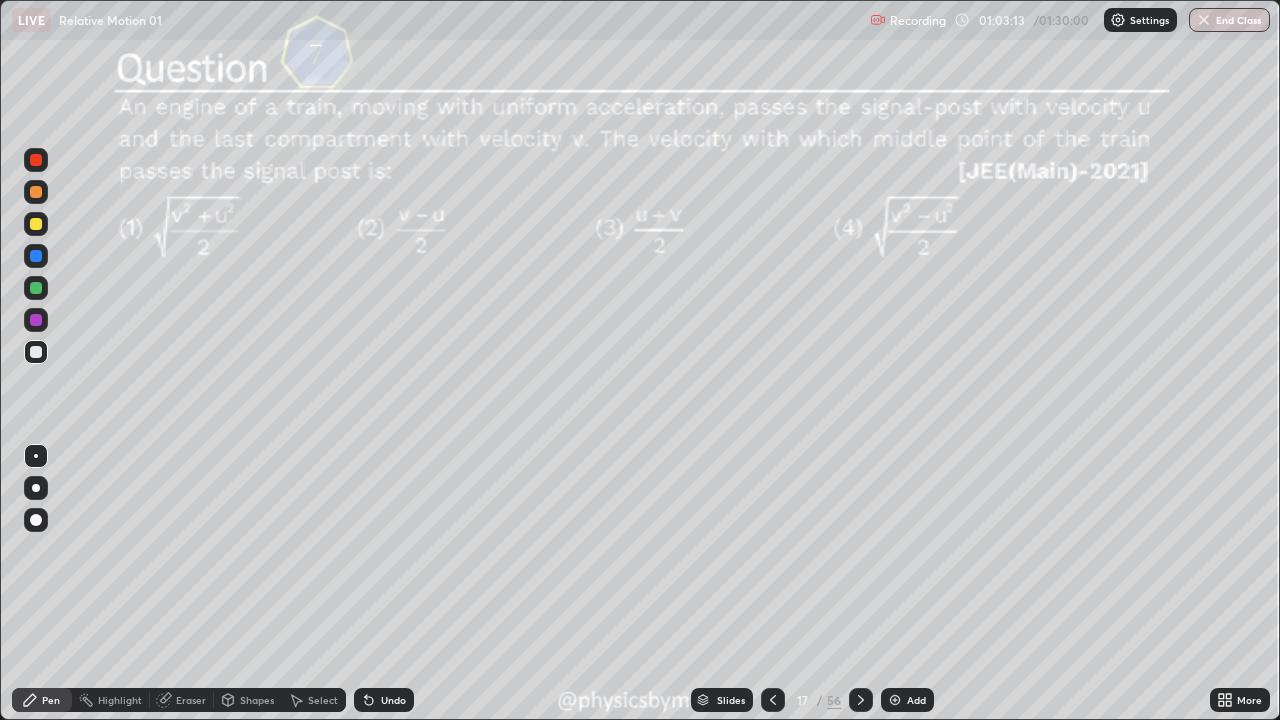 click at bounding box center (861, 700) 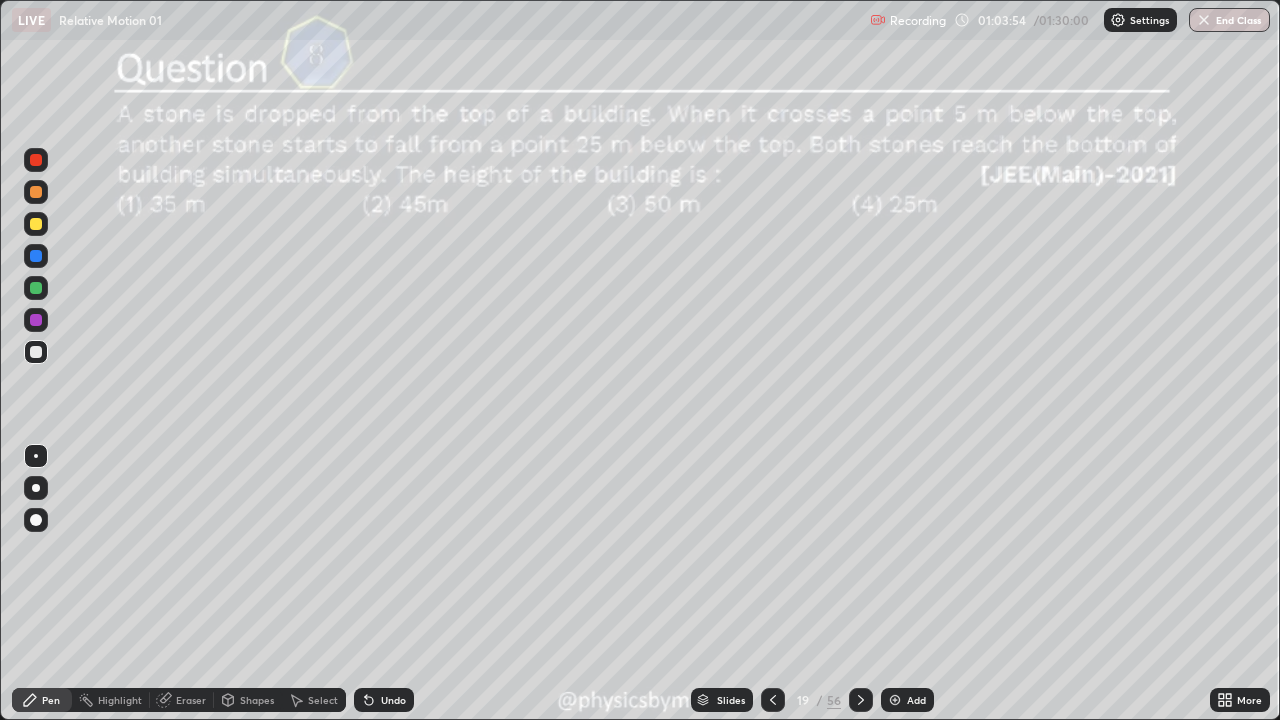 click 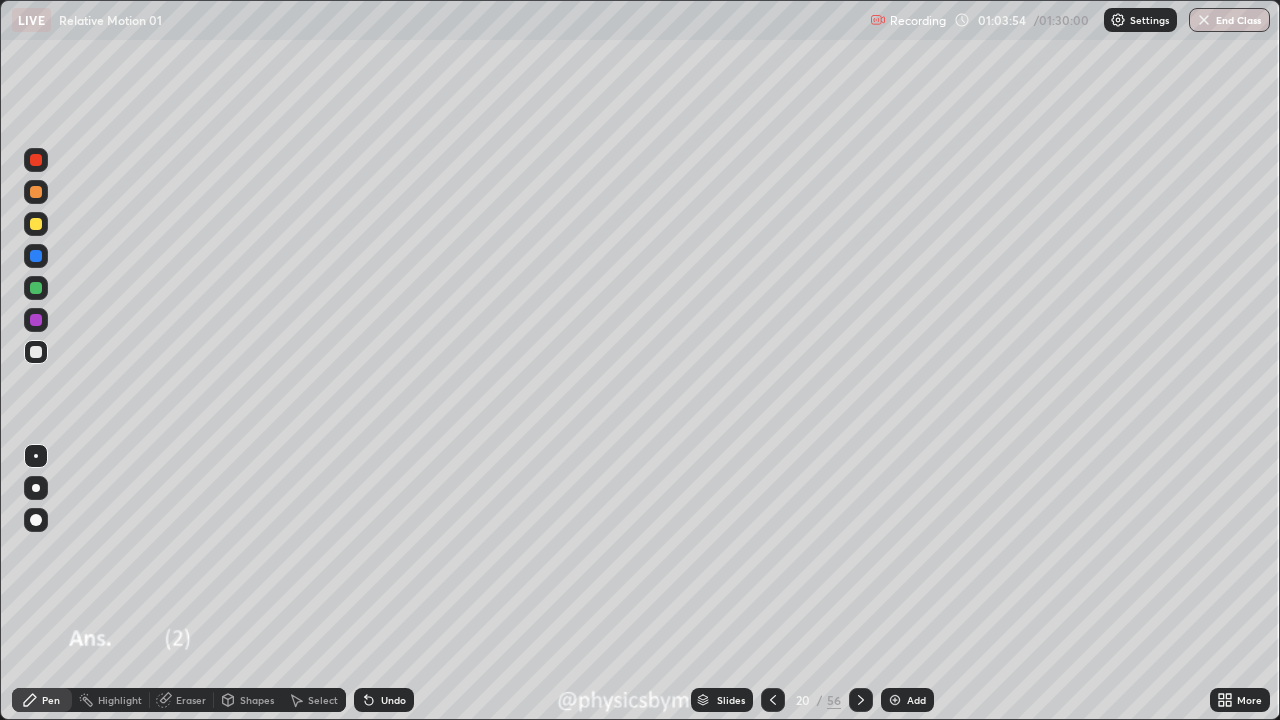 click 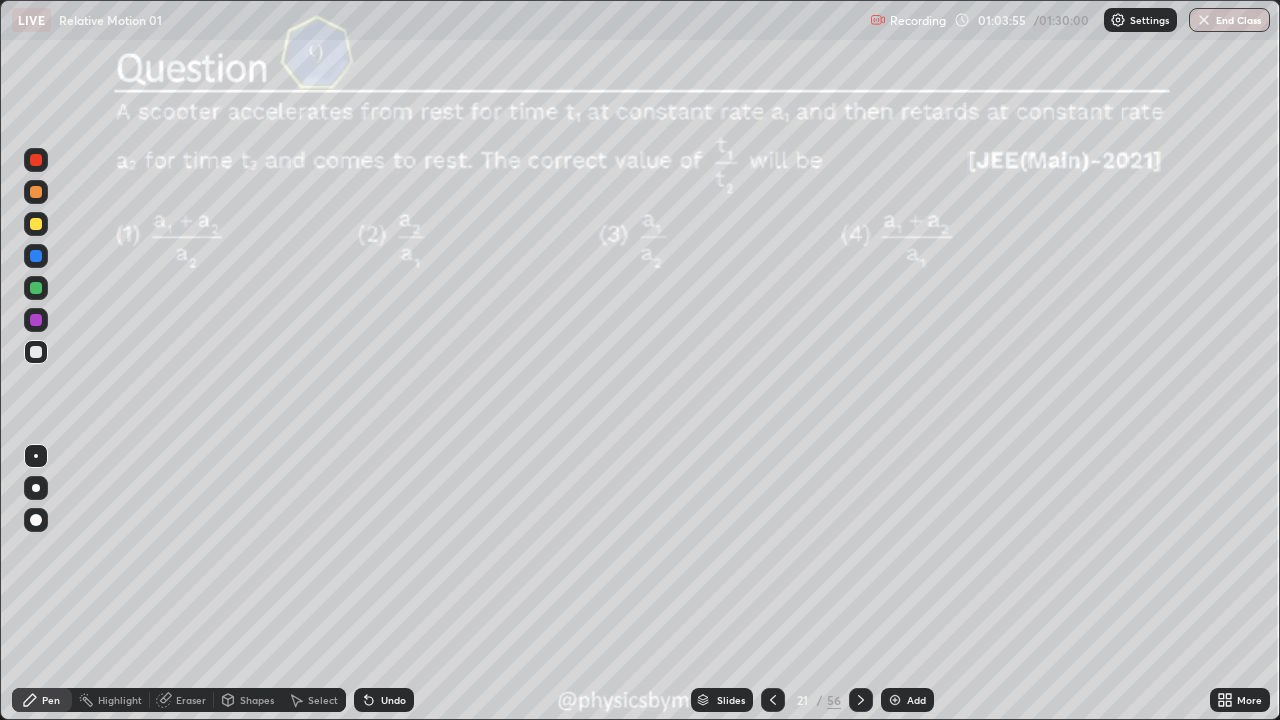 click at bounding box center [861, 700] 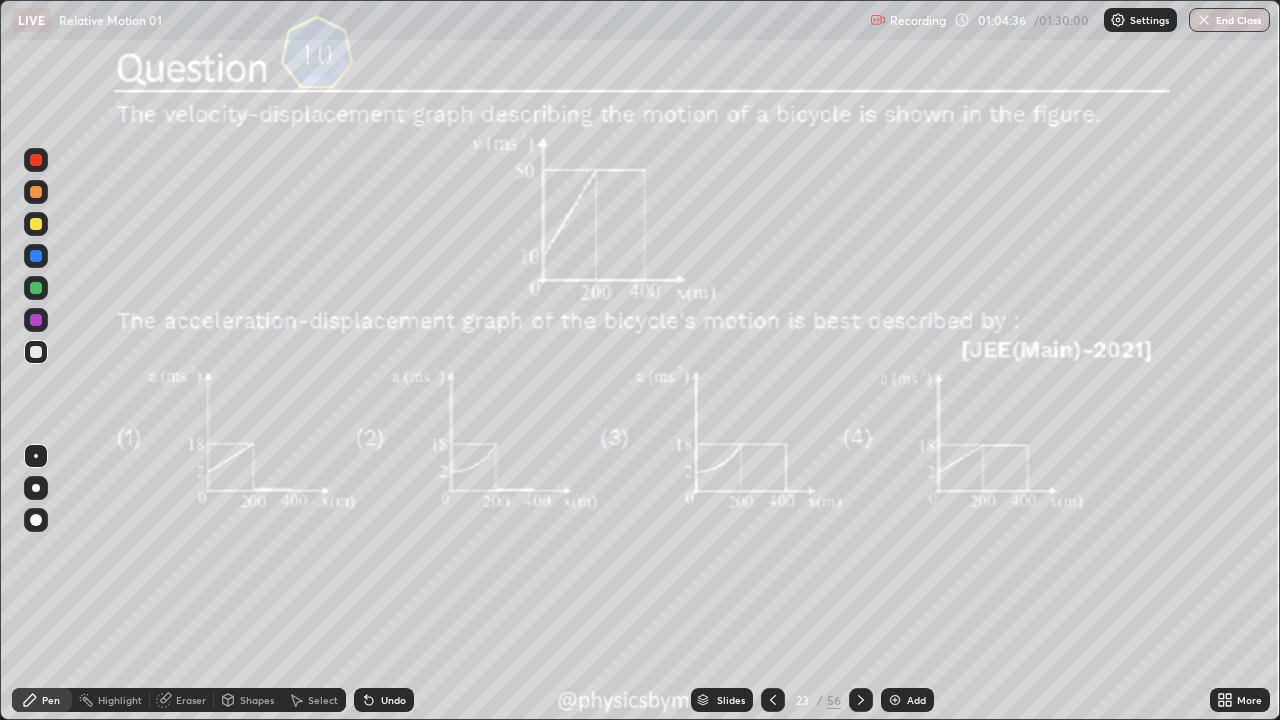 click 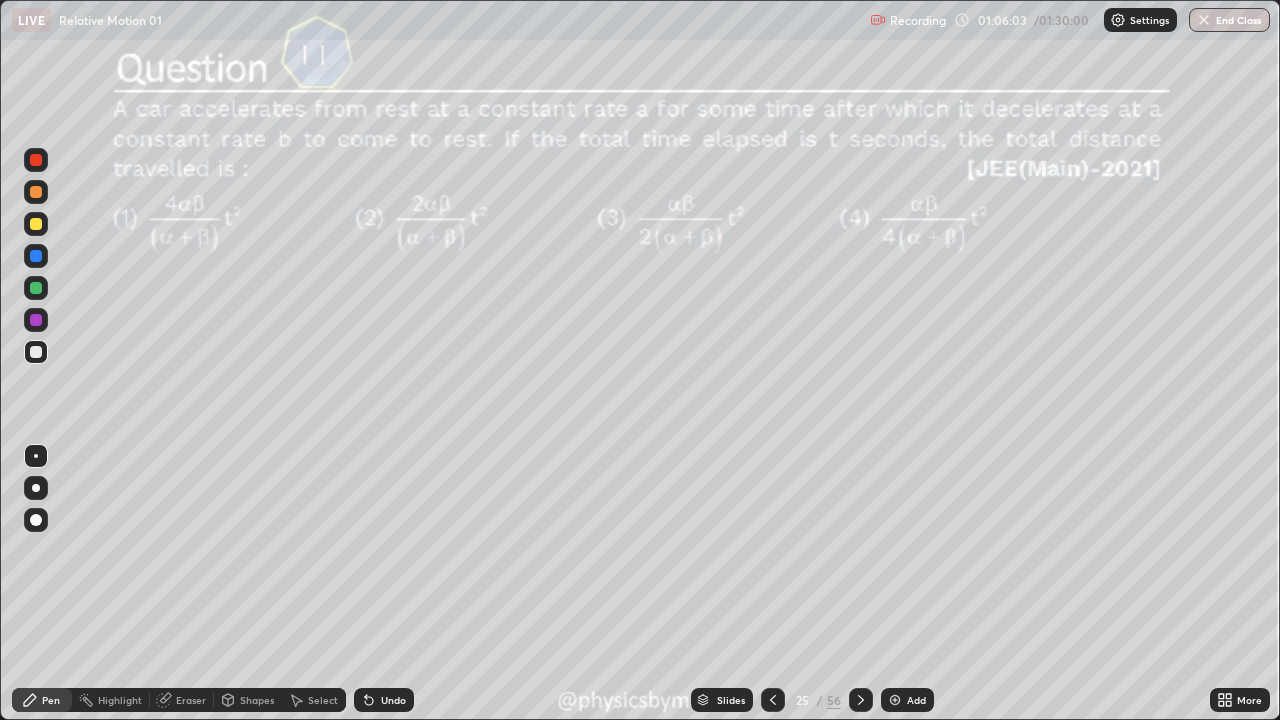 click 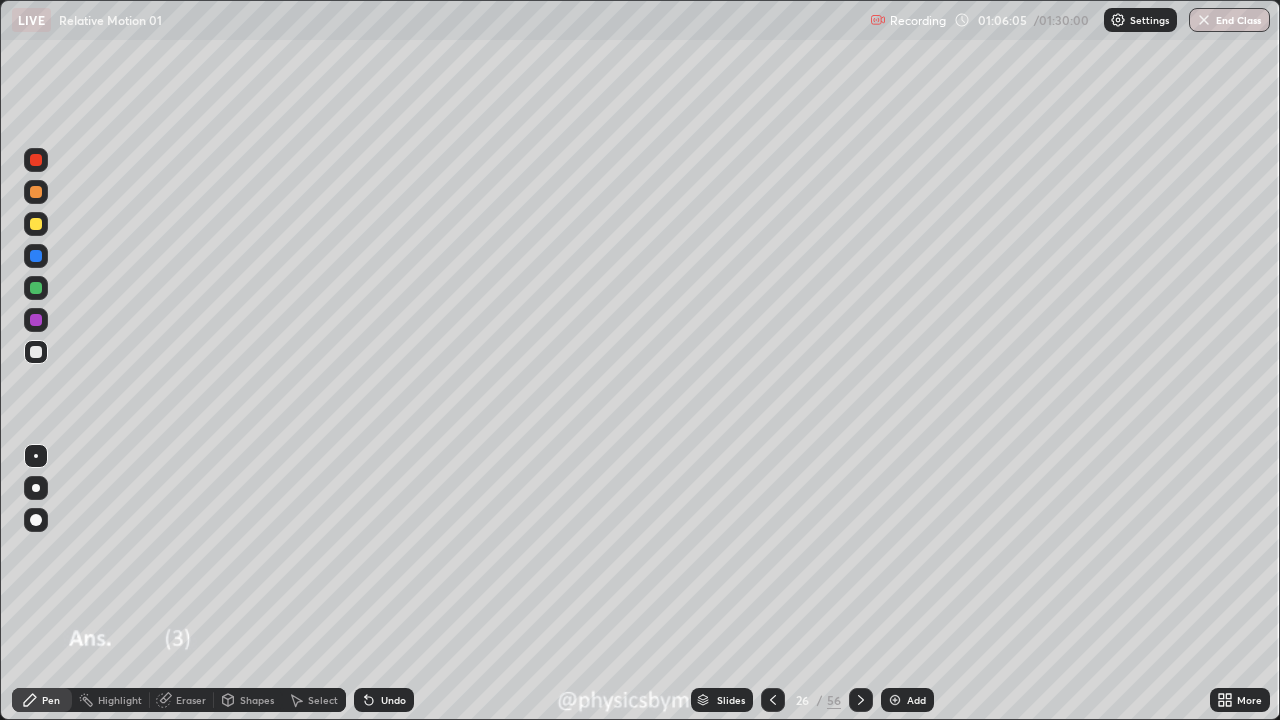 click 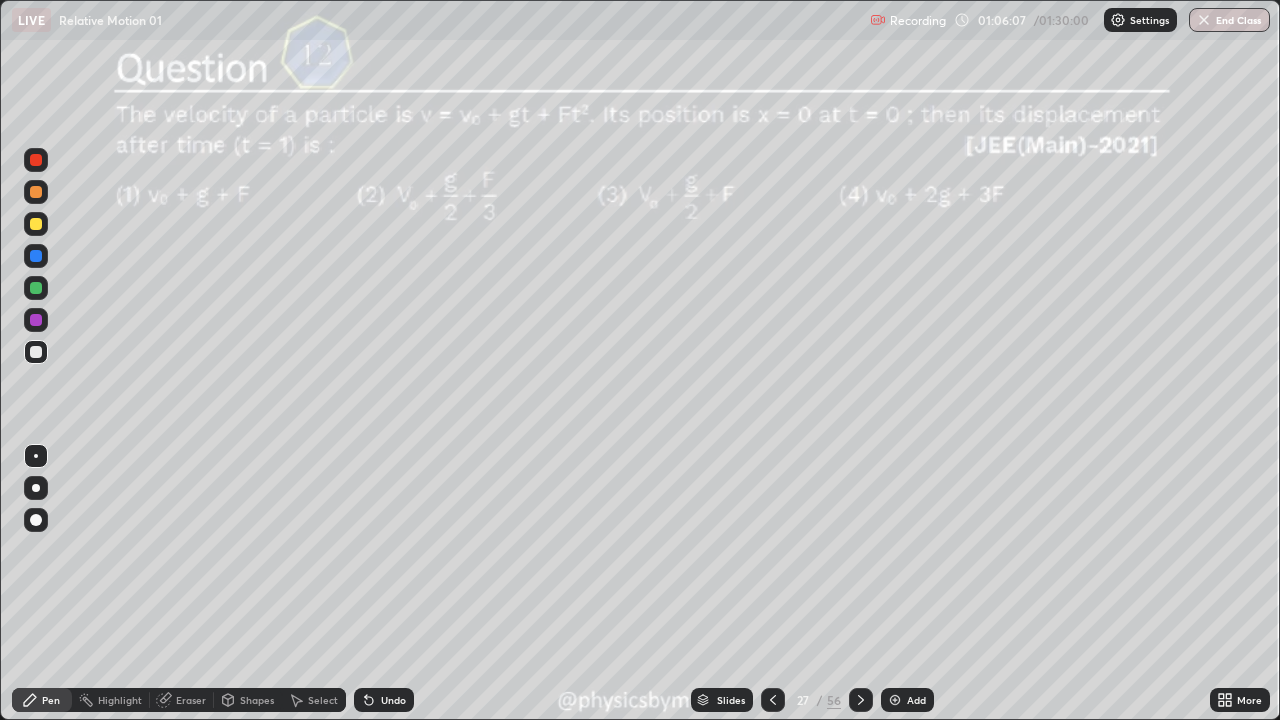 click at bounding box center [861, 700] 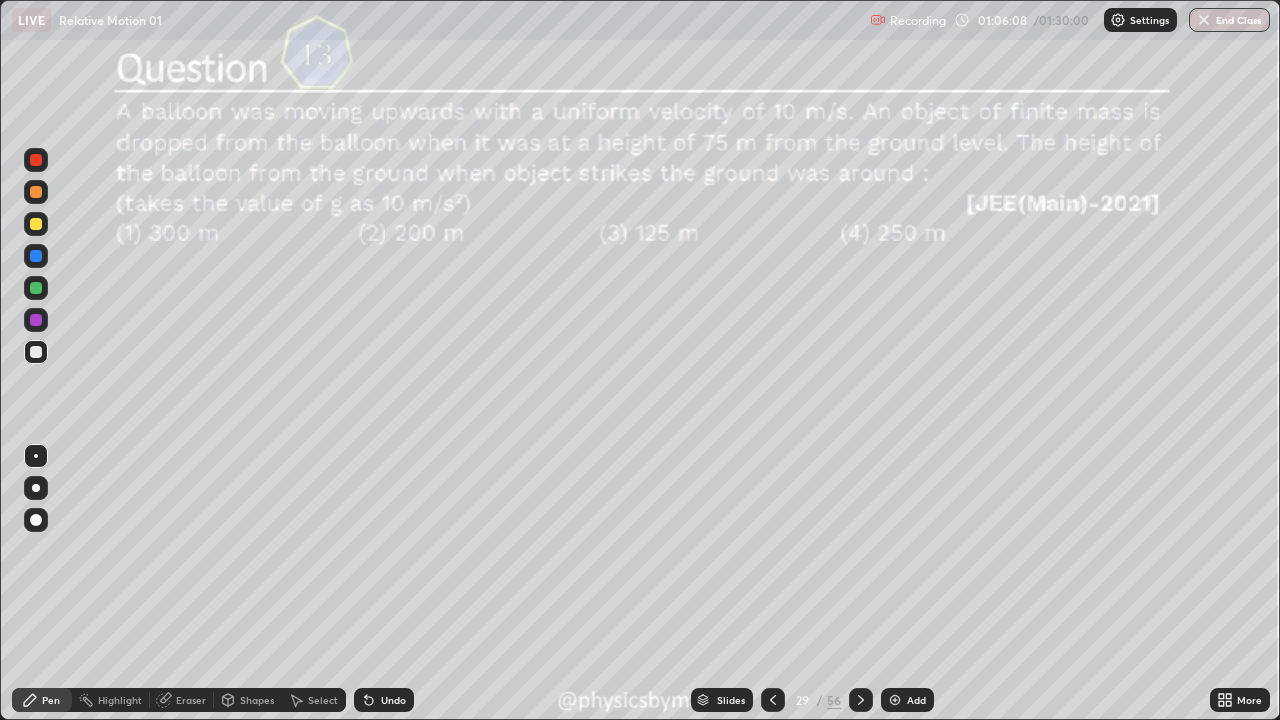 click at bounding box center (861, 700) 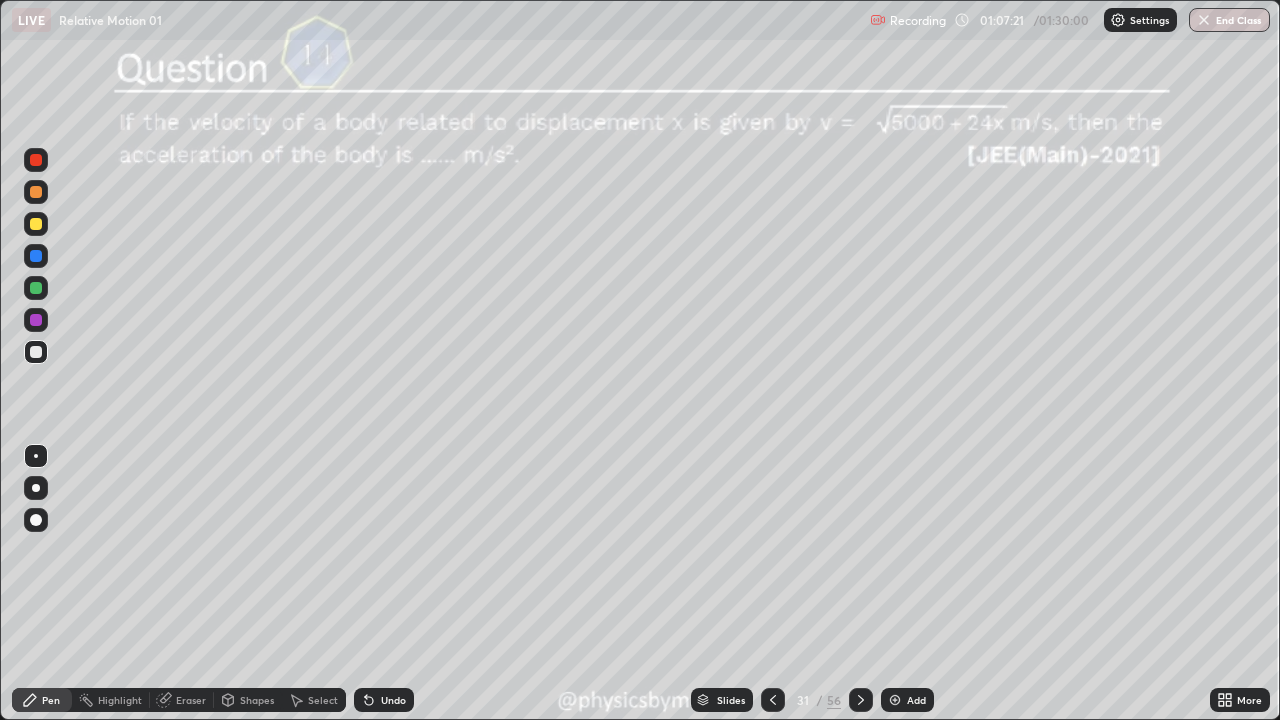 click 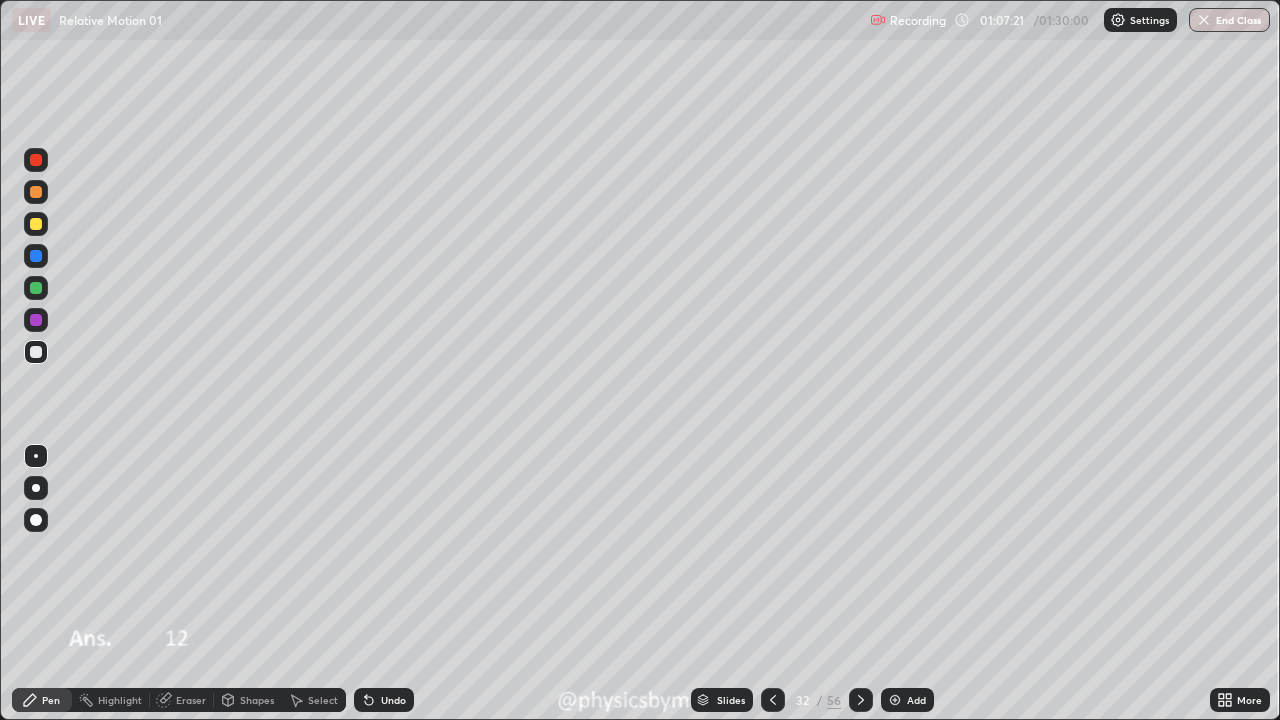 click at bounding box center [861, 700] 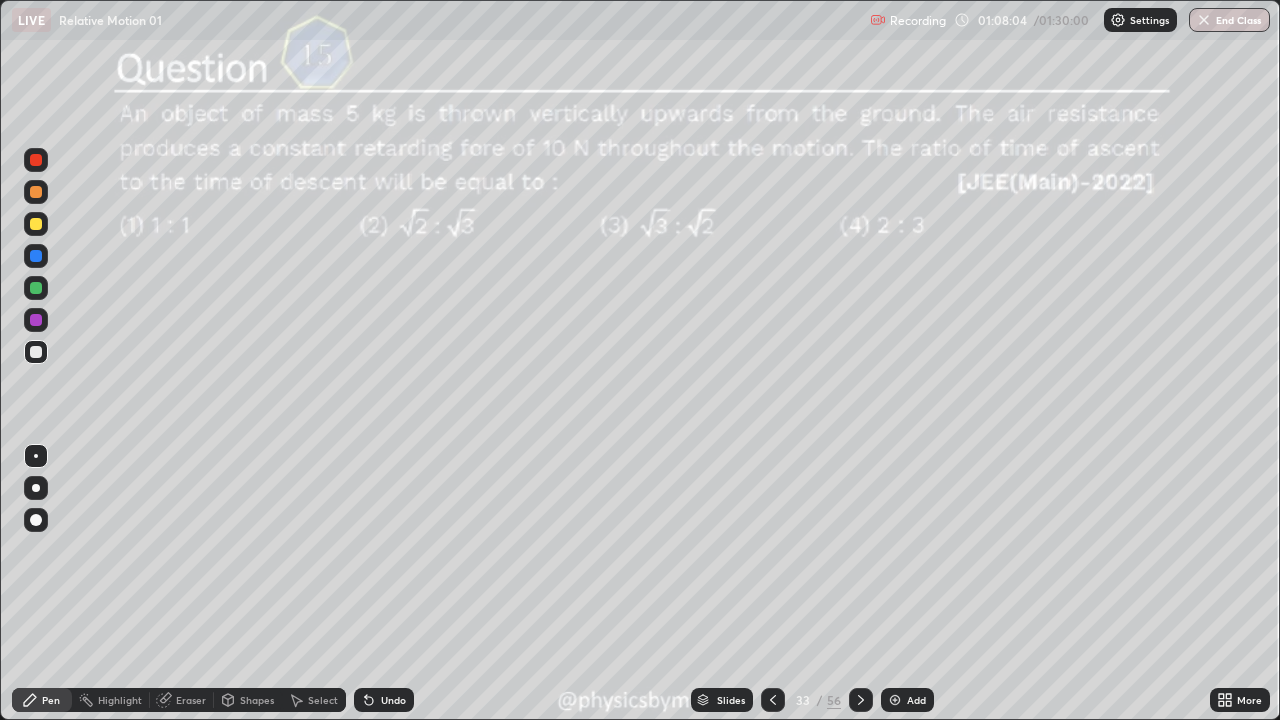 click 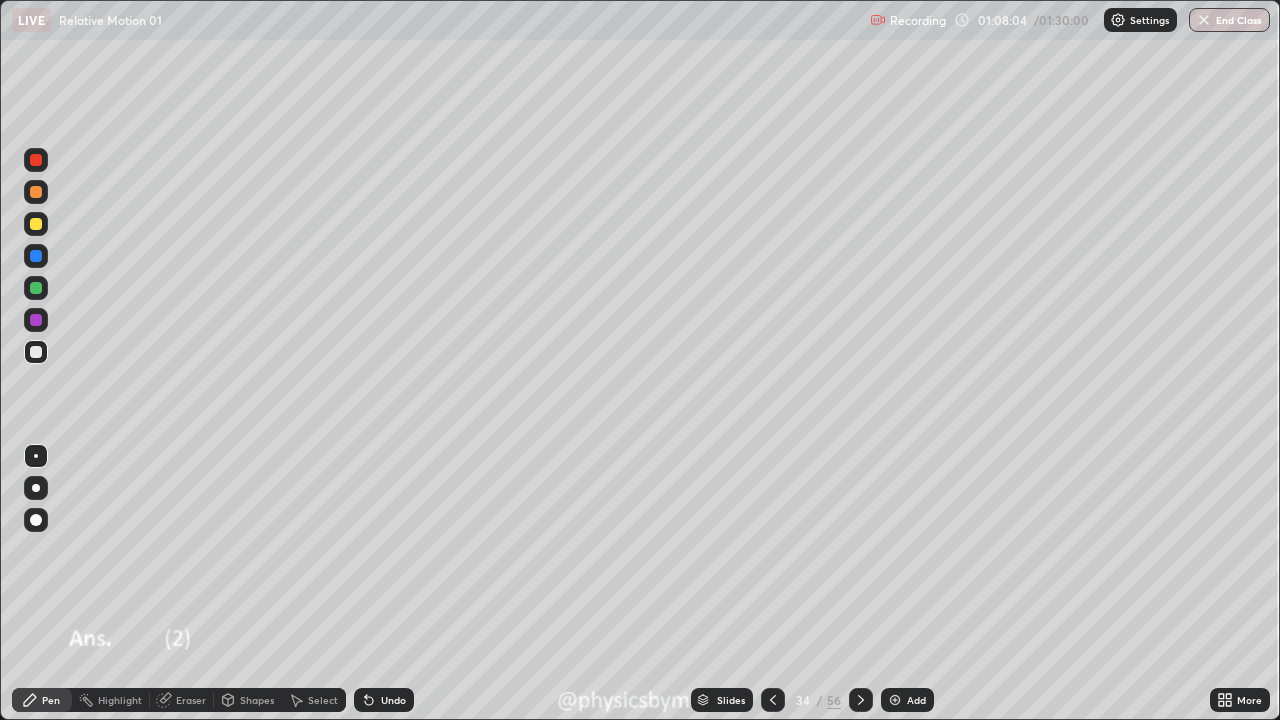 click 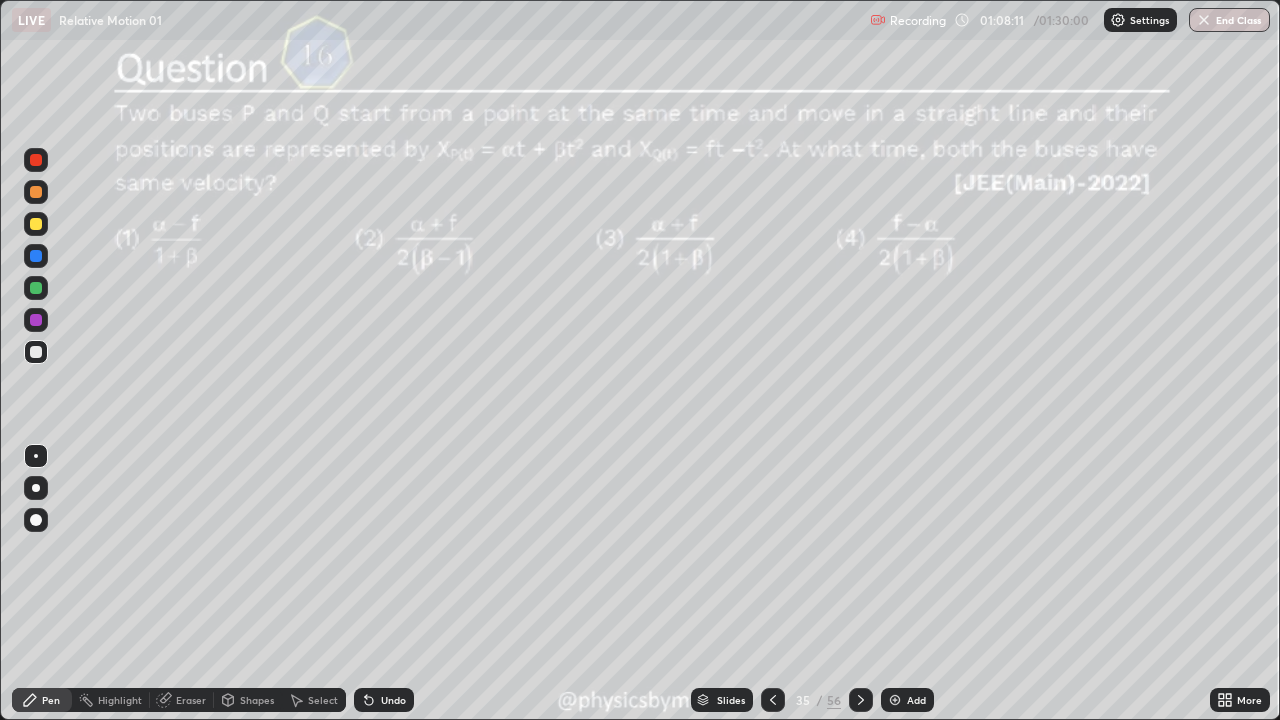 click 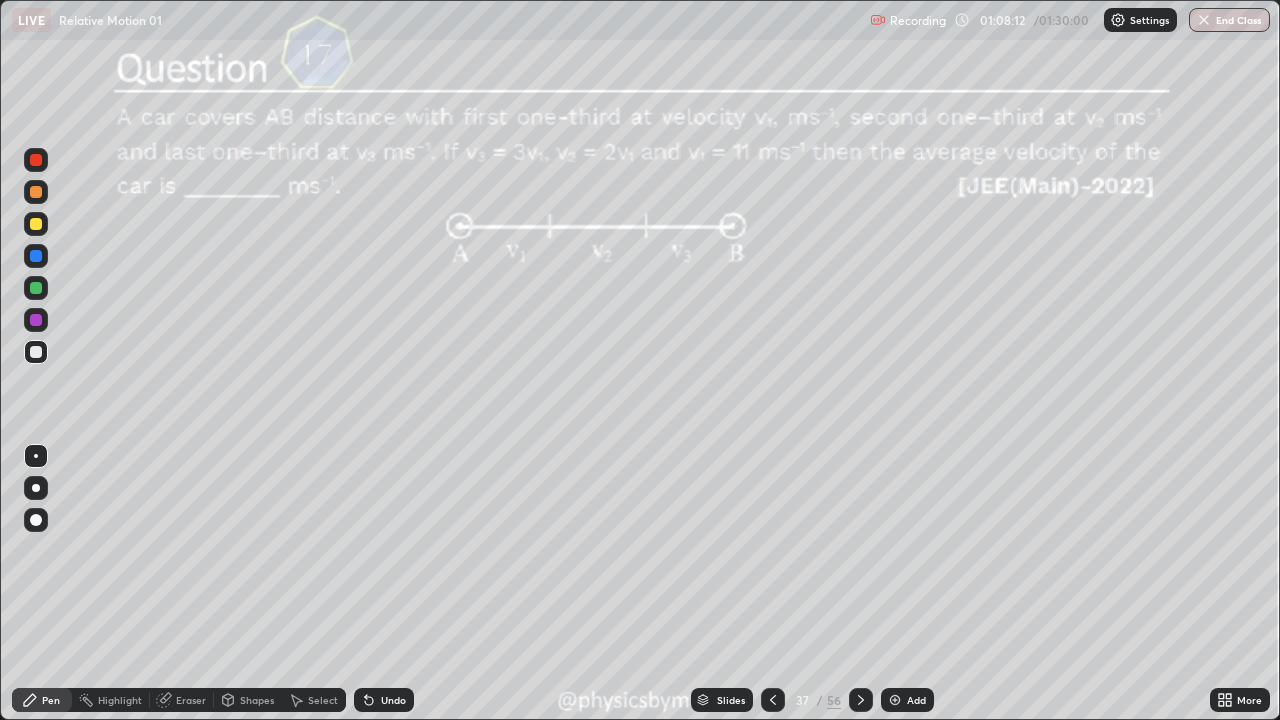 click 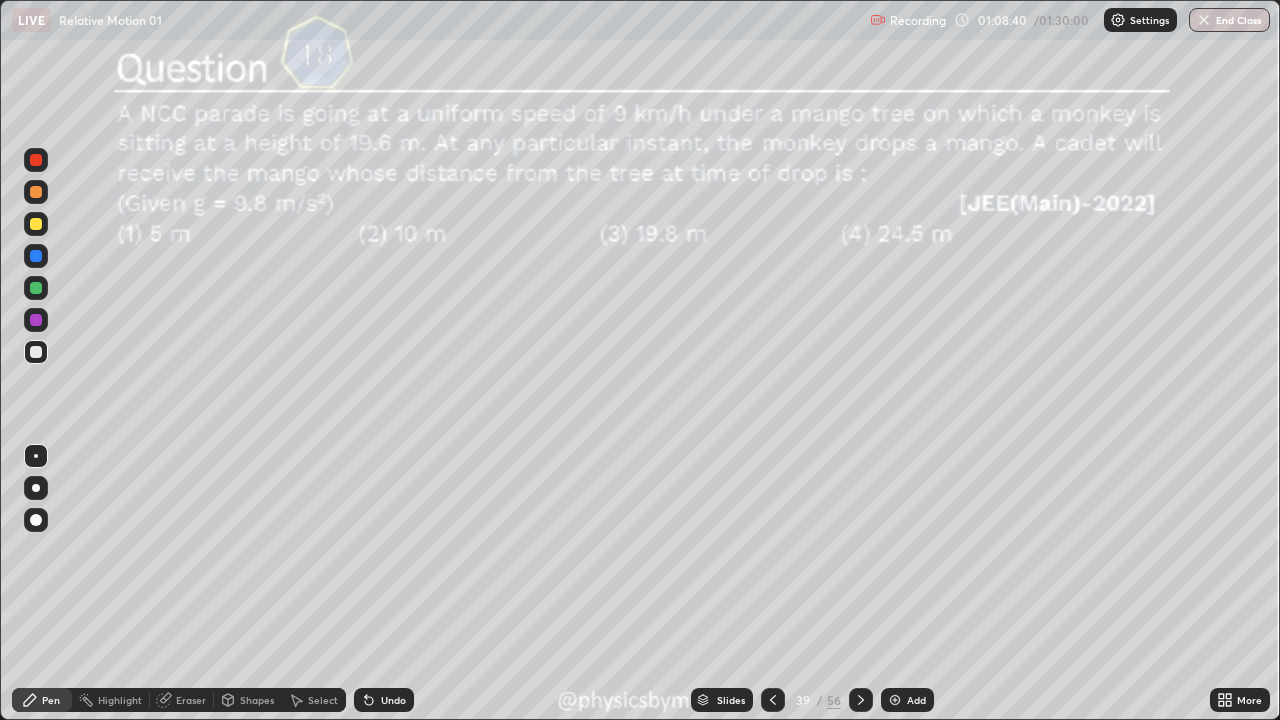 click on "56" at bounding box center [834, 700] 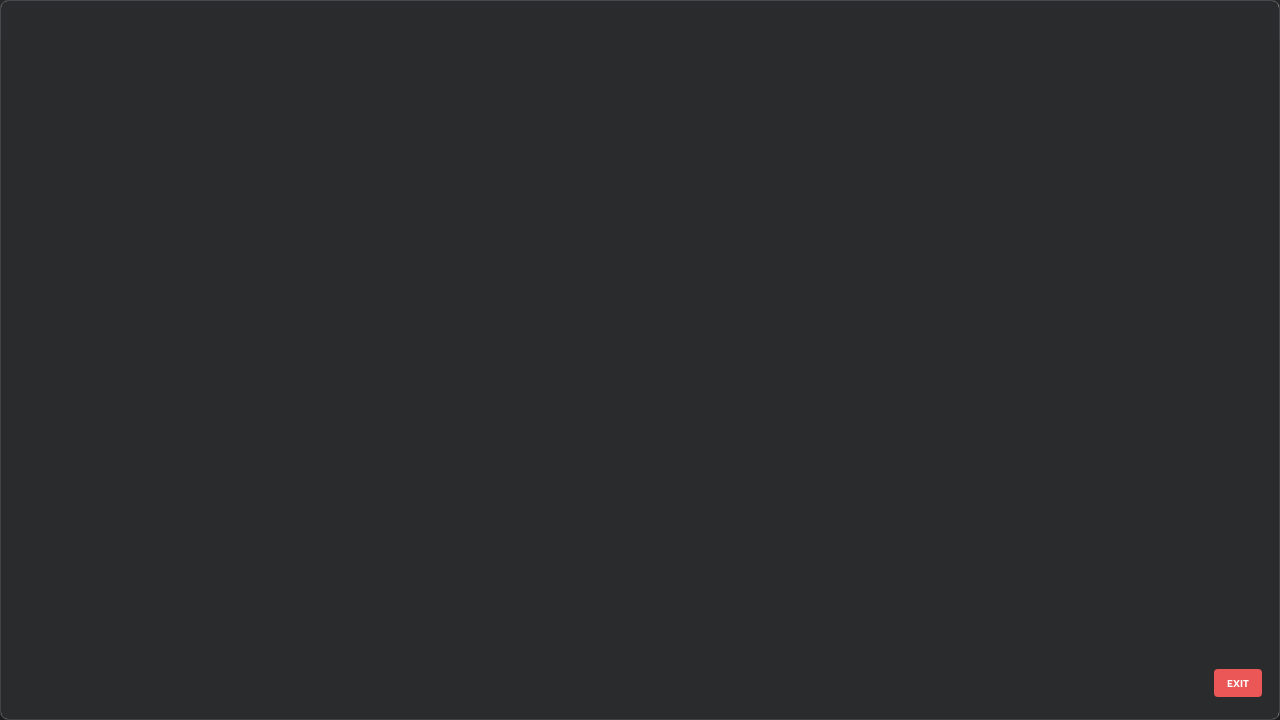 scroll, scrollTop: 2202, scrollLeft: 0, axis: vertical 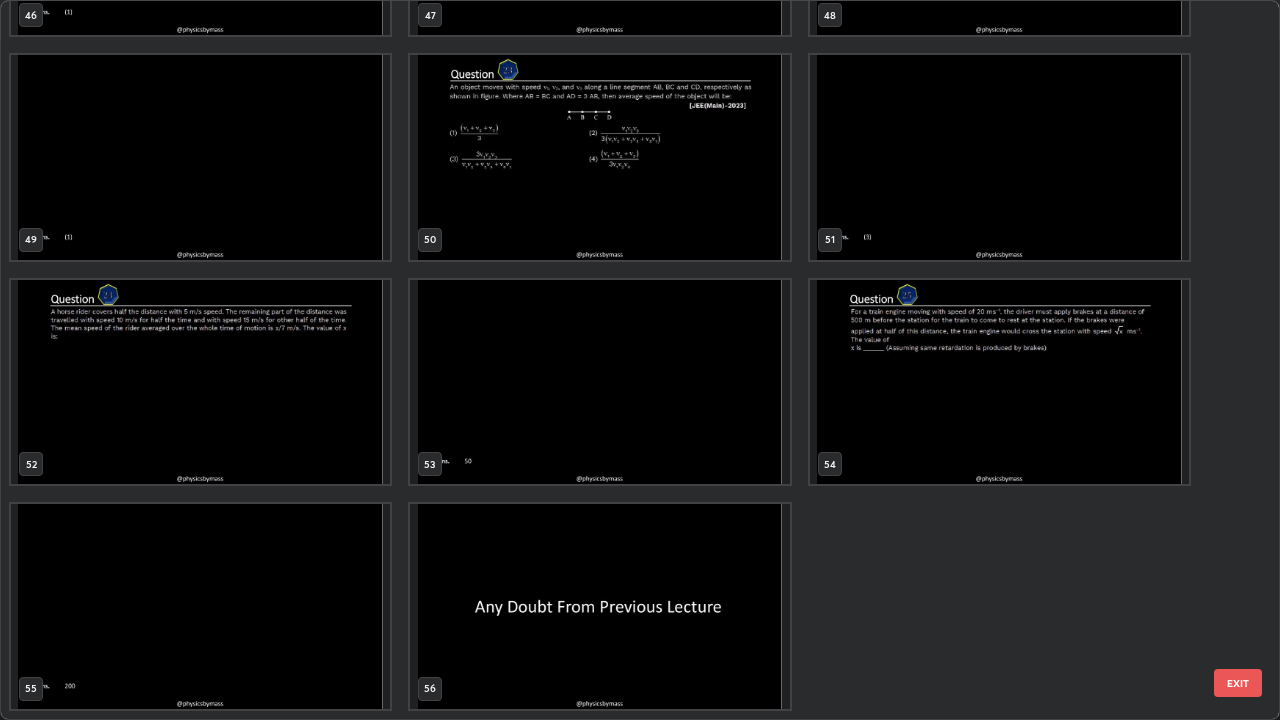 click at bounding box center [999, 382] 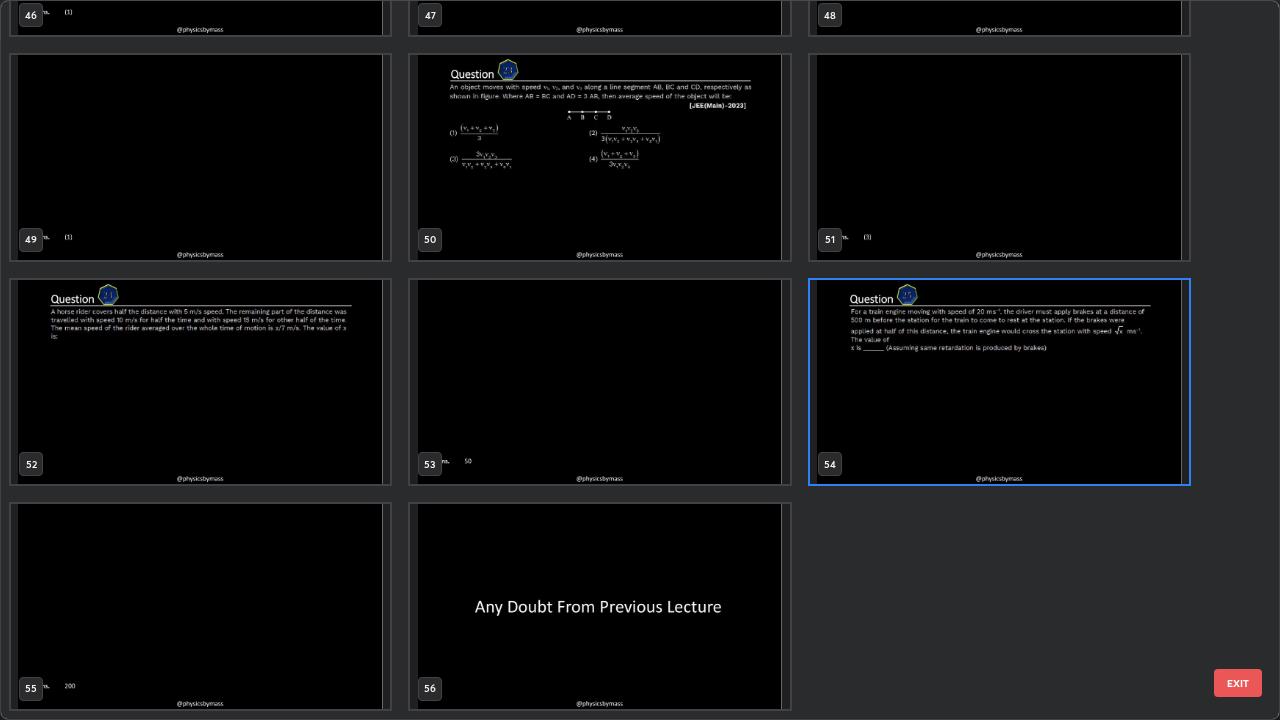 click at bounding box center (999, 382) 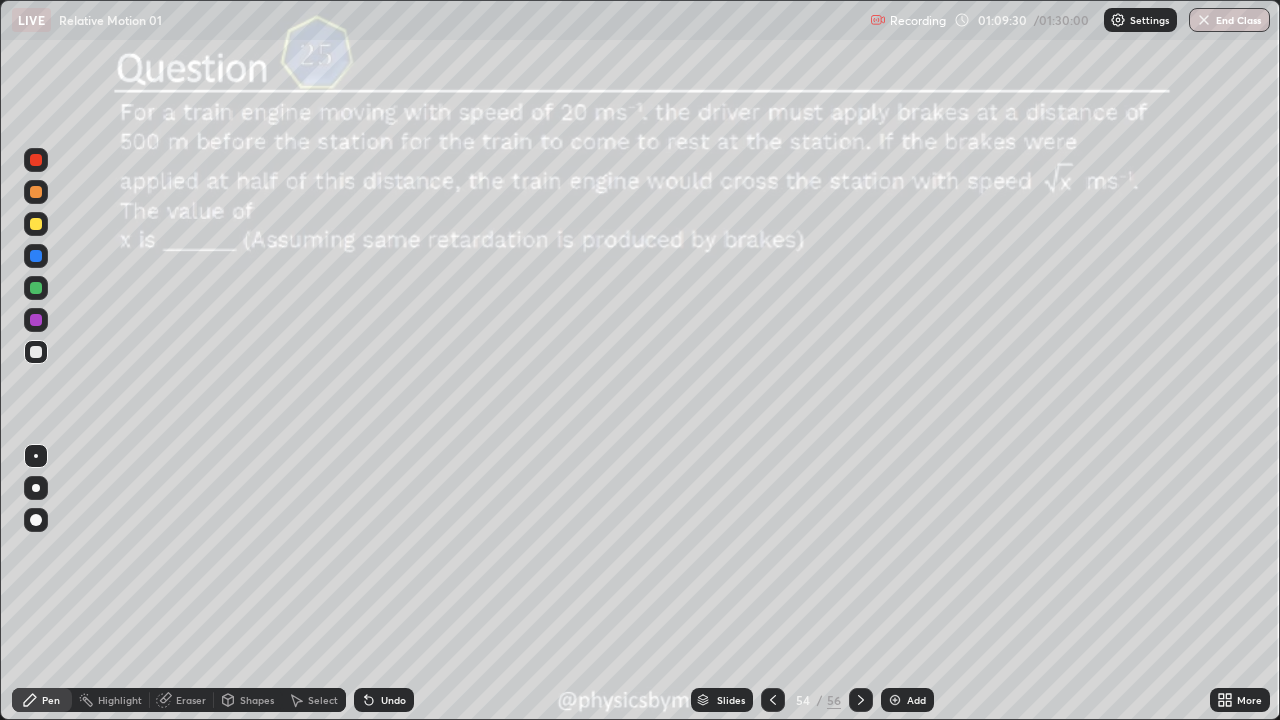 click on "56" at bounding box center (834, 700) 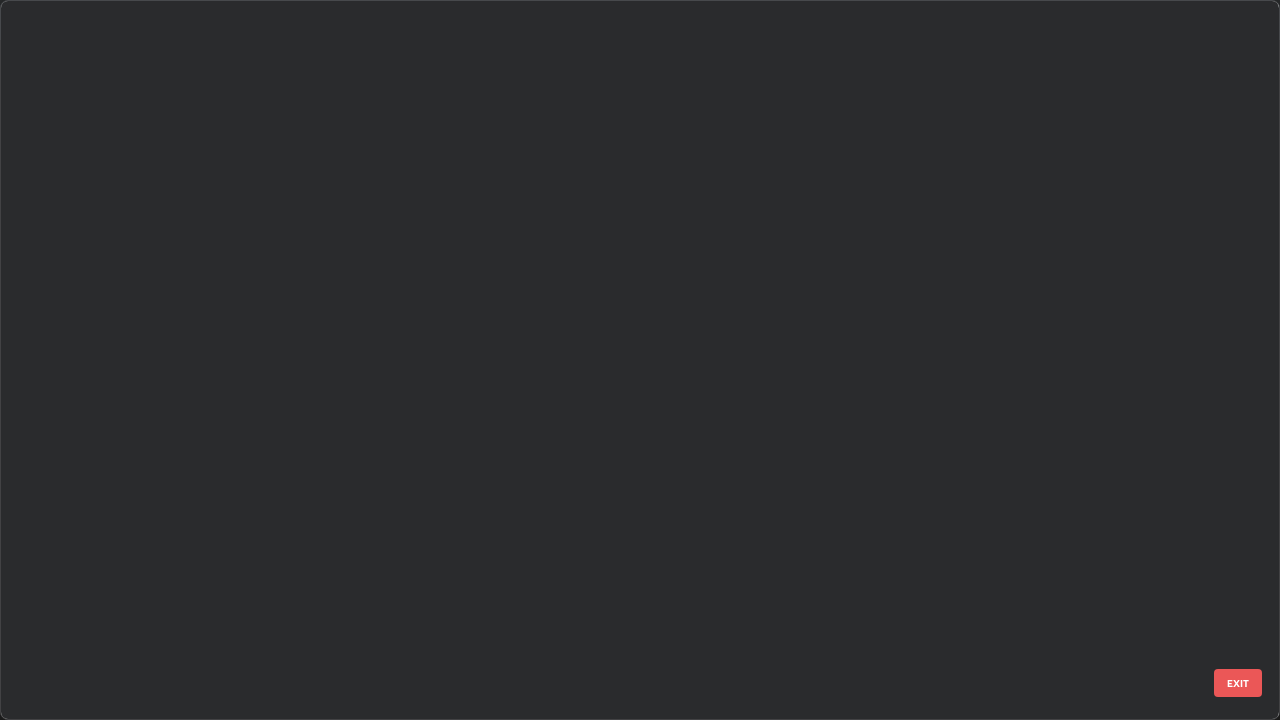 scroll, scrollTop: 3325, scrollLeft: 0, axis: vertical 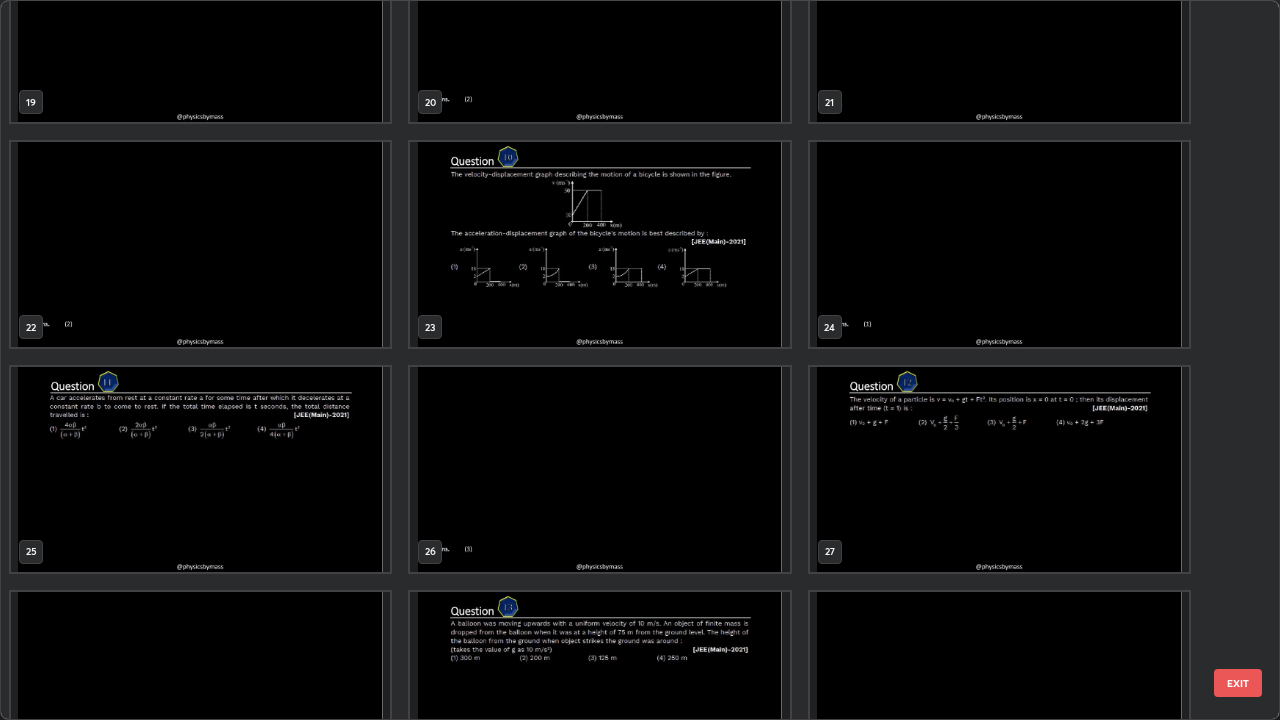 click at bounding box center [599, 469] 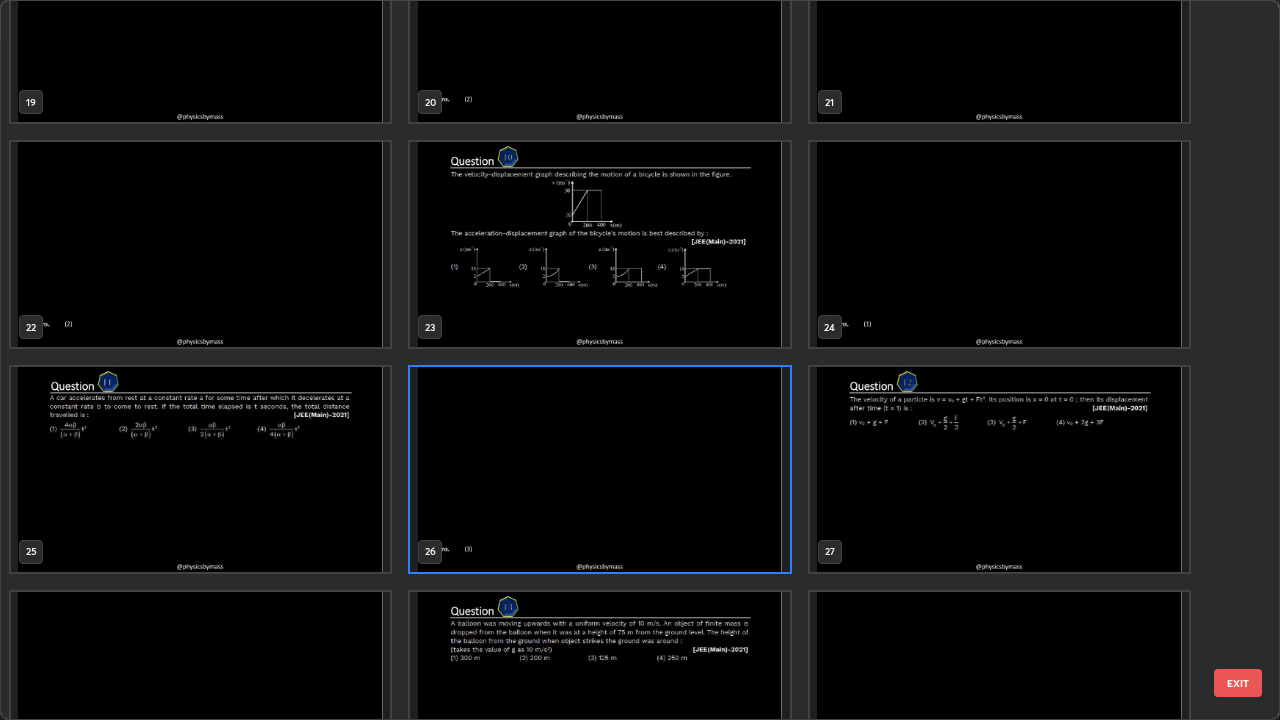 click at bounding box center [599, 469] 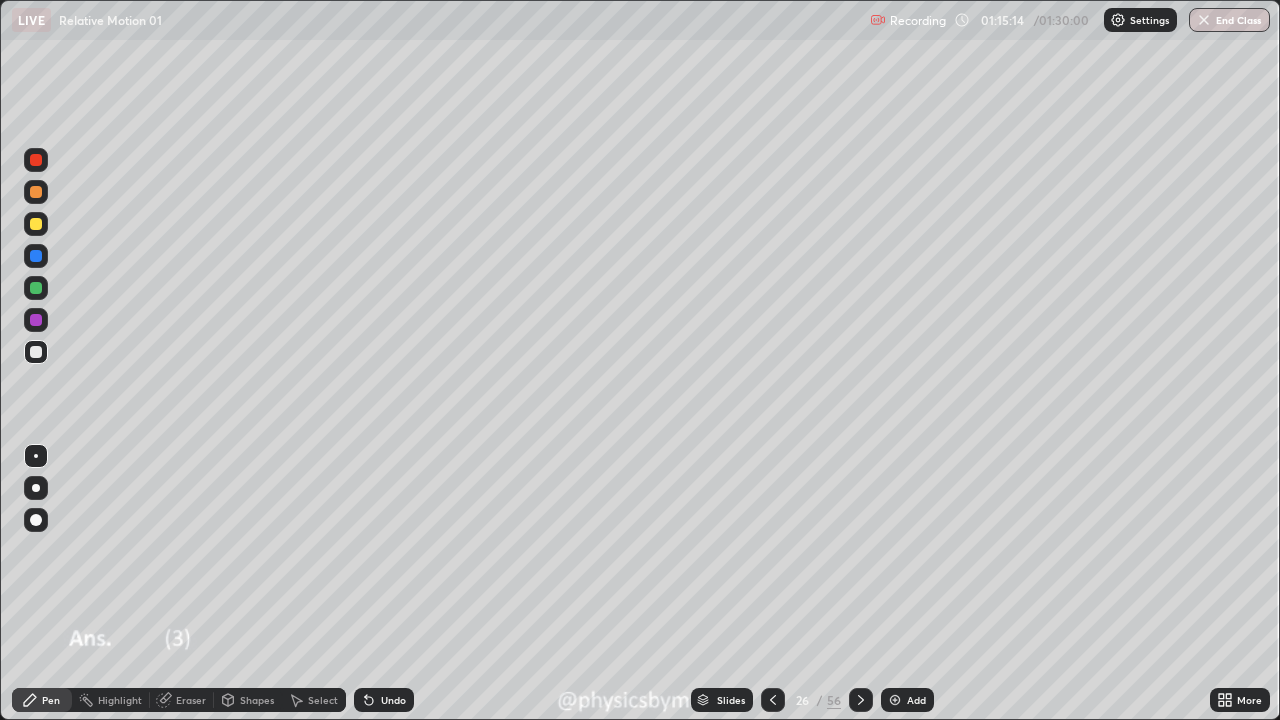 click on "26" at bounding box center (803, 700) 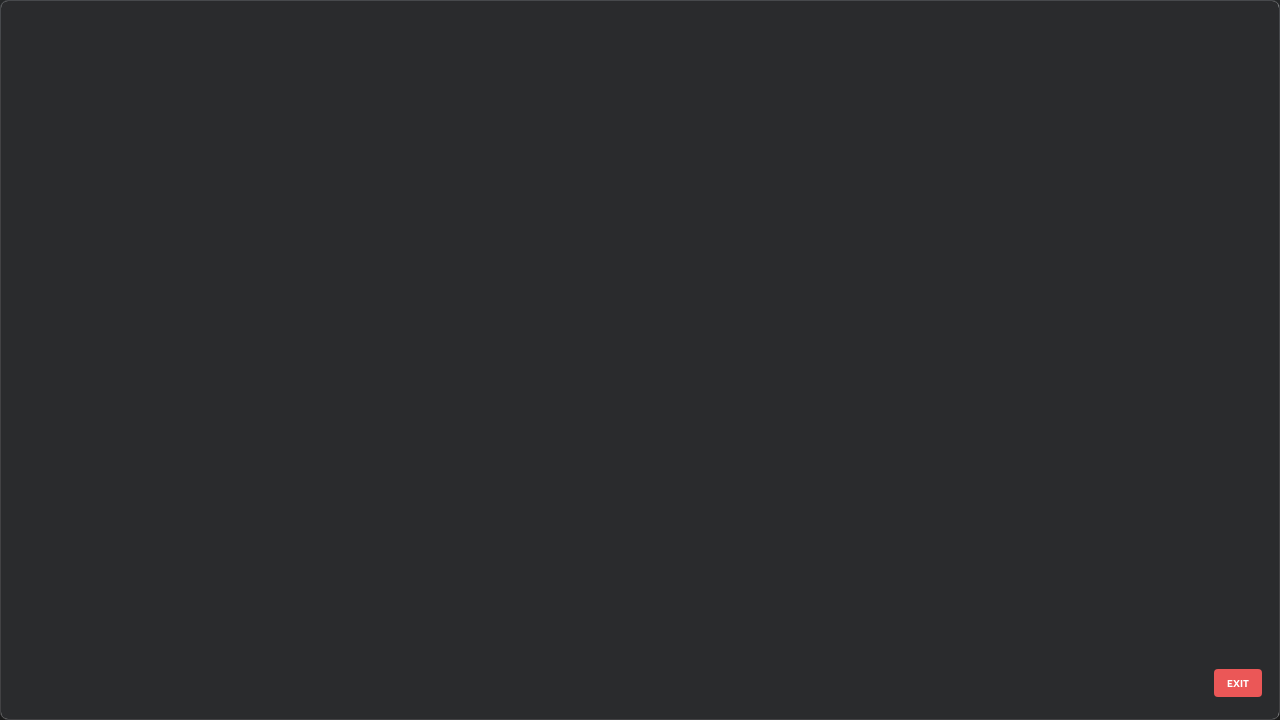 scroll, scrollTop: 1303, scrollLeft: 0, axis: vertical 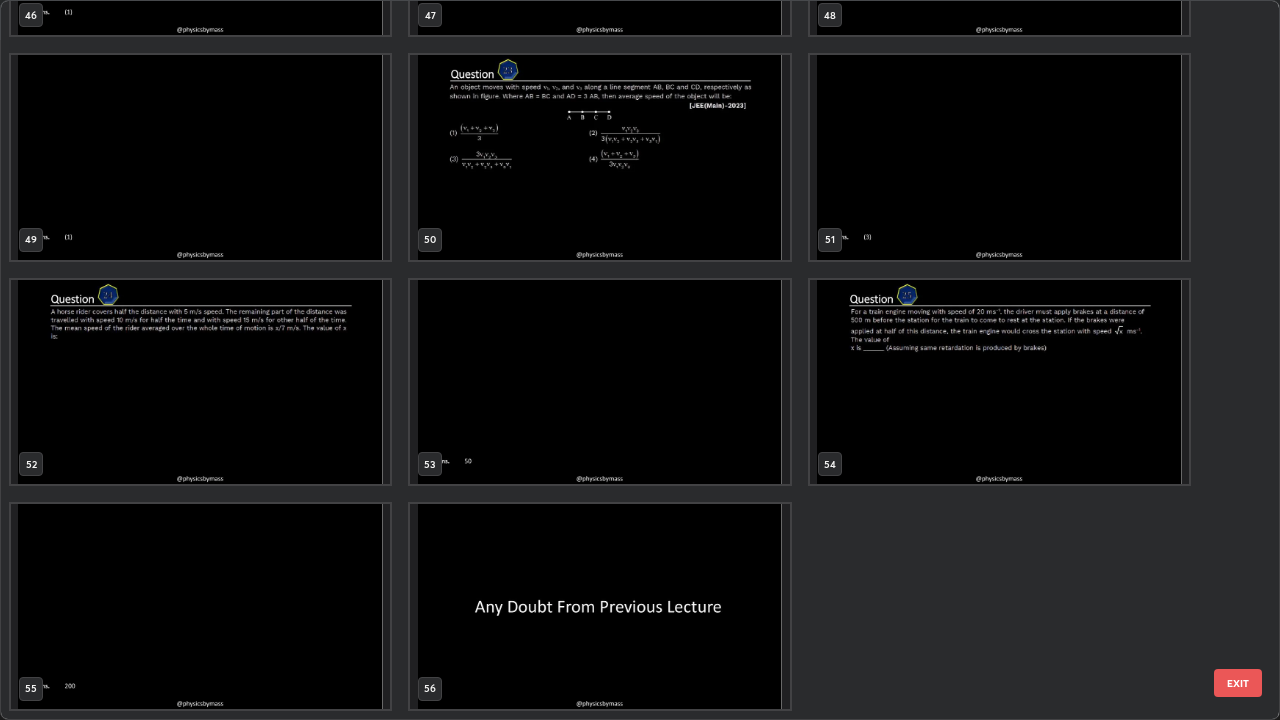 click at bounding box center [599, 606] 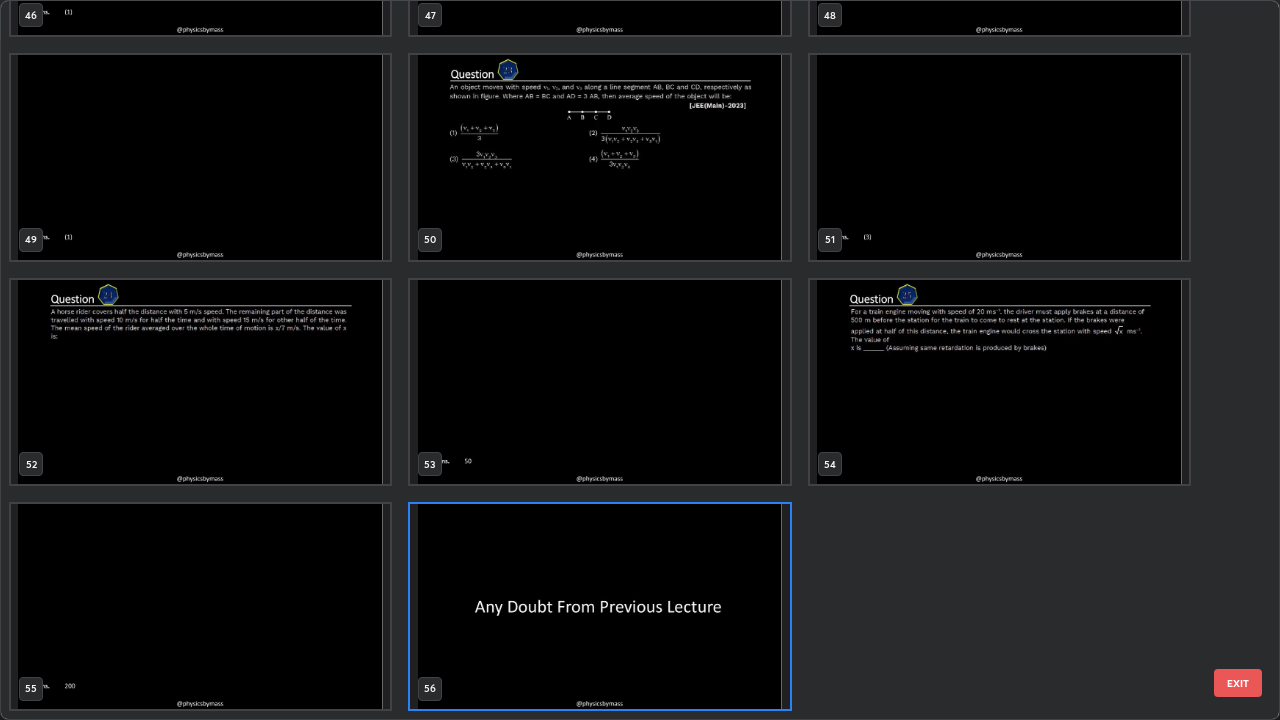 click at bounding box center [599, 606] 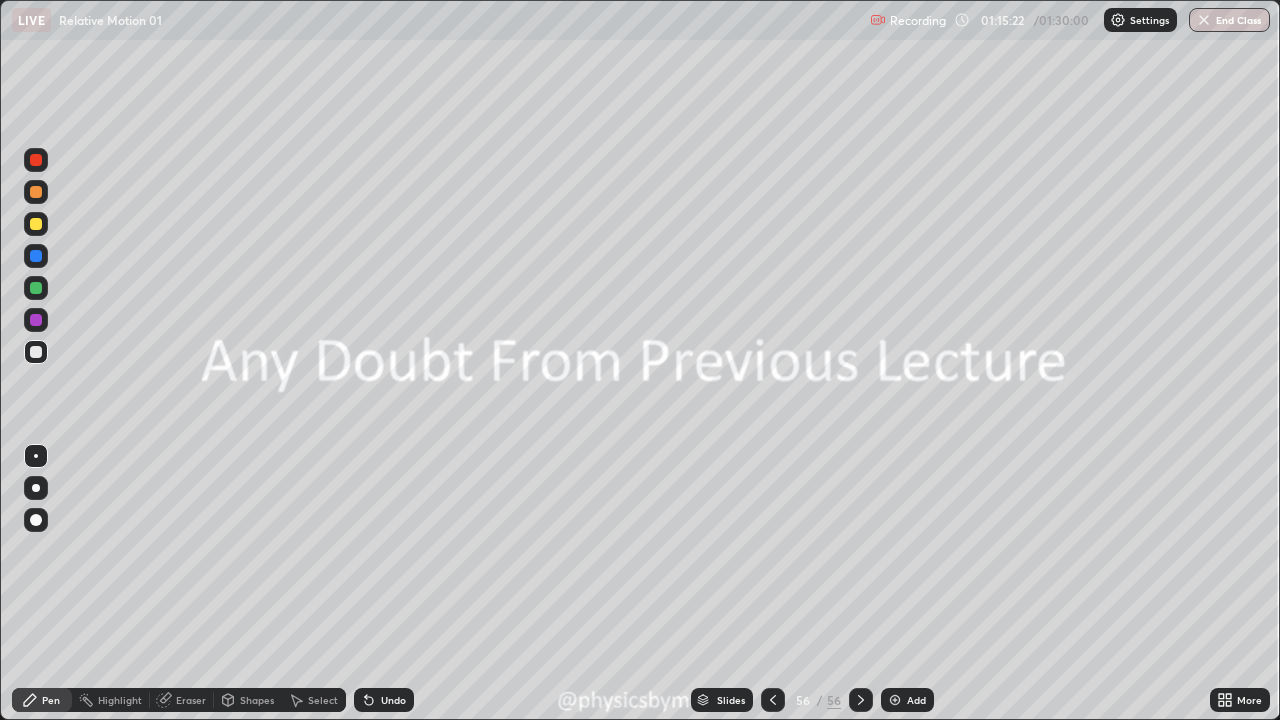 click at bounding box center (895, 700) 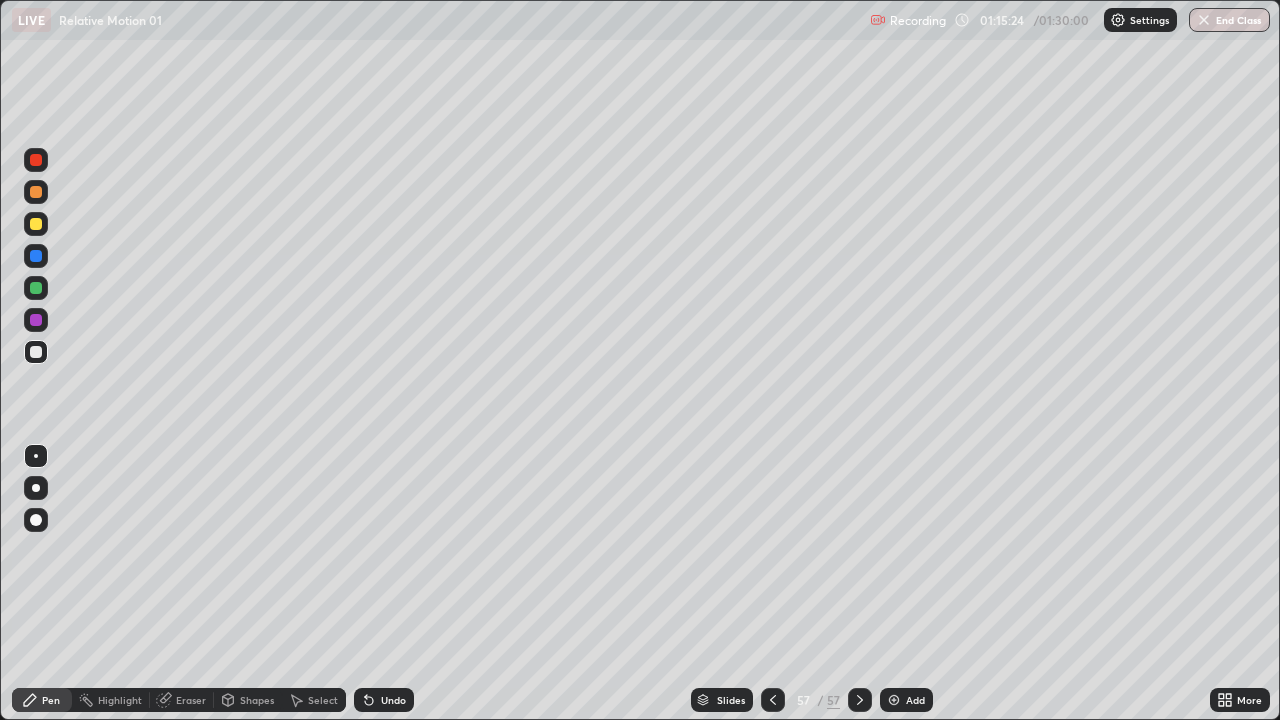 click 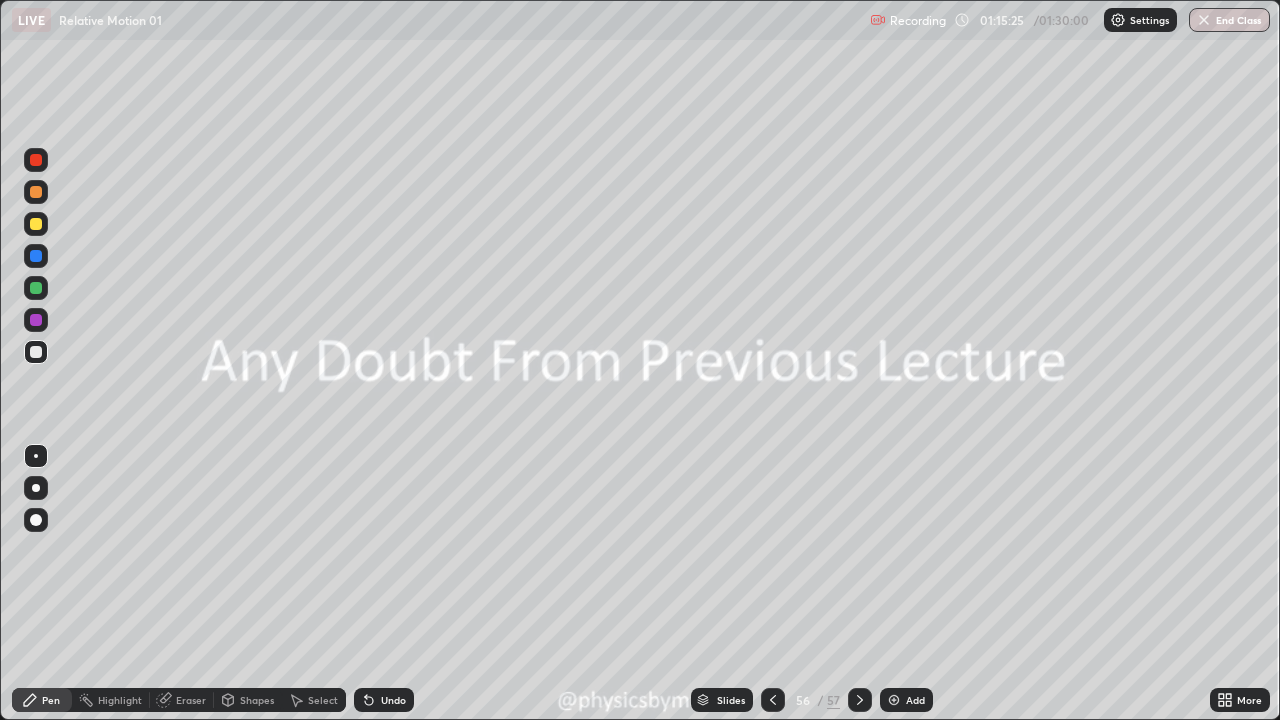 click 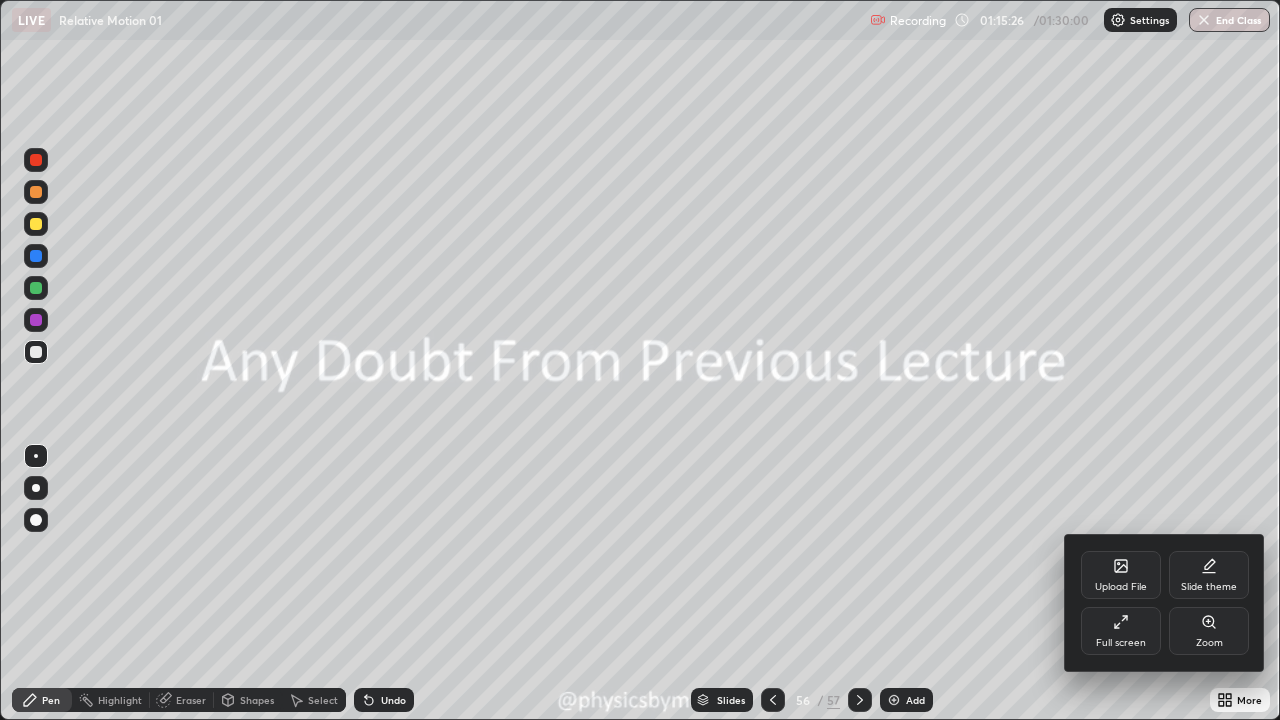 click on "Slide theme" at bounding box center (1209, 575) 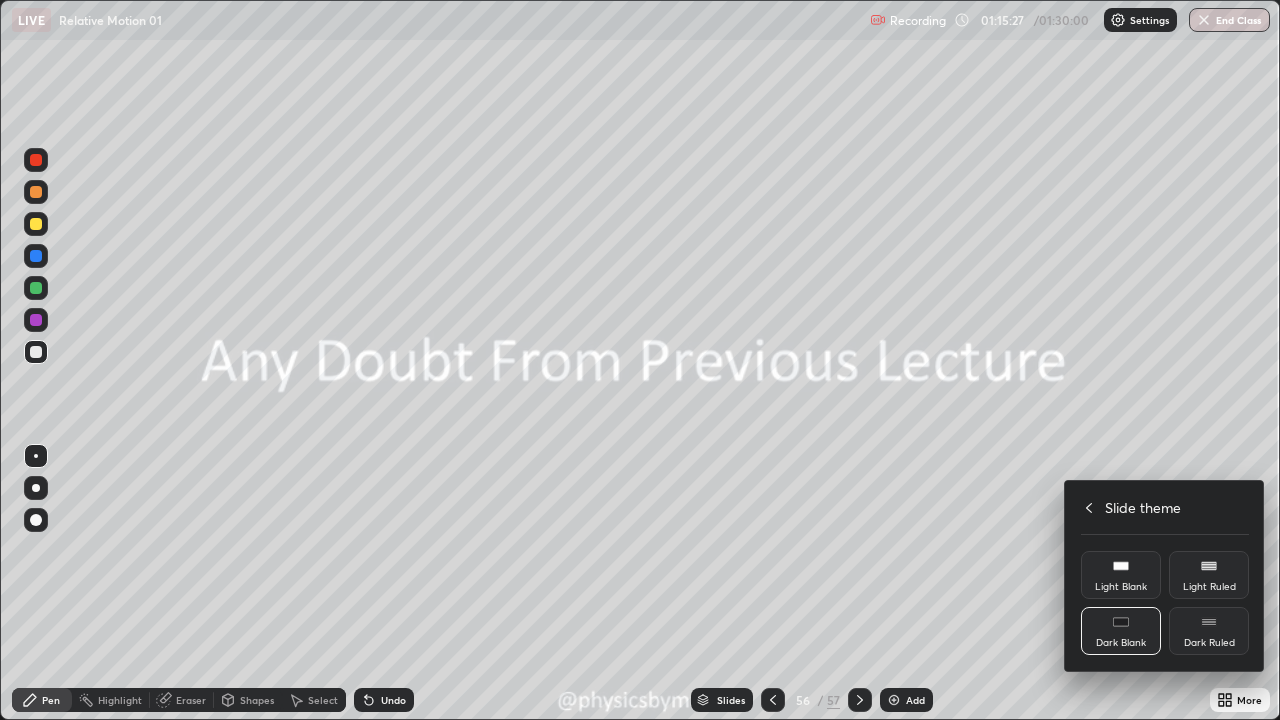 click on "Dark Ruled" at bounding box center [1209, 631] 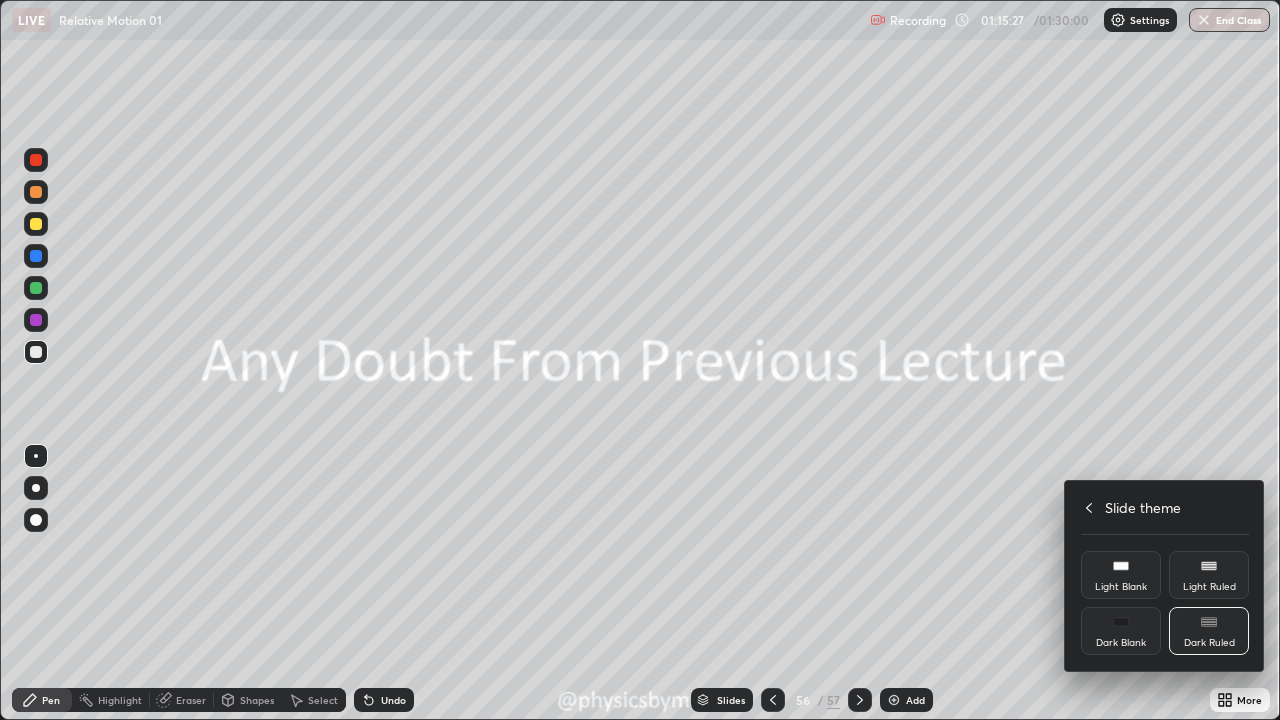 click at bounding box center (640, 360) 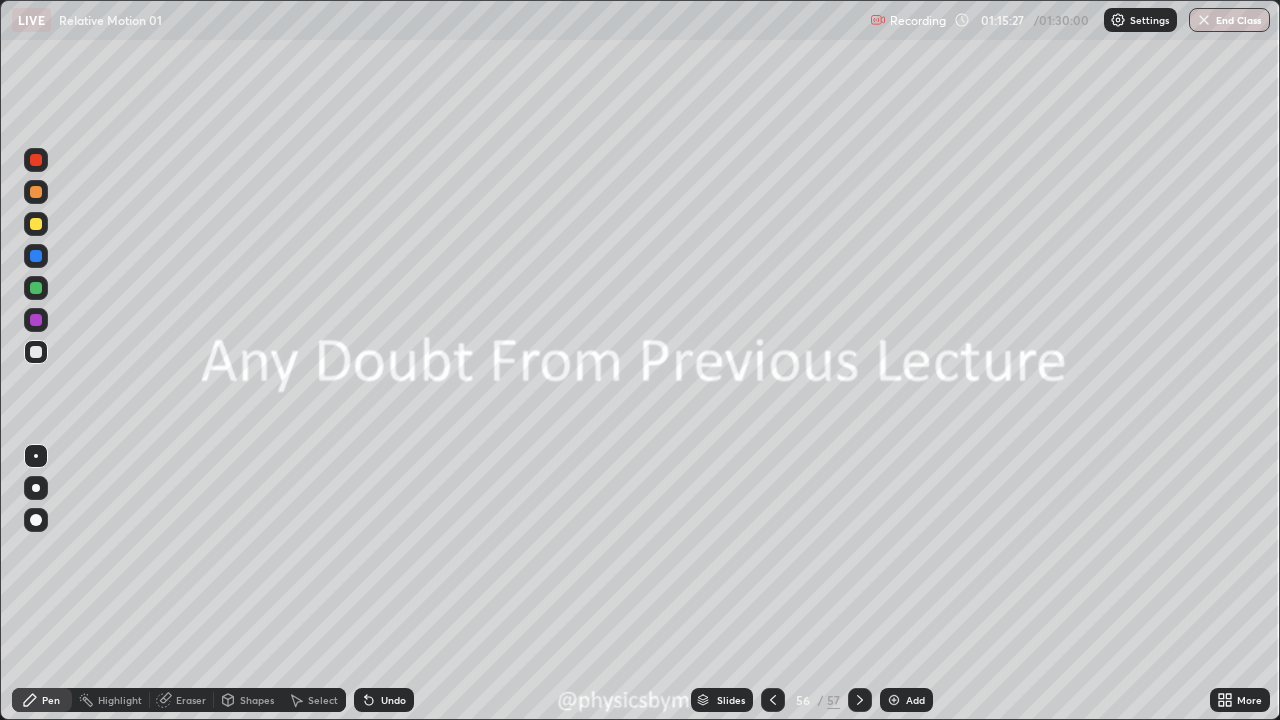 click on "Add" at bounding box center (915, 700) 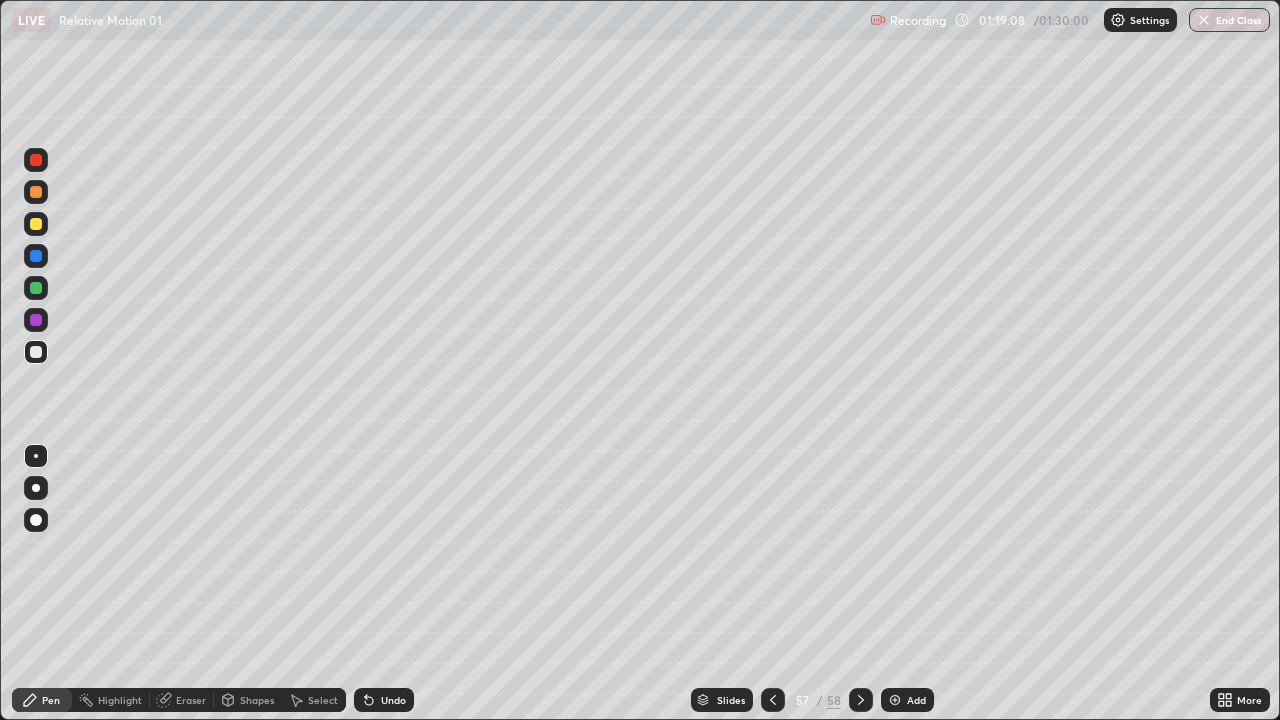 click on "Undo" at bounding box center [393, 700] 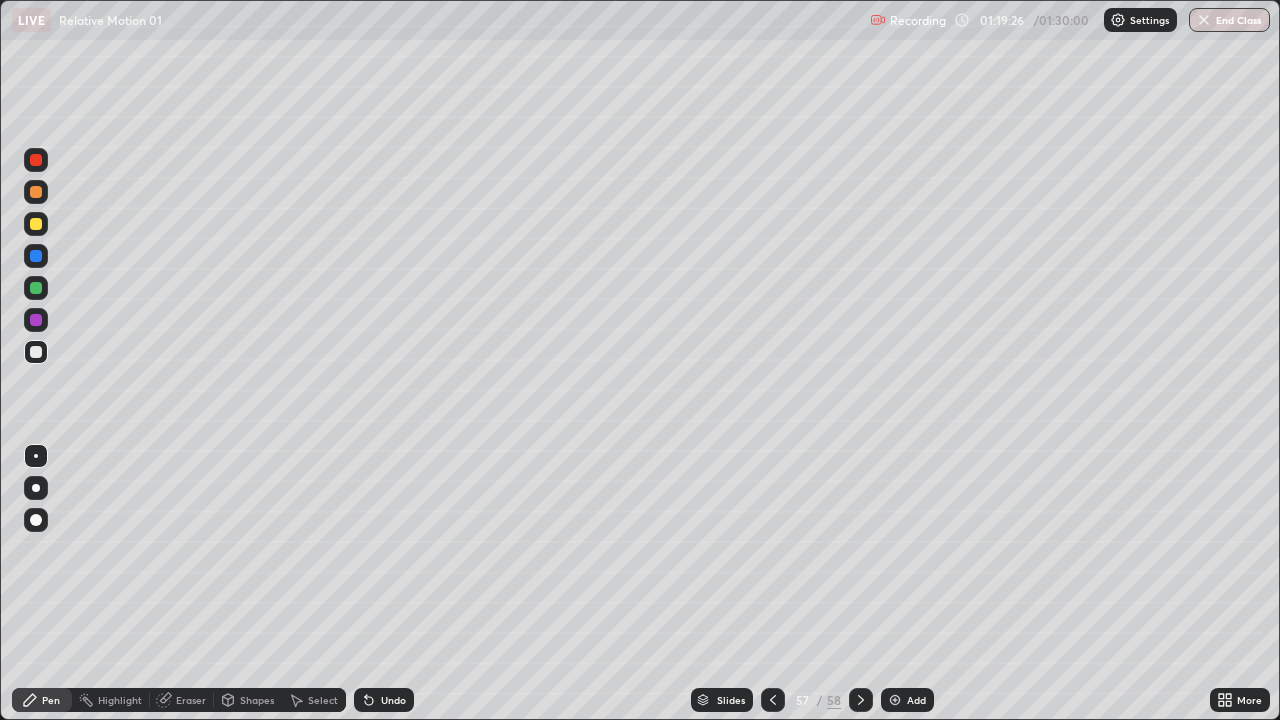 click on "Undo" at bounding box center [393, 700] 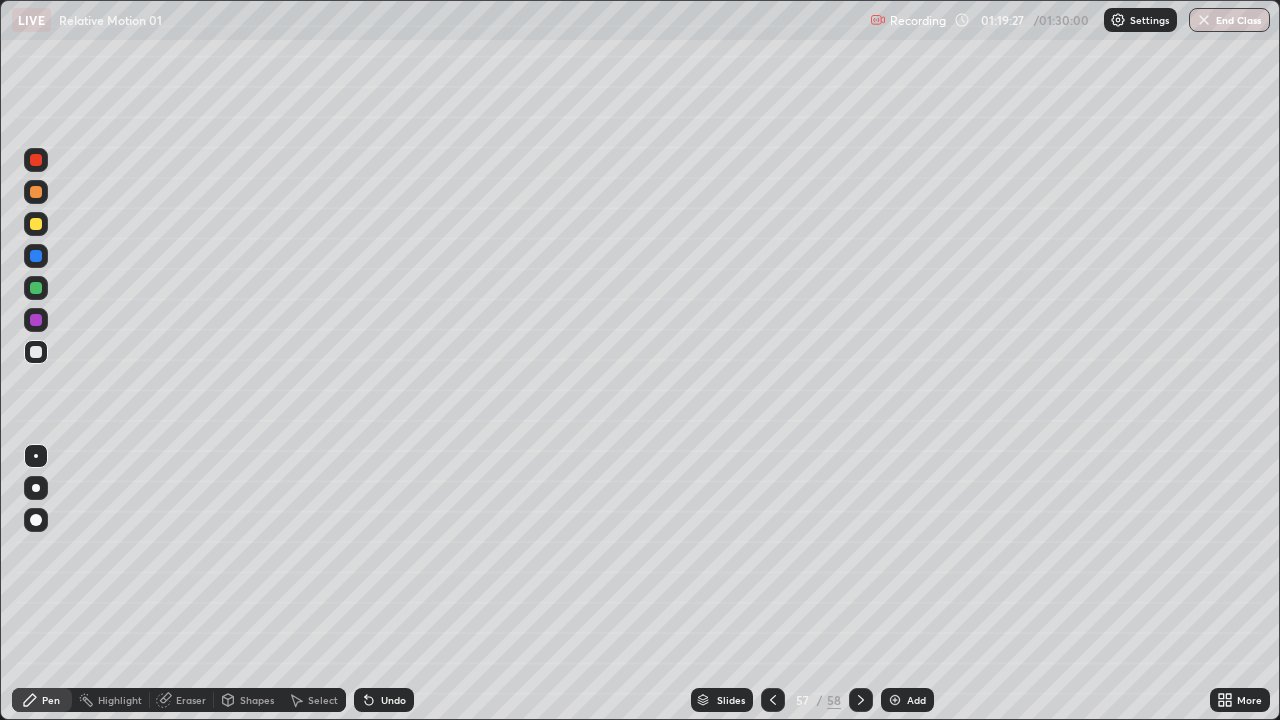 click on "Undo" at bounding box center (393, 700) 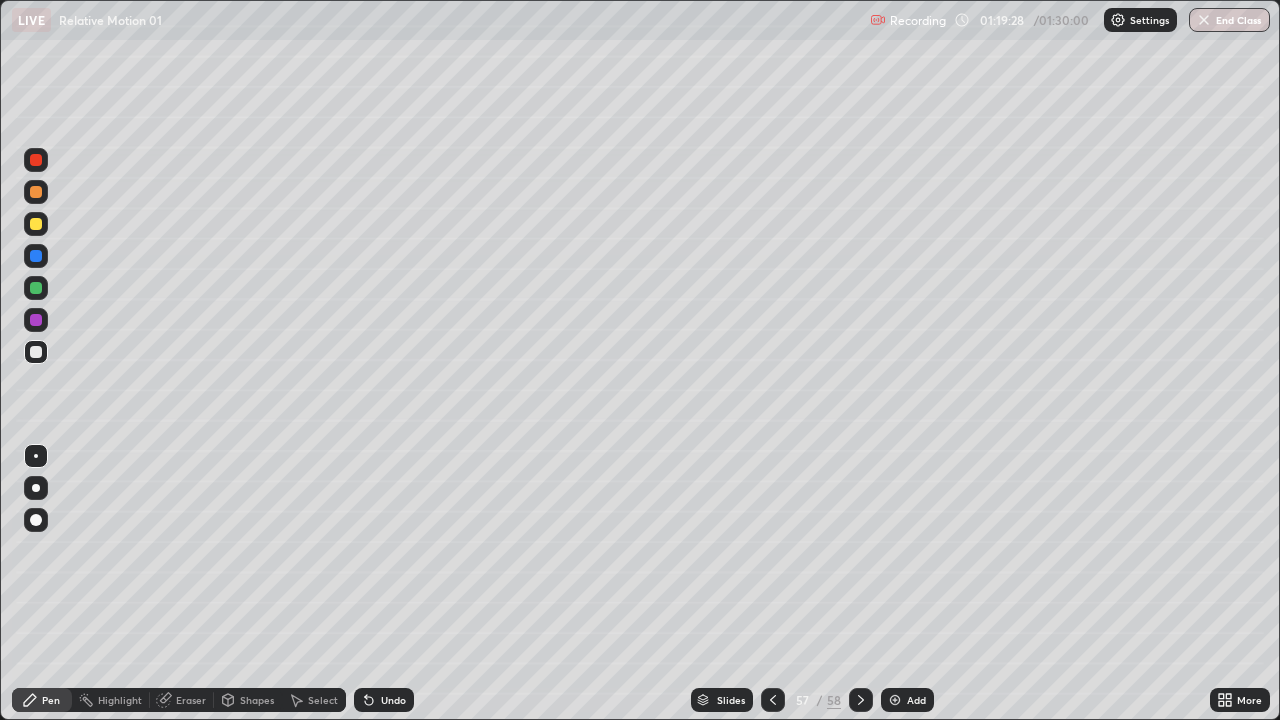 click on "Undo" at bounding box center [393, 700] 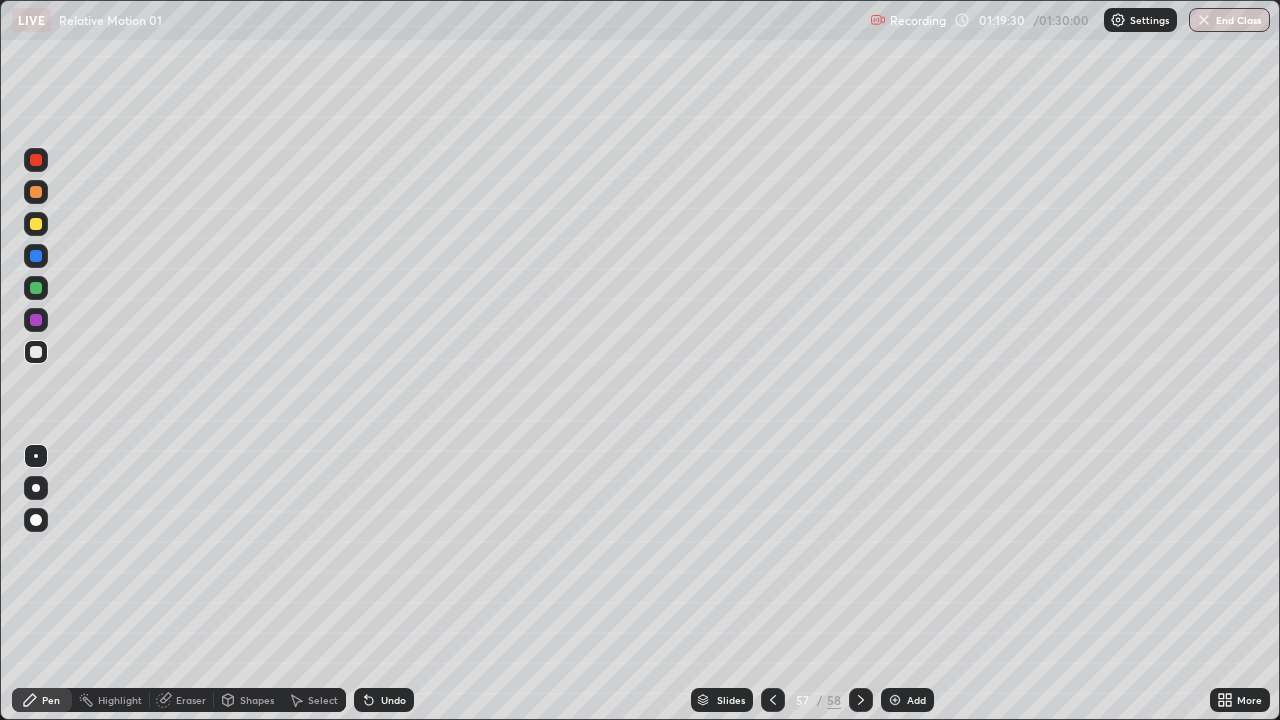 click at bounding box center [36, 288] 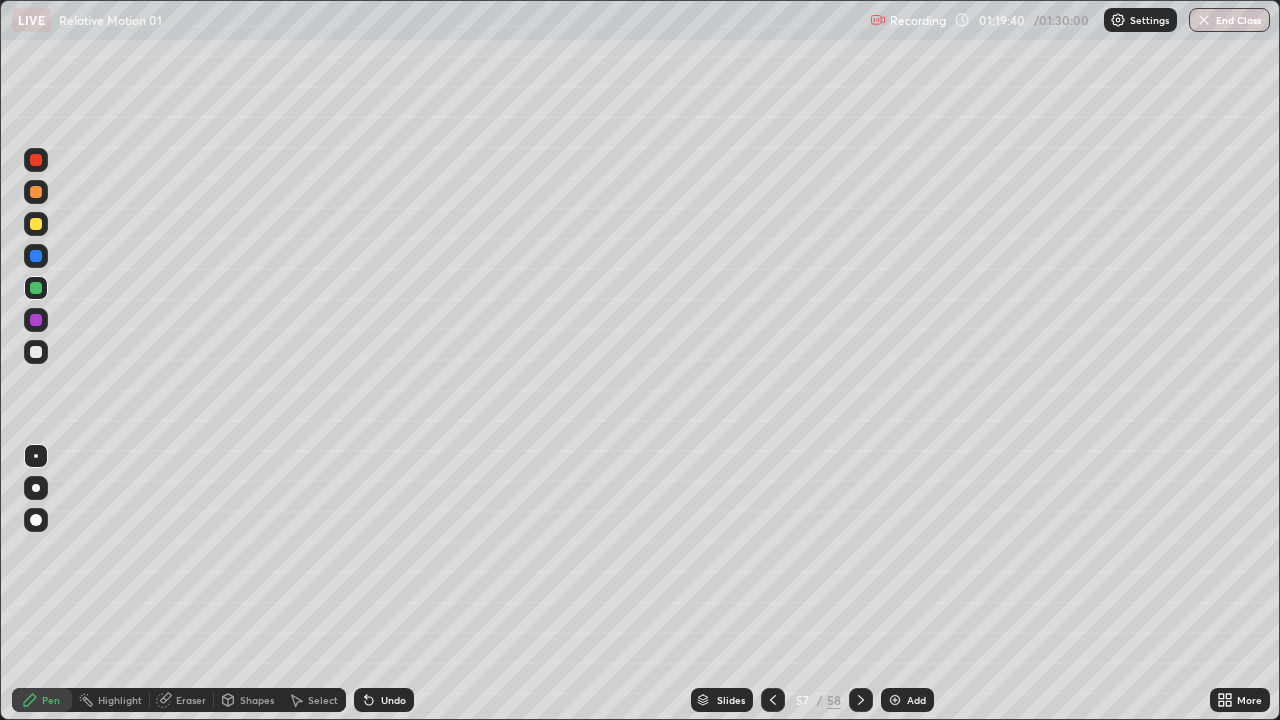 click at bounding box center [36, 352] 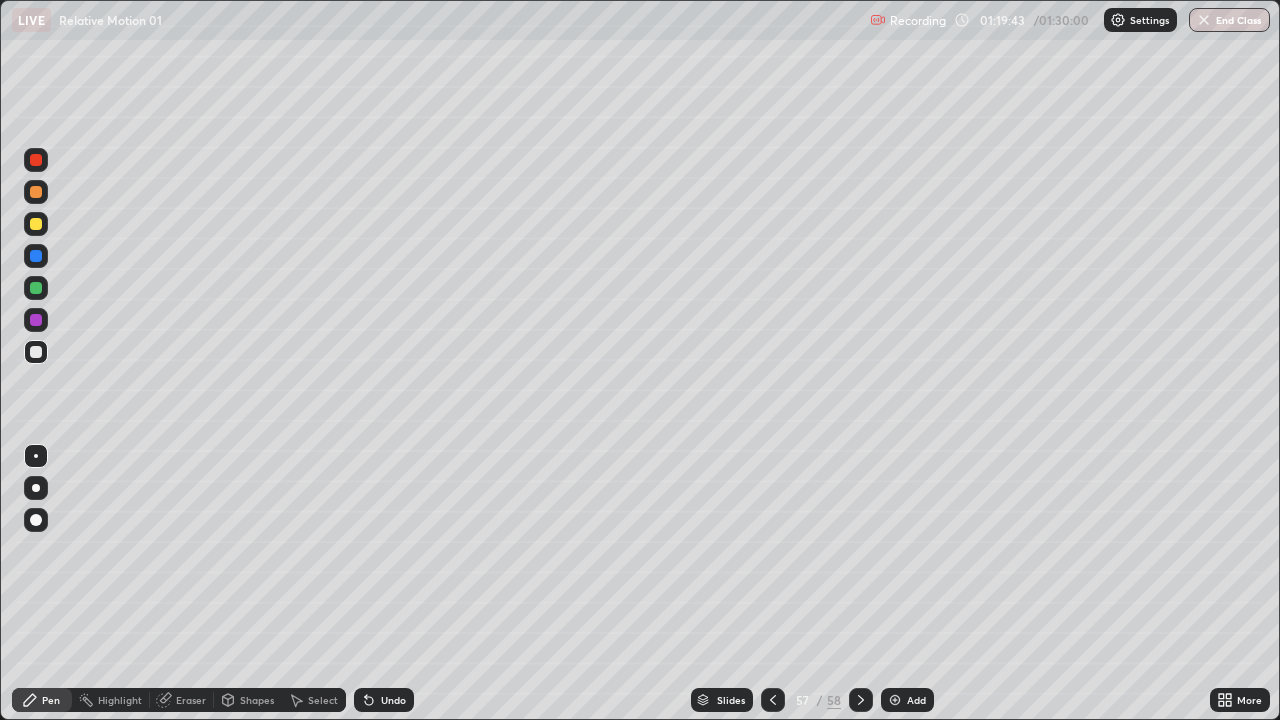 click on "Shapes" at bounding box center [248, 700] 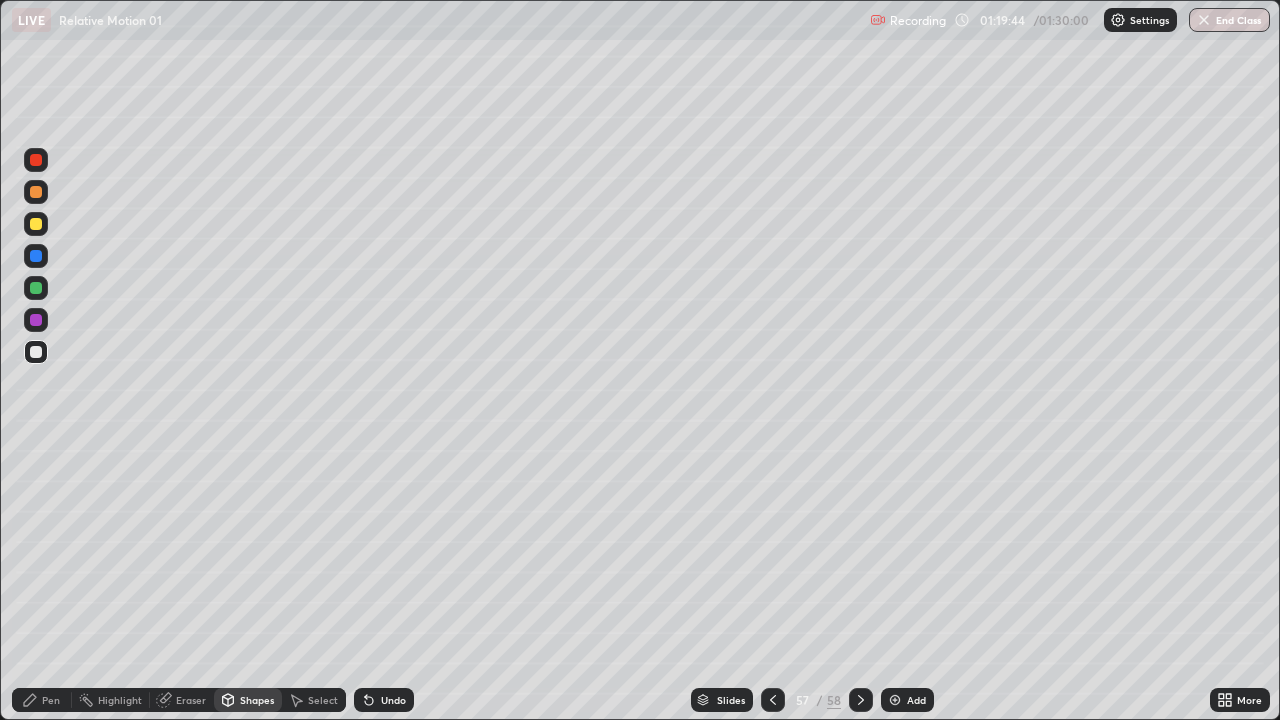 click on "Select" at bounding box center [314, 700] 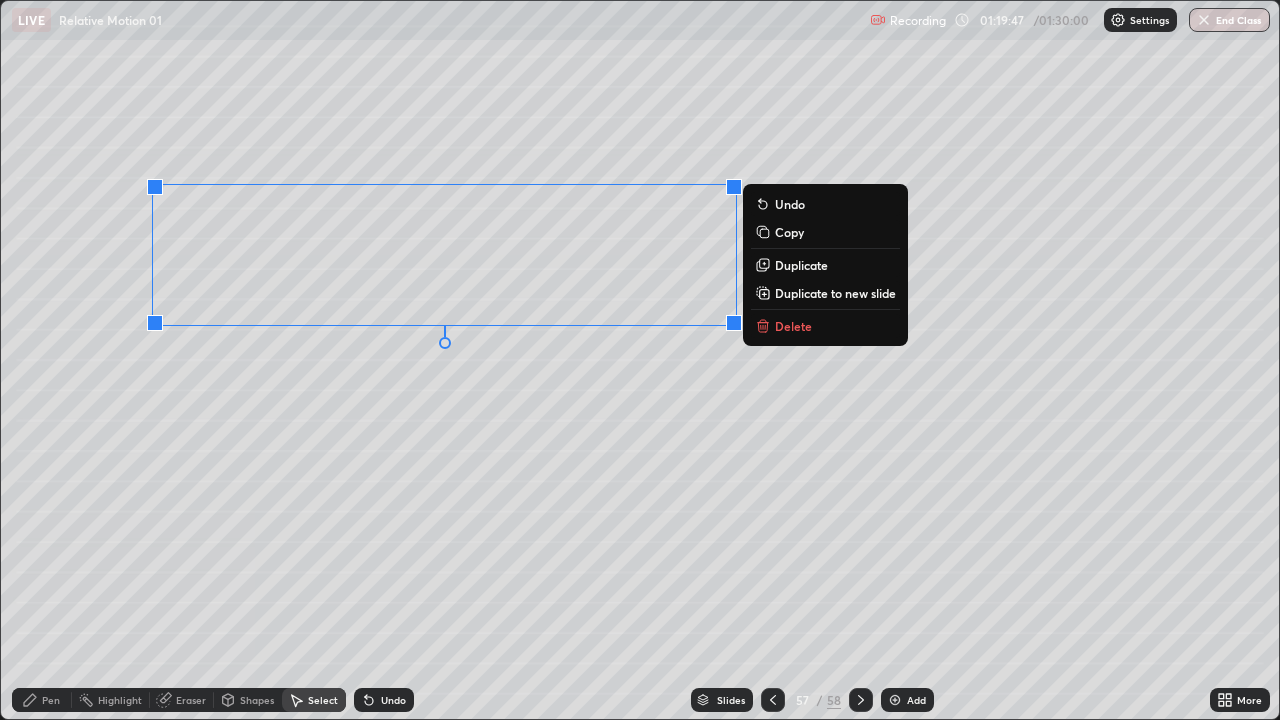 click on "Undo" at bounding box center [384, 700] 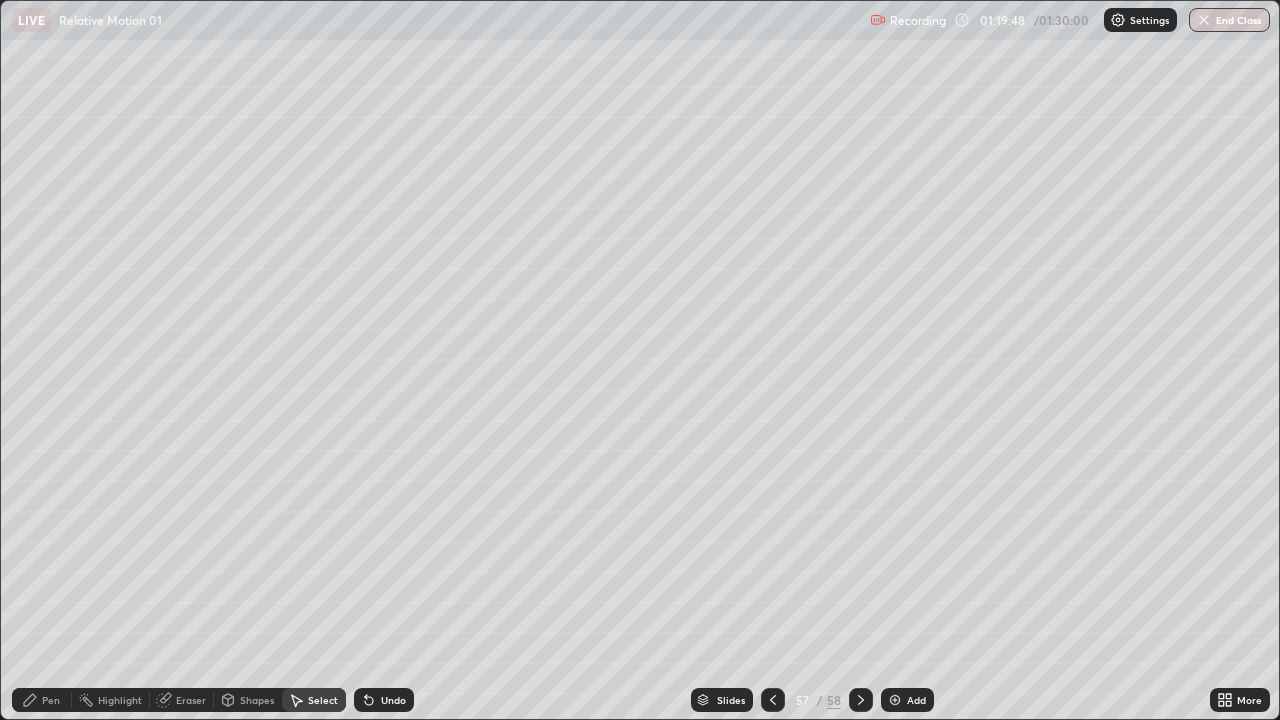 click on "Delete" at bounding box center [0, 0] 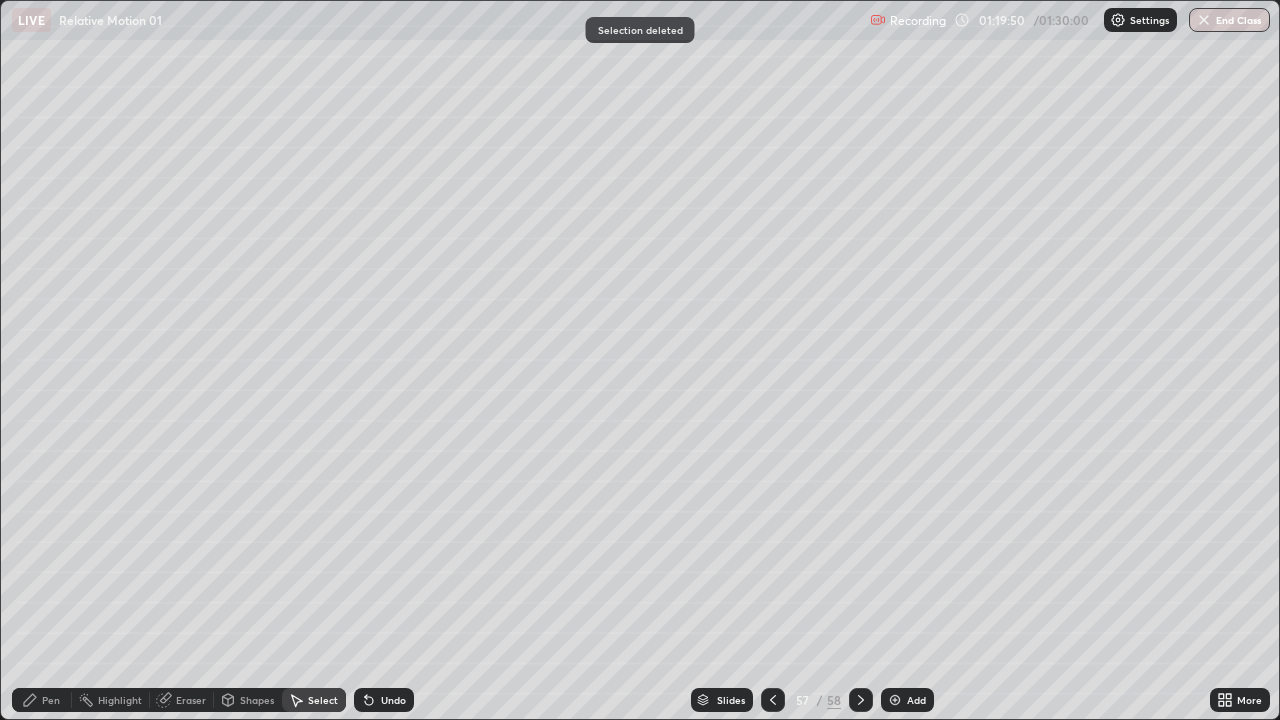click on "Undo" at bounding box center [384, 700] 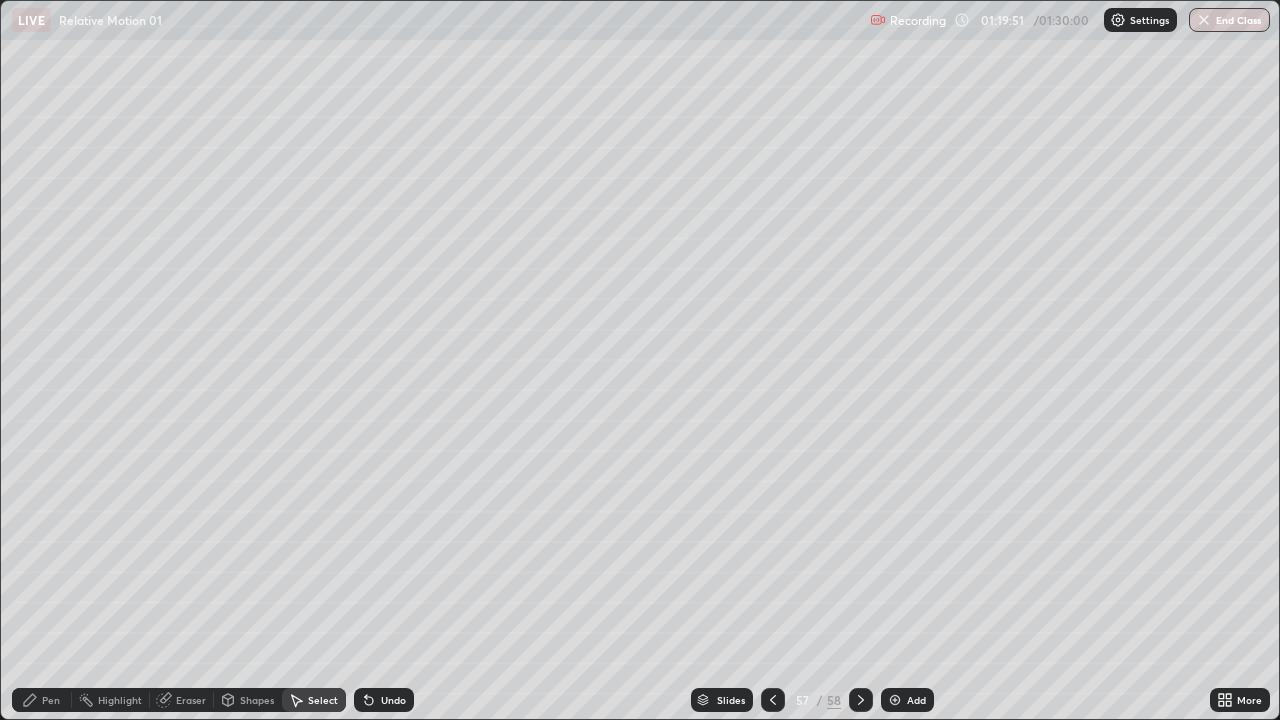 click on "Pen" at bounding box center (42, 700) 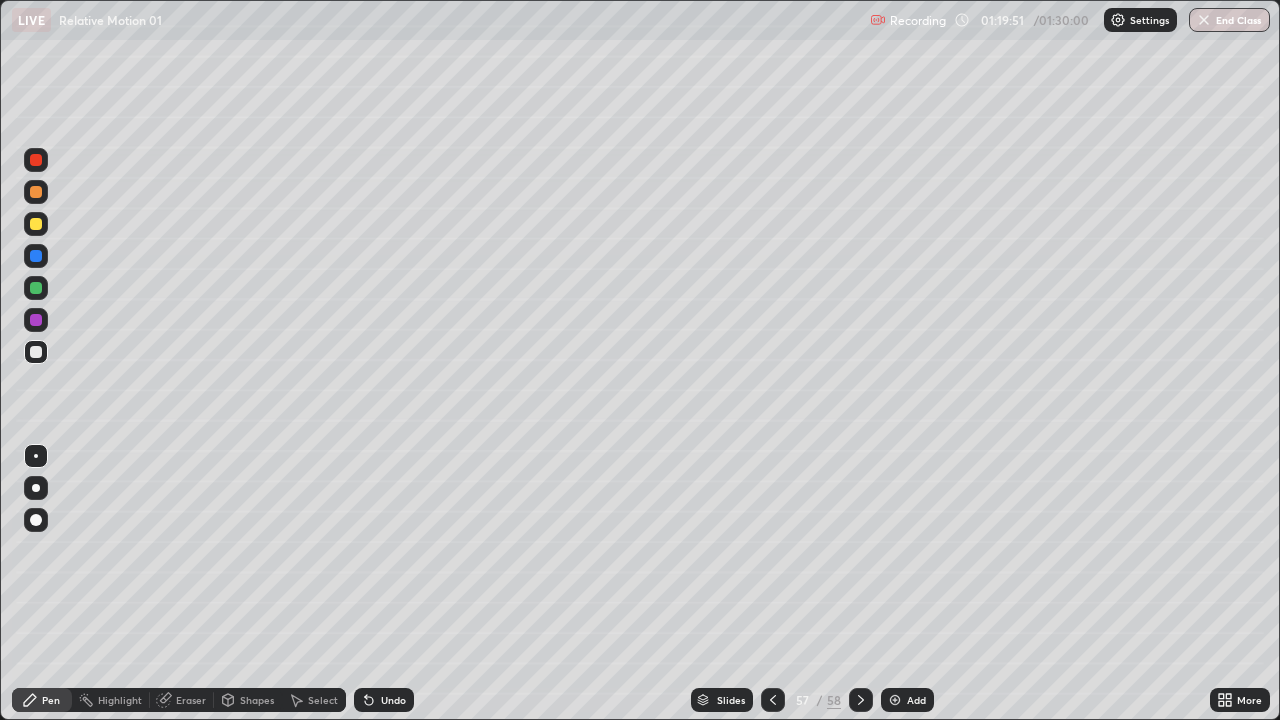 click at bounding box center (36, 288) 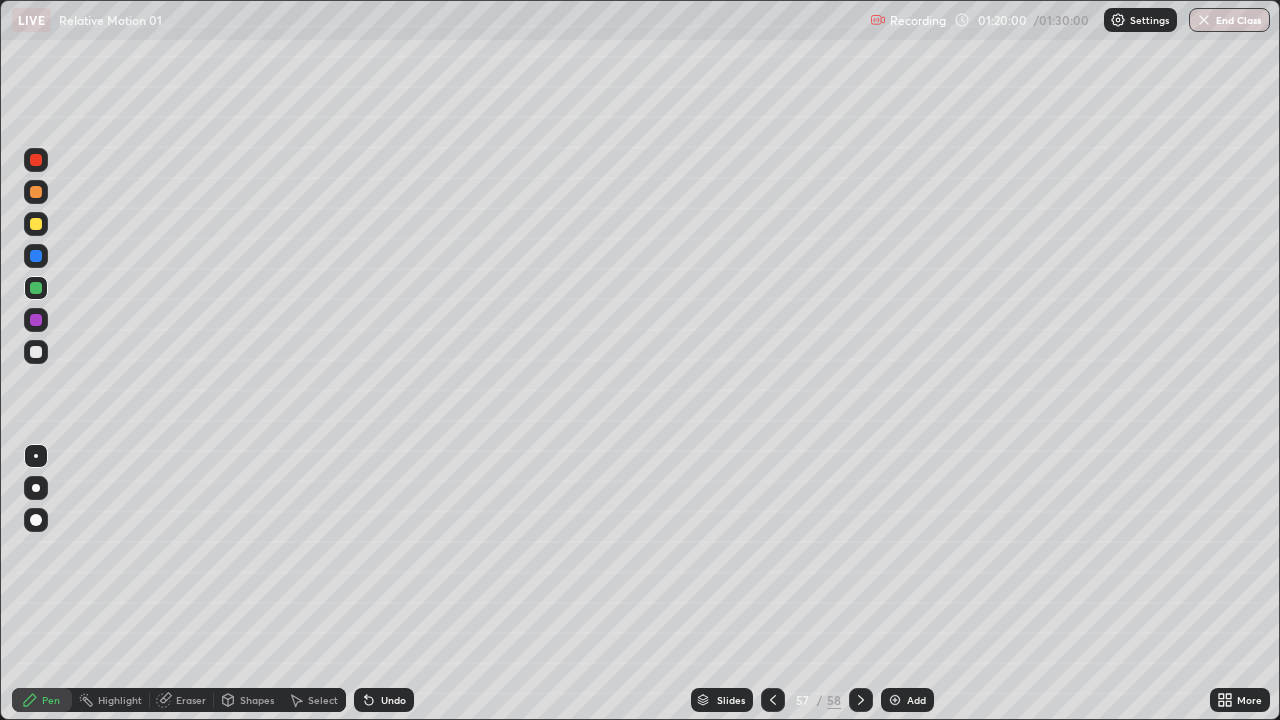 click at bounding box center [36, 352] 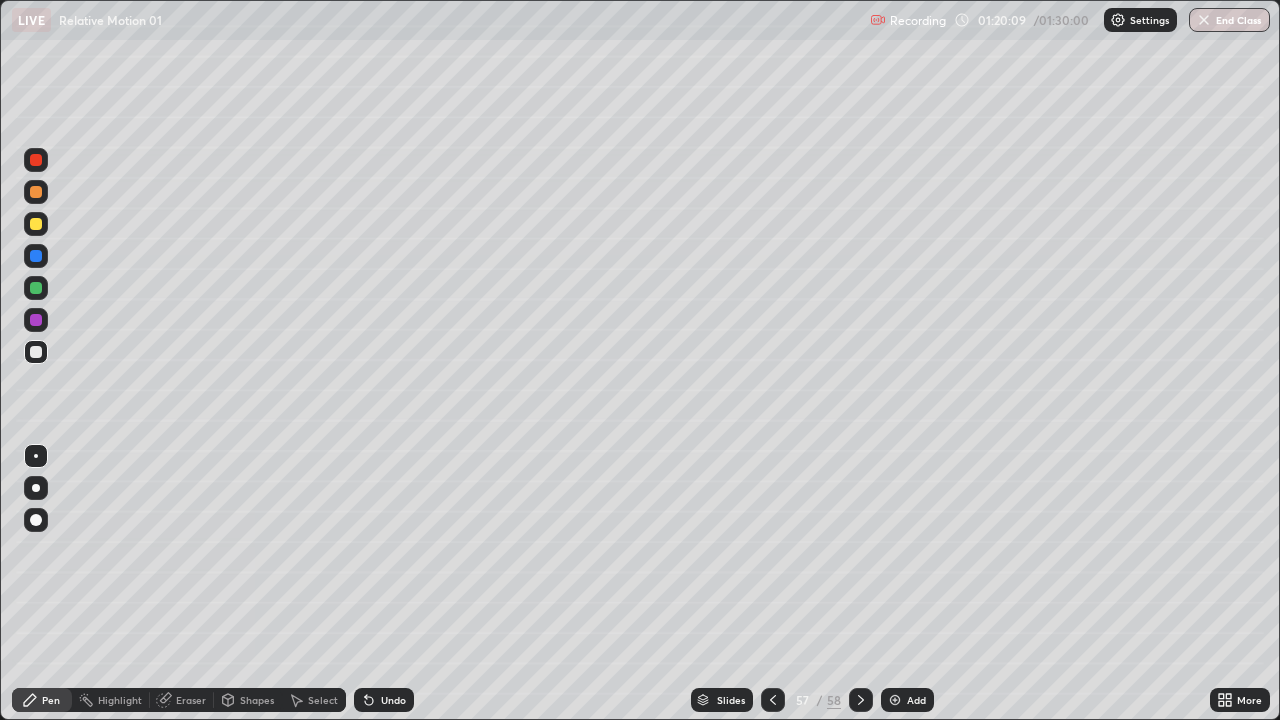 click at bounding box center (36, 224) 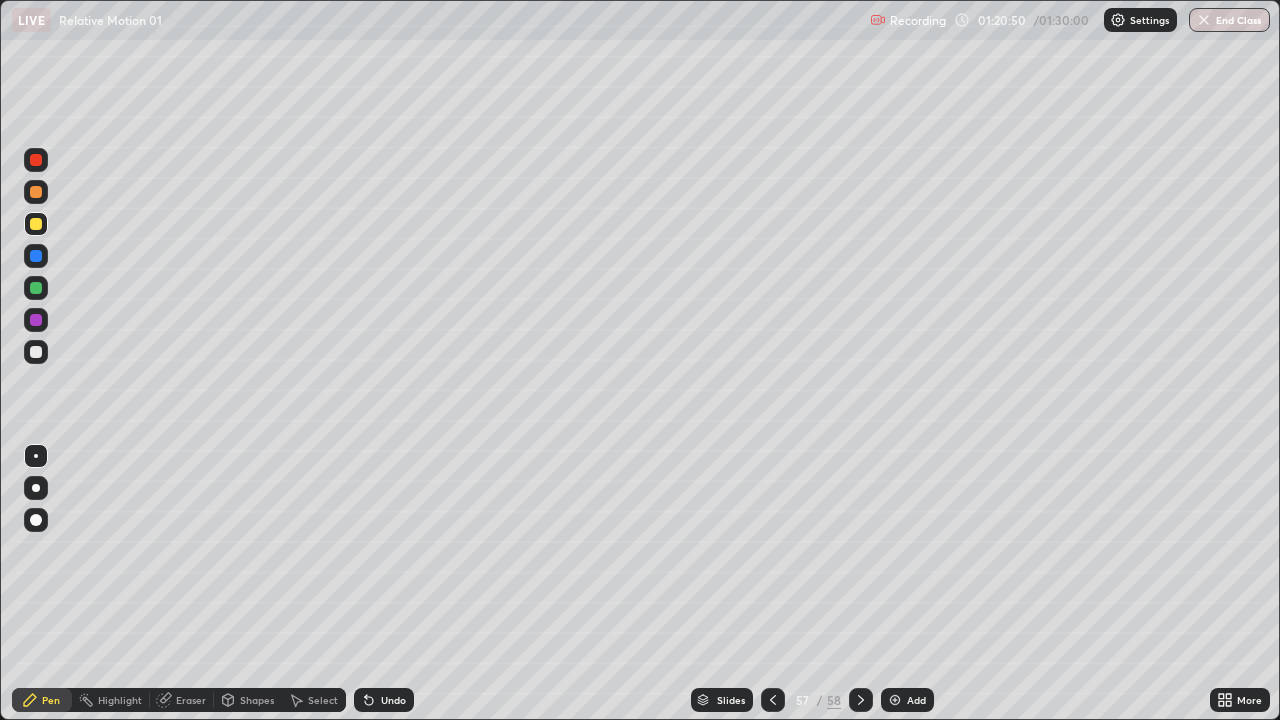 click at bounding box center [36, 320] 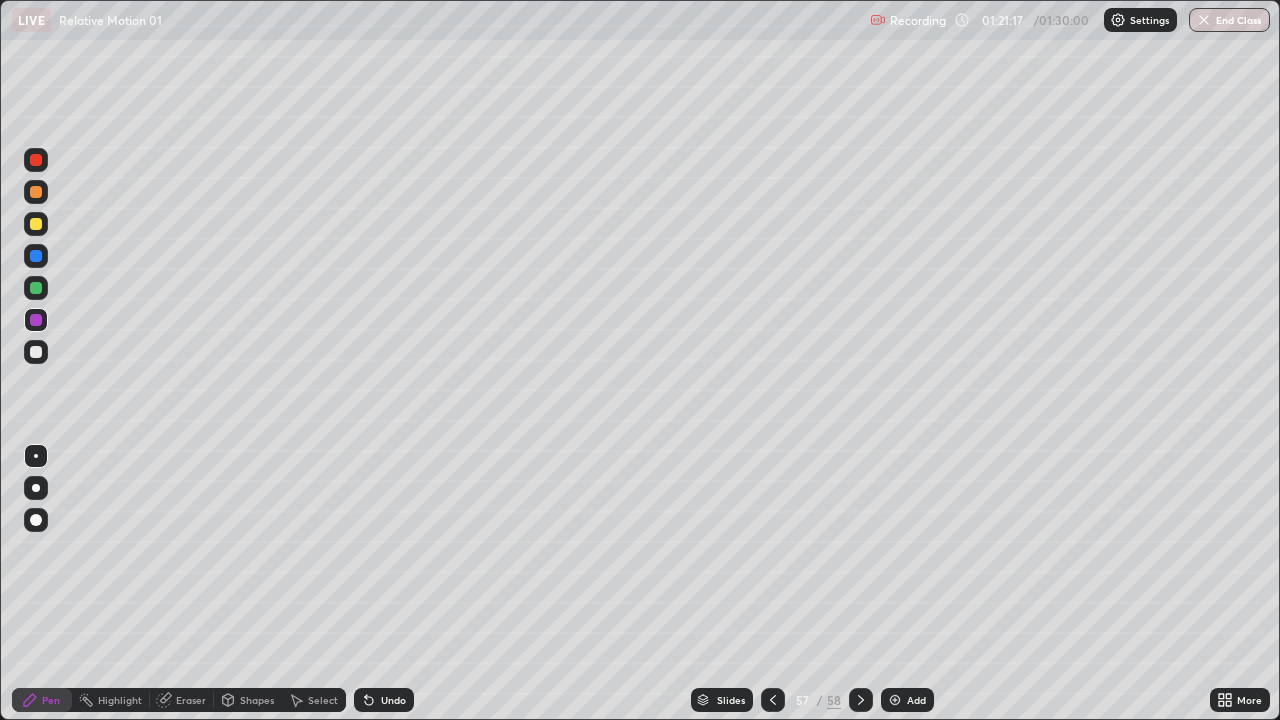 click at bounding box center [36, 288] 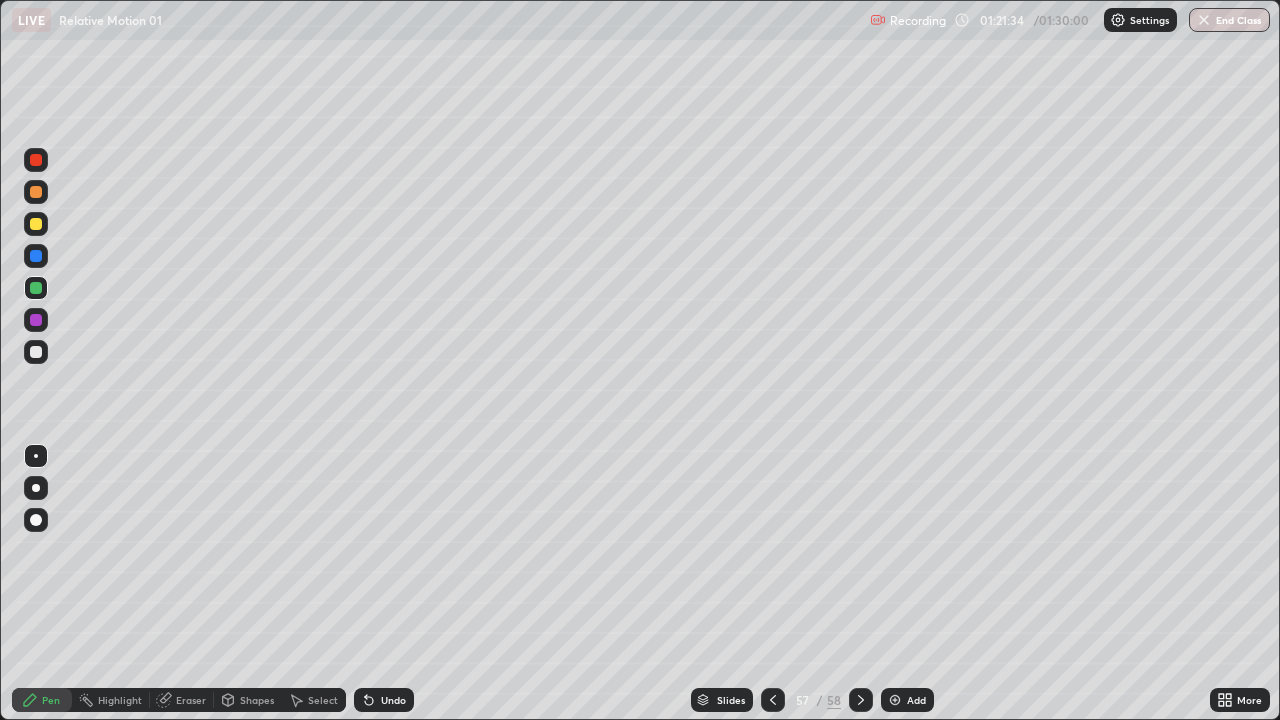 click at bounding box center [36, 320] 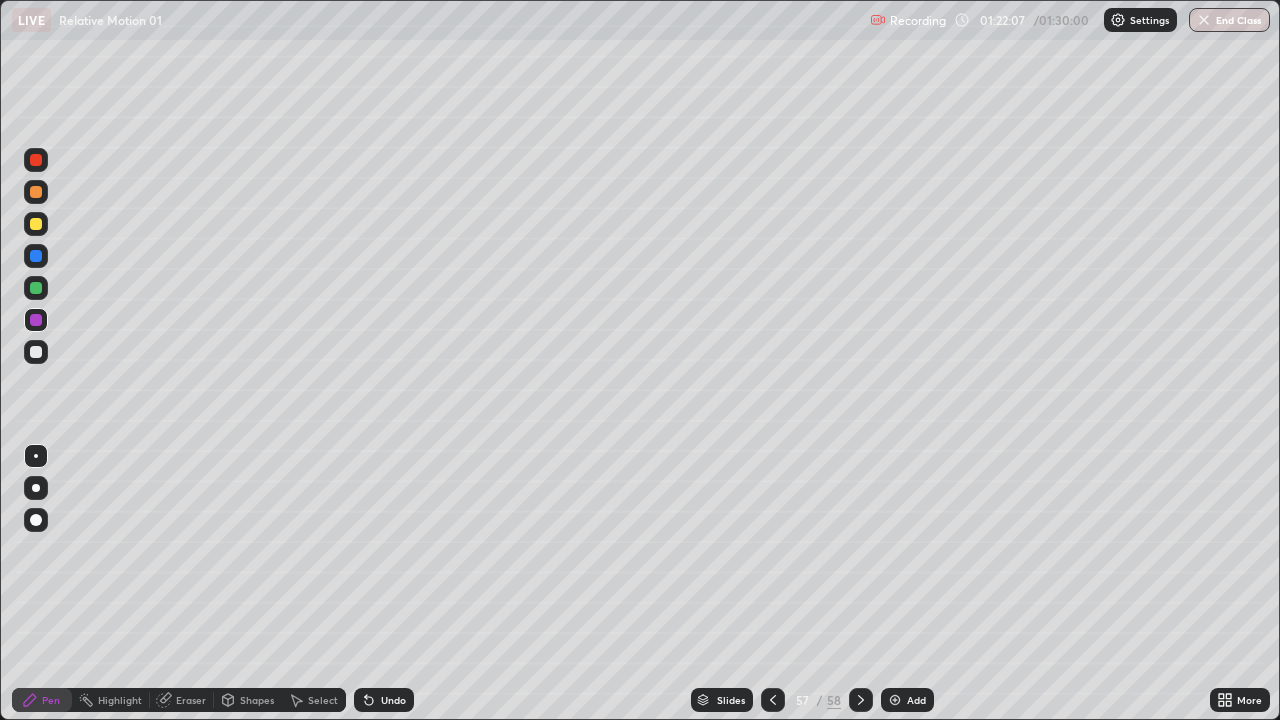 click at bounding box center (36, 352) 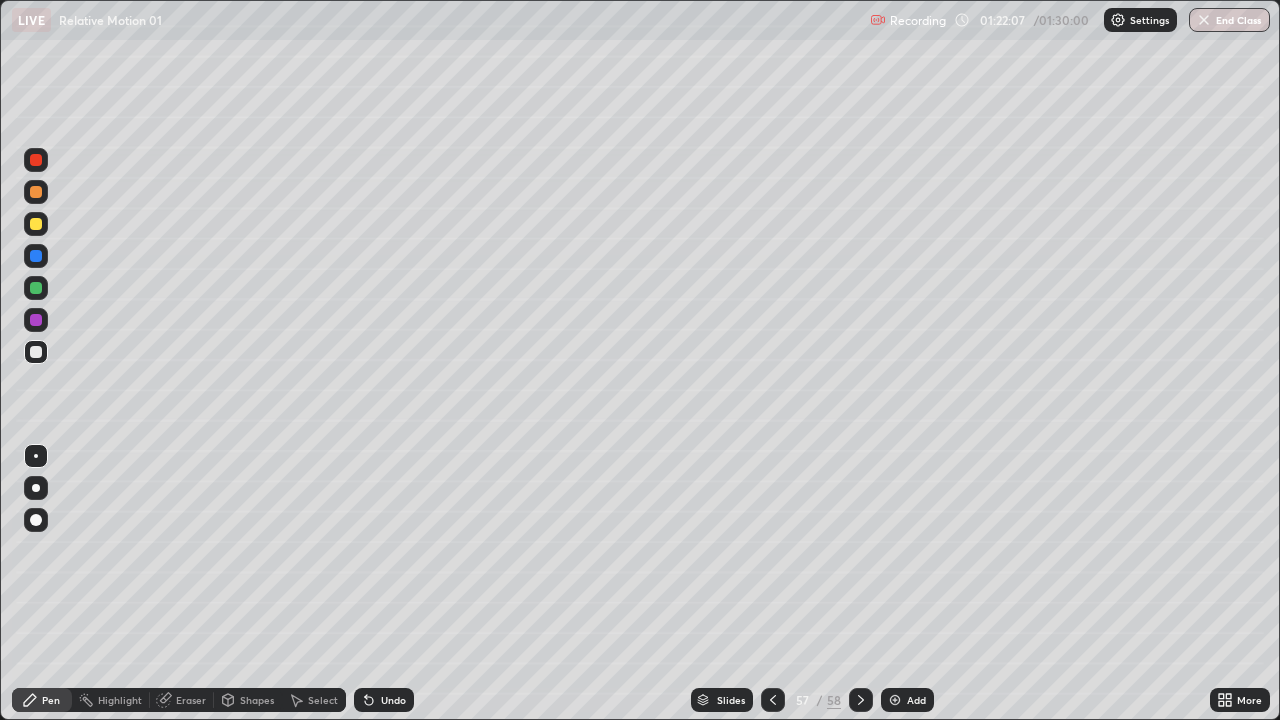 click at bounding box center (36, 288) 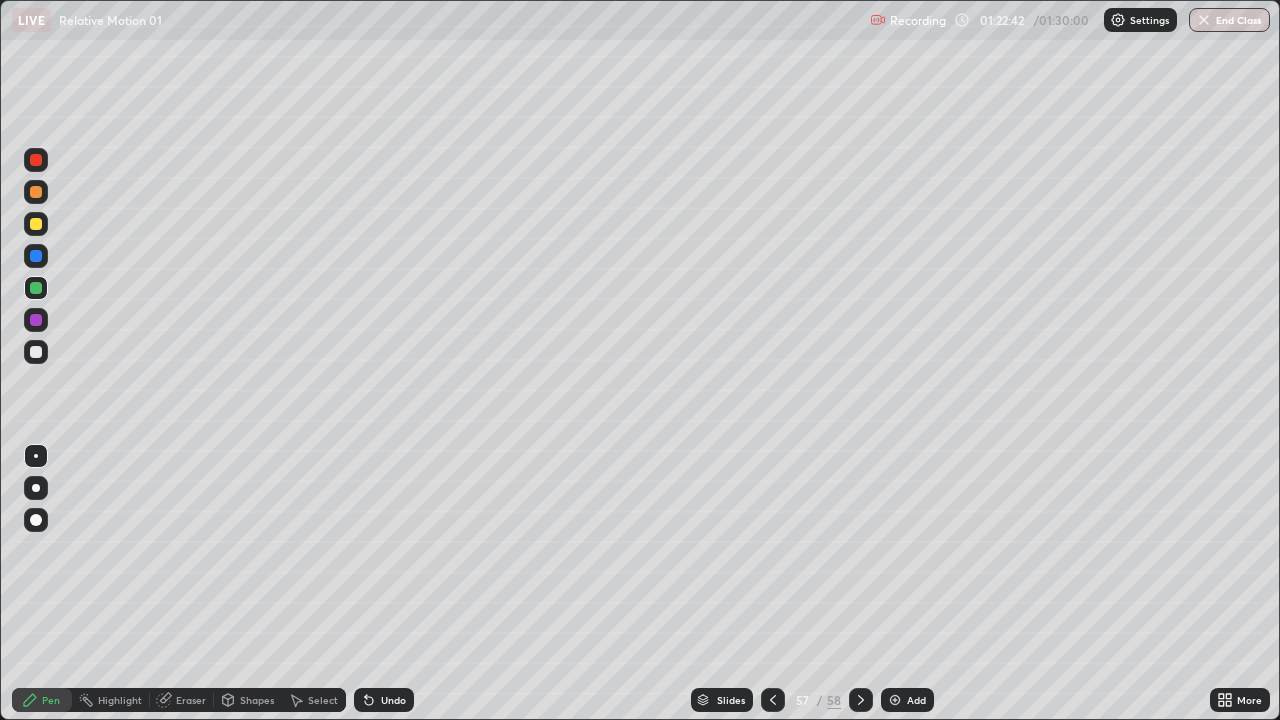click on "Undo" at bounding box center [393, 700] 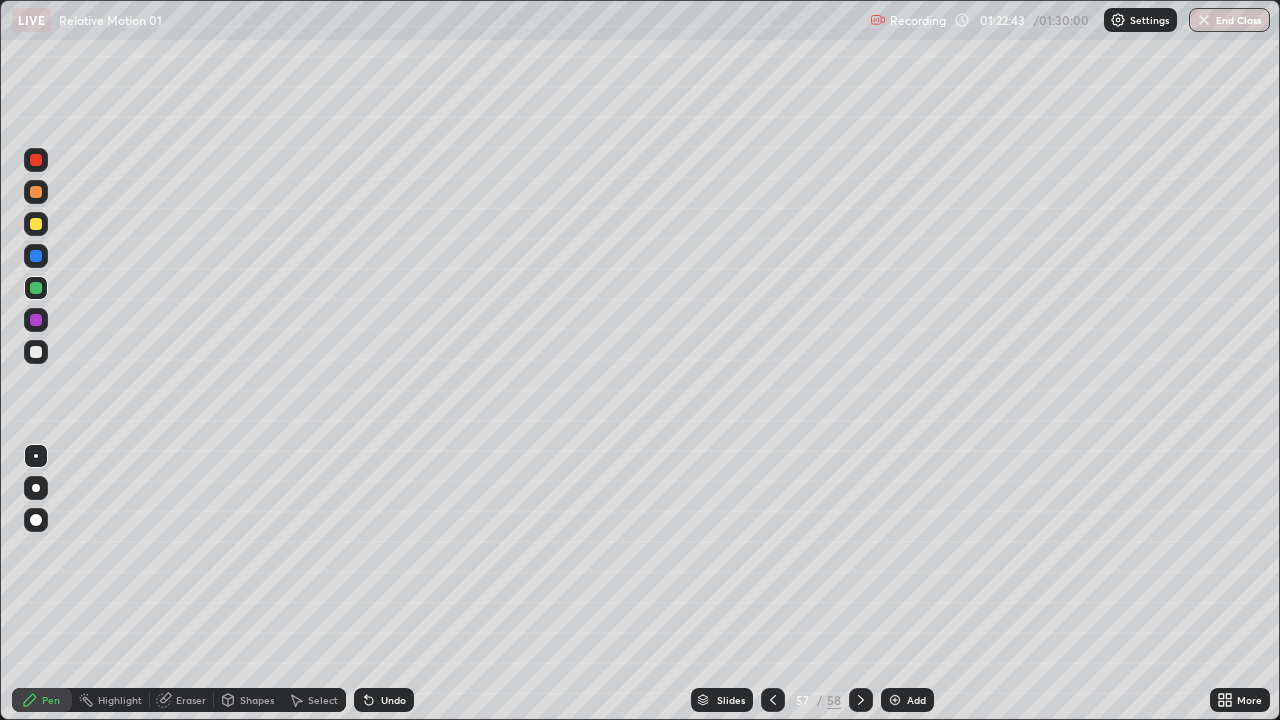 click on "Undo" at bounding box center (393, 700) 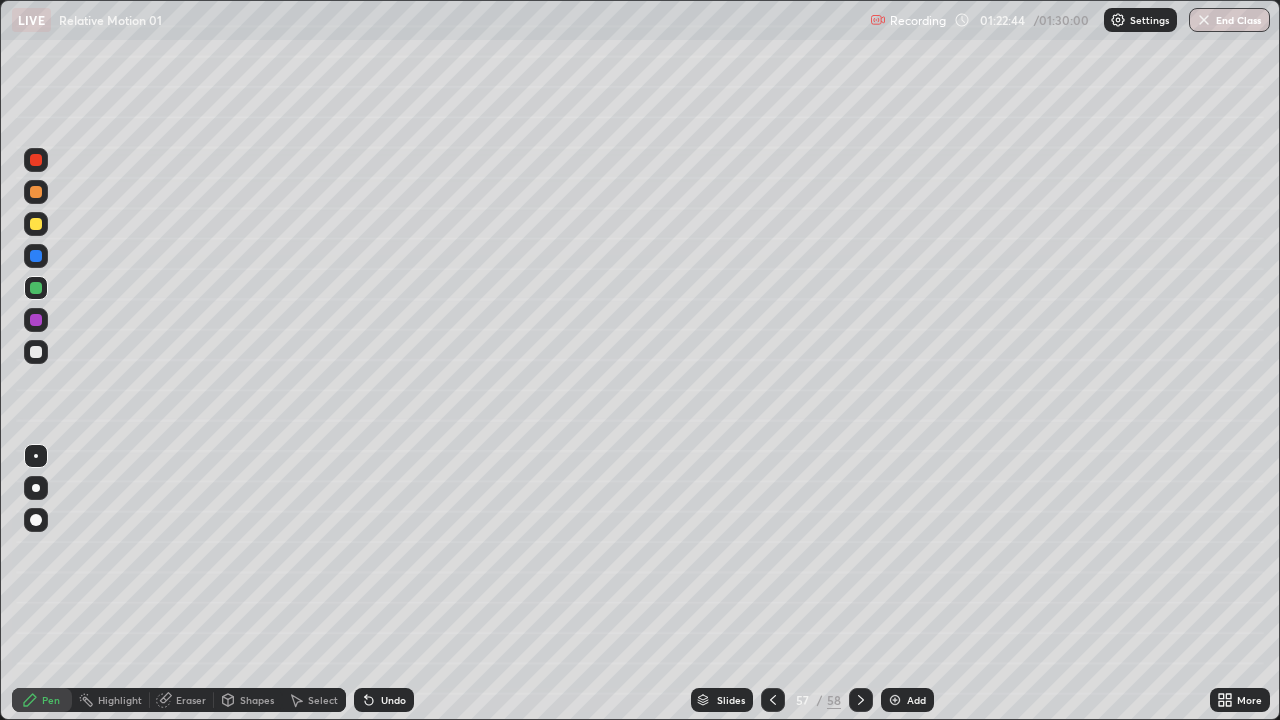 click at bounding box center (36, 352) 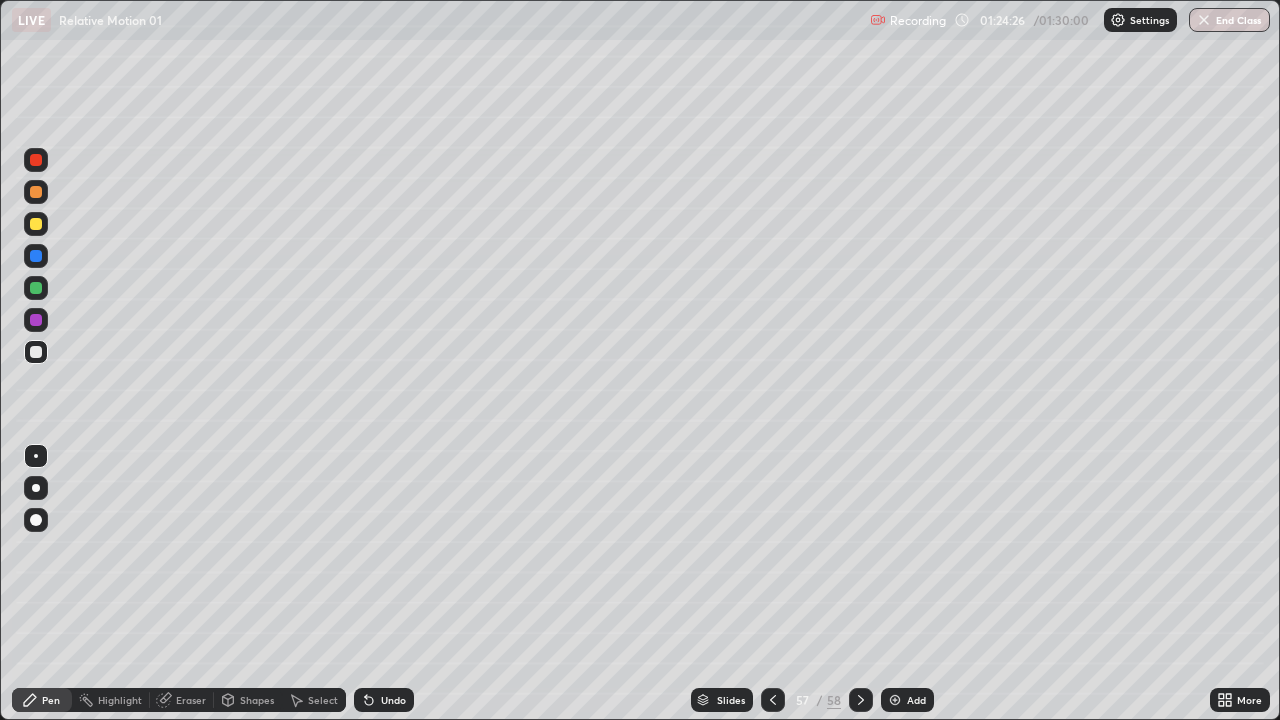 click at bounding box center (36, 320) 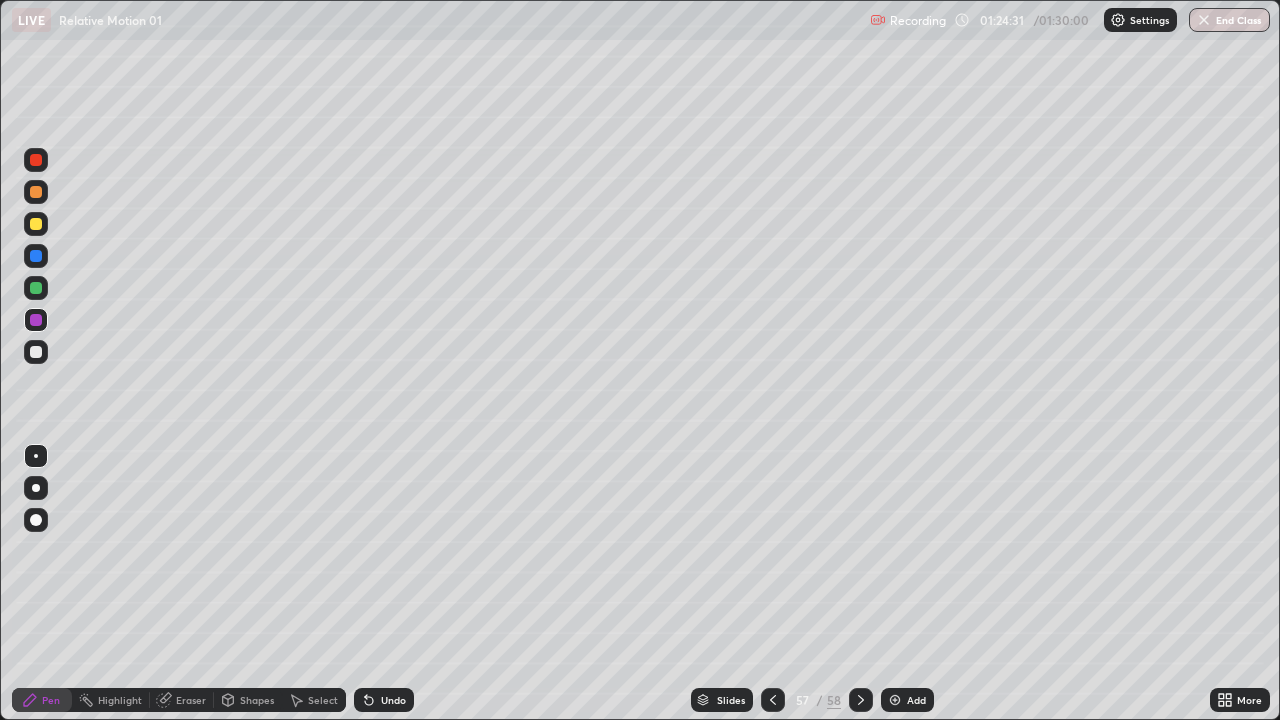 click on "Undo" at bounding box center (393, 700) 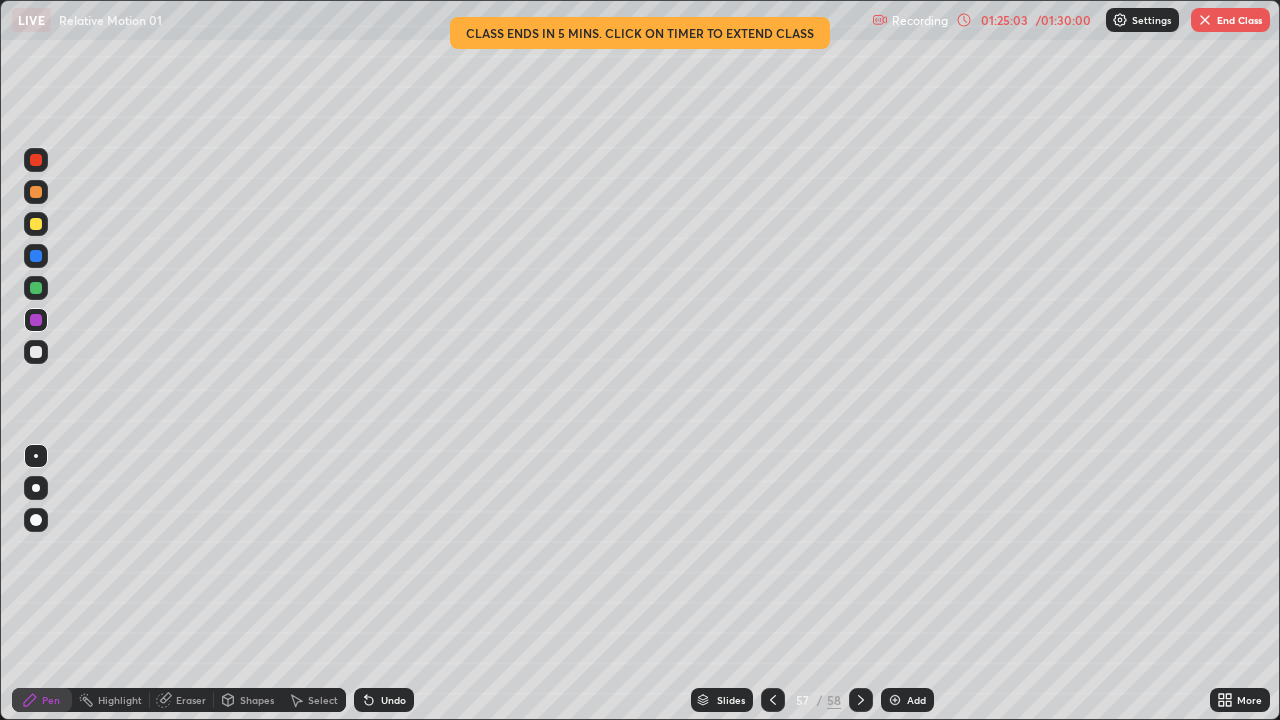 click on "Undo" at bounding box center (384, 700) 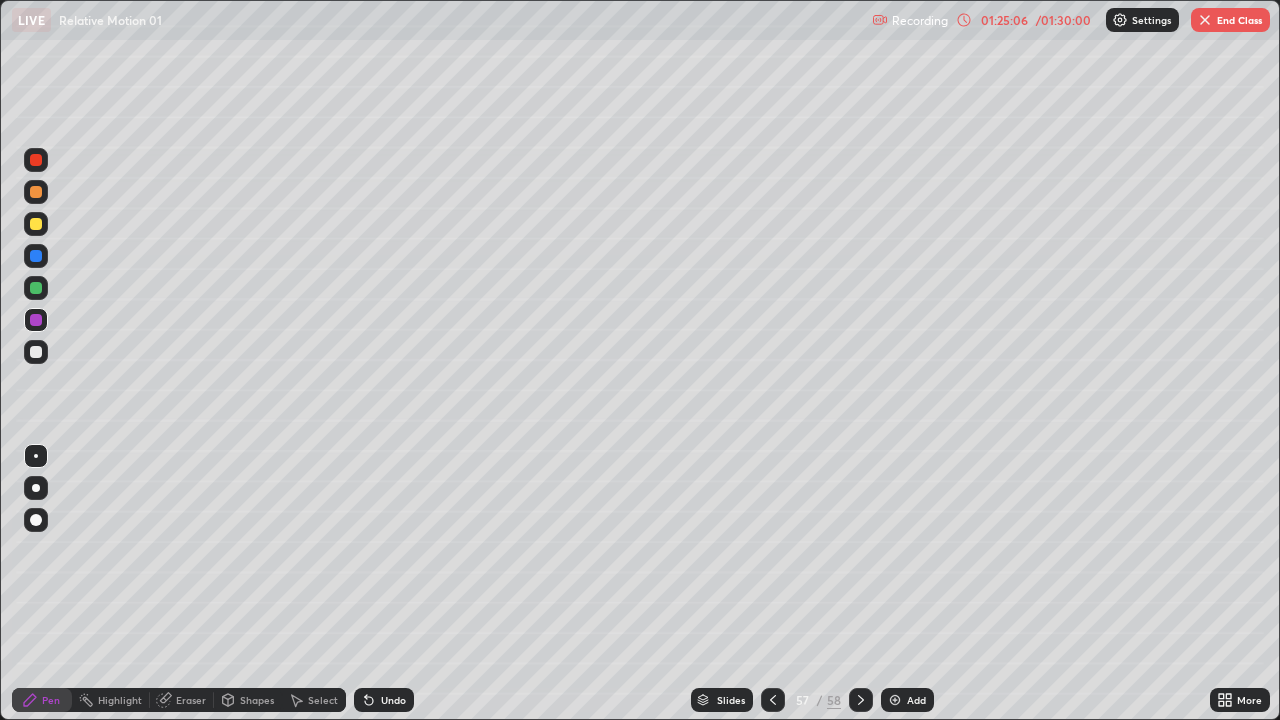 click on "01:25:06" at bounding box center [1004, 20] 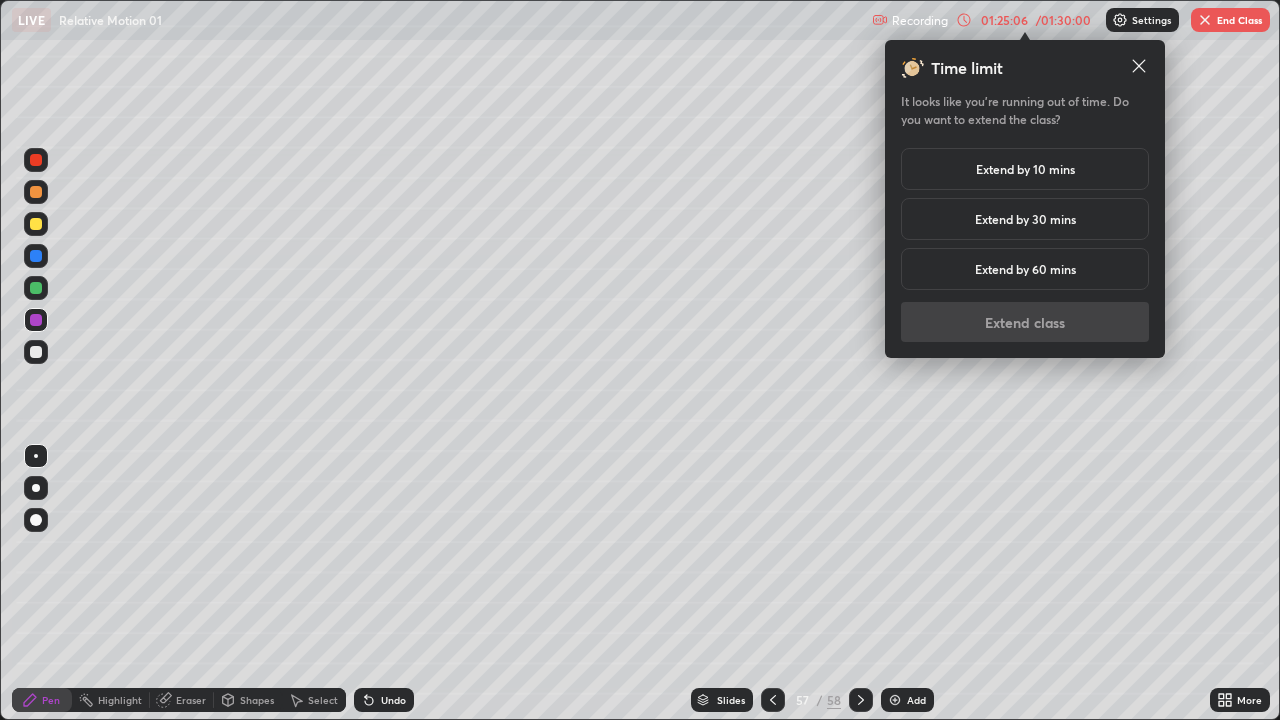 click on "Extend by 60 mins" at bounding box center (1025, 269) 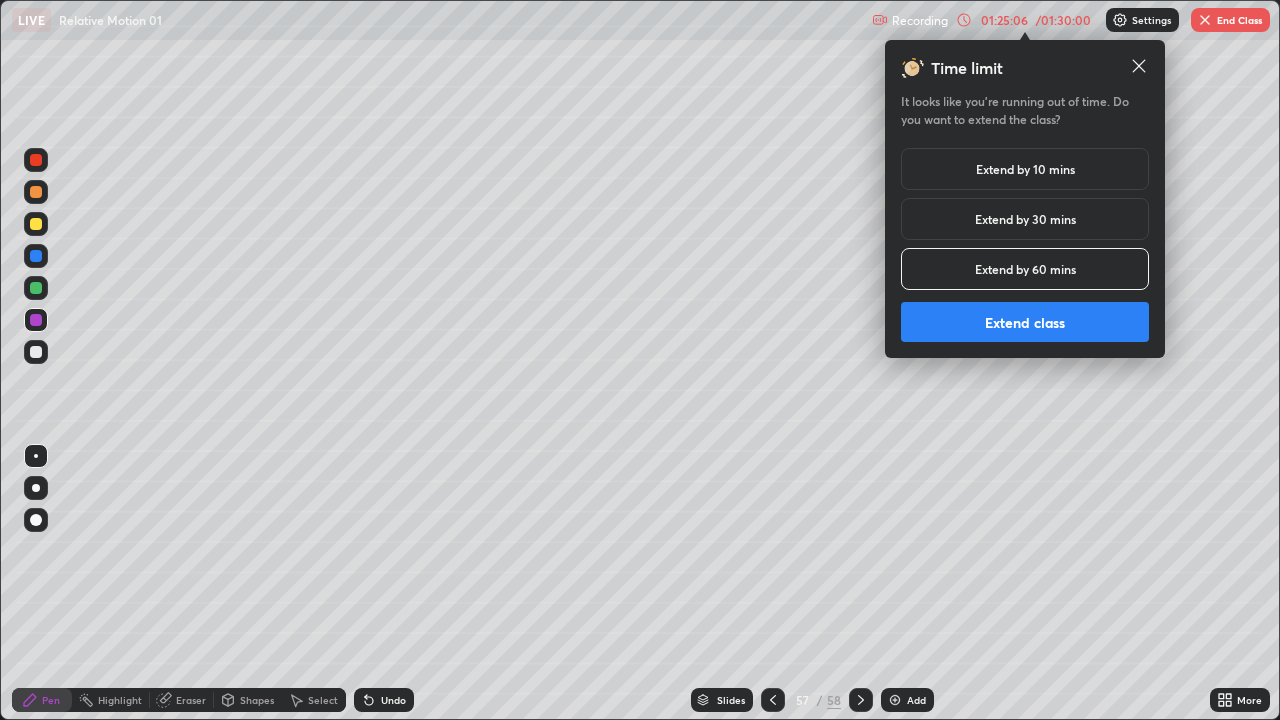 click on "Extend class" at bounding box center [1025, 322] 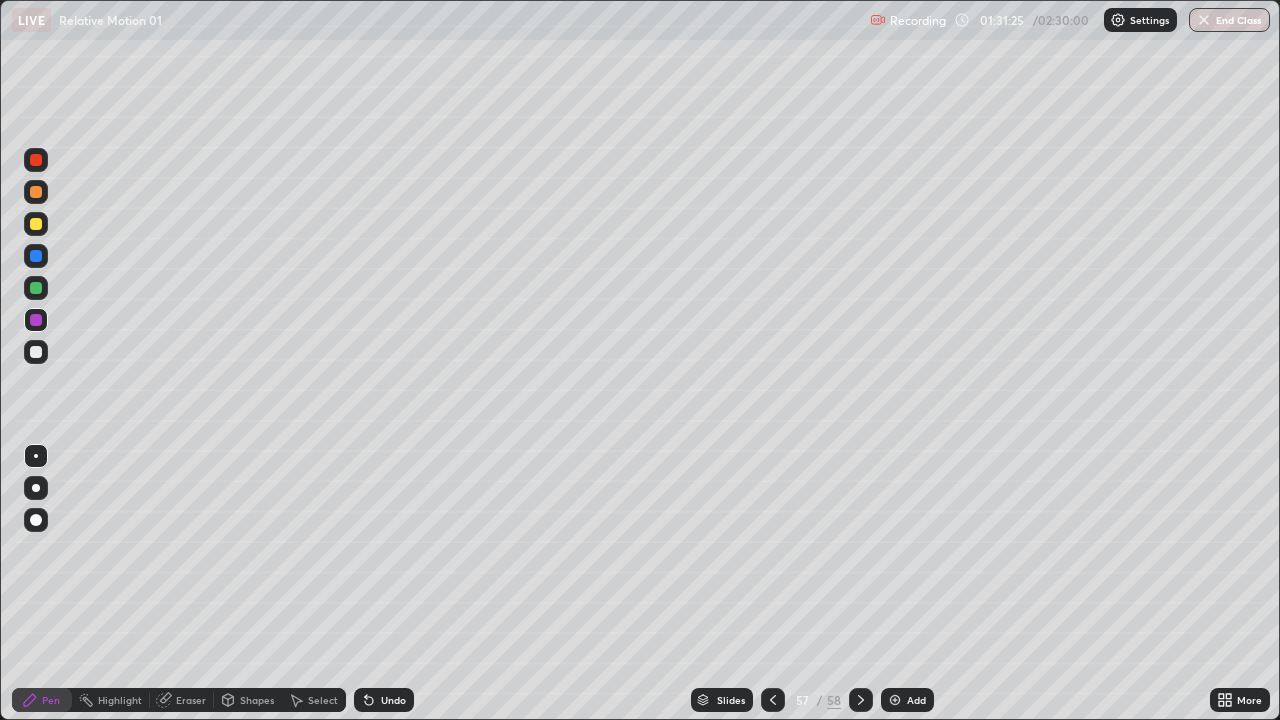 click at bounding box center [36, 352] 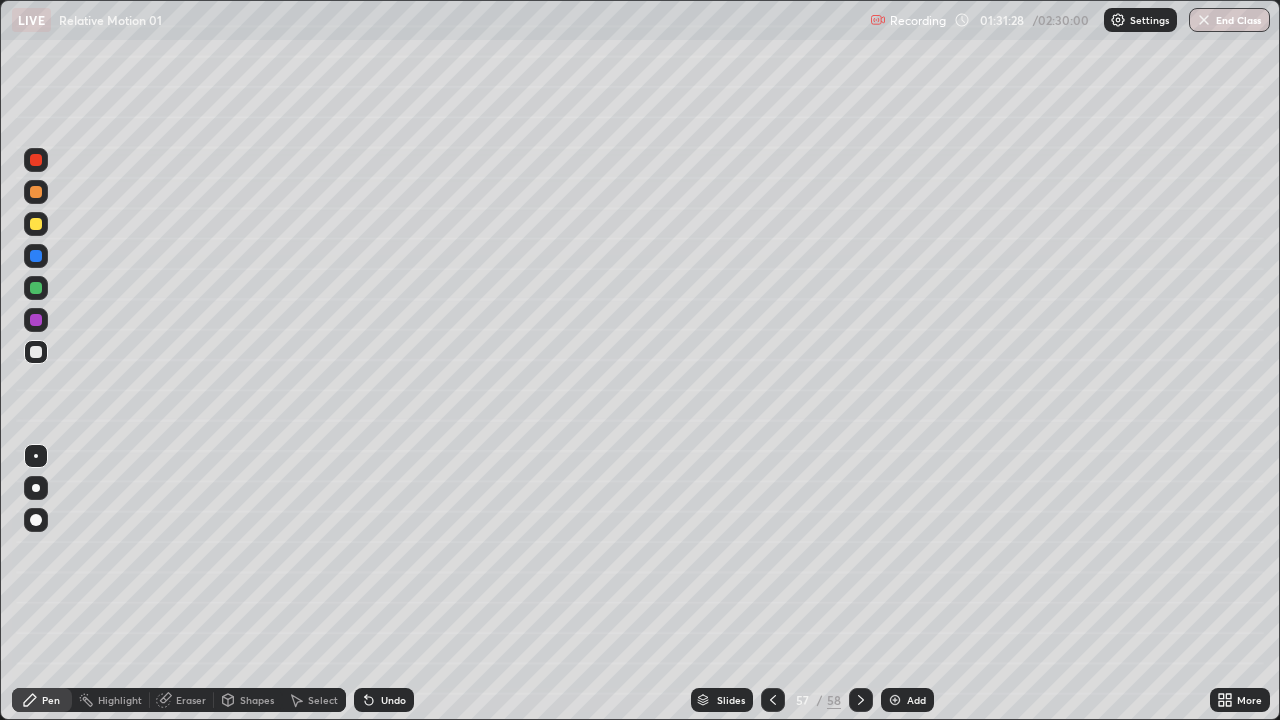 click at bounding box center [895, 700] 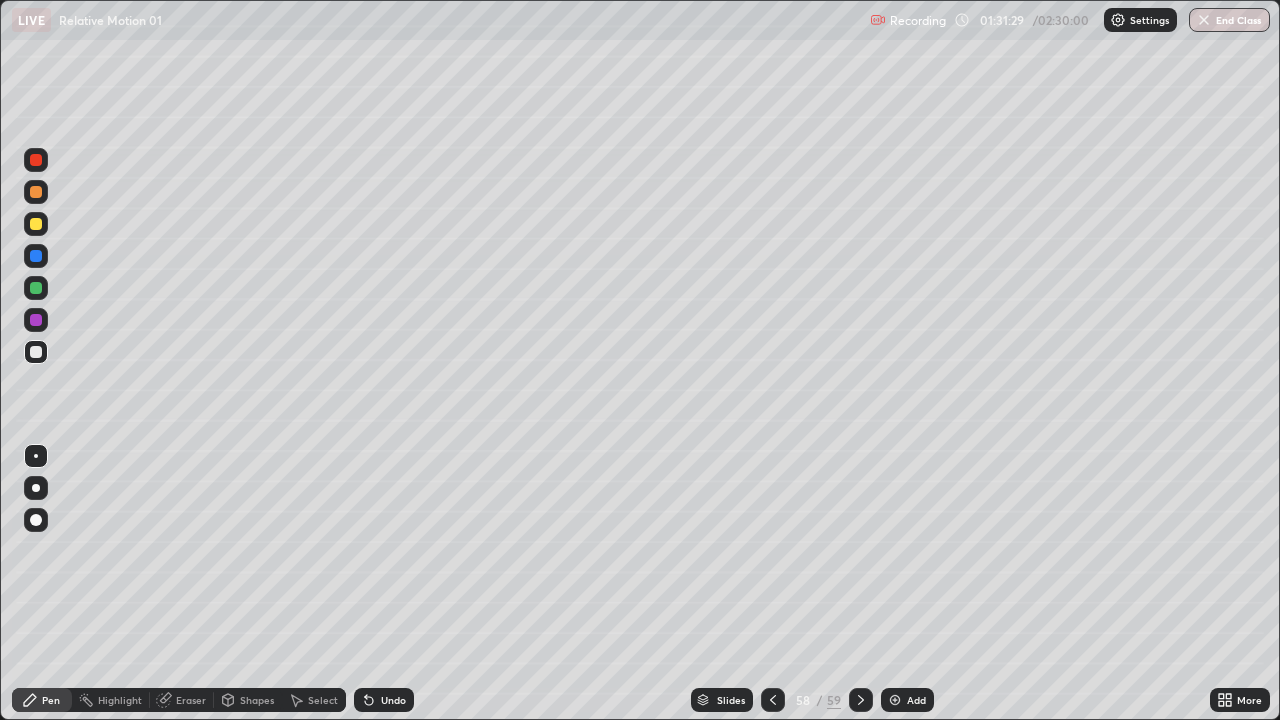 click at bounding box center [36, 288] 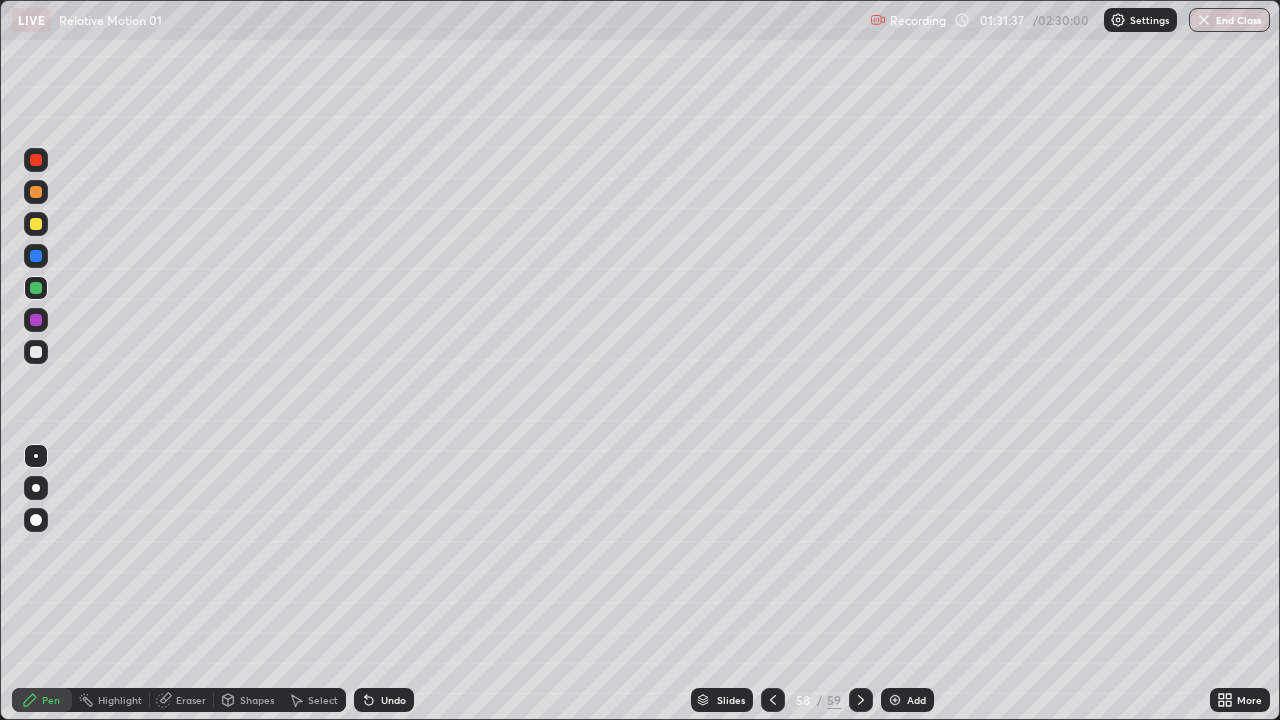 click at bounding box center (36, 352) 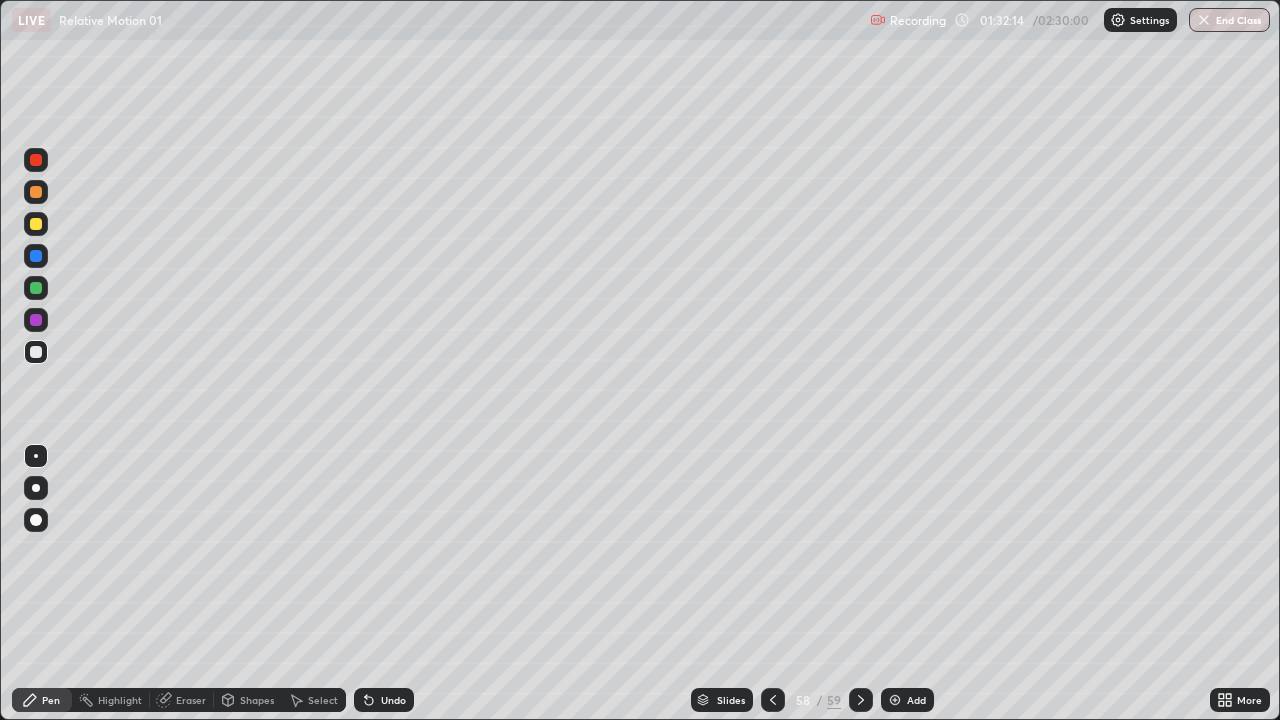 click on "Undo" at bounding box center [384, 700] 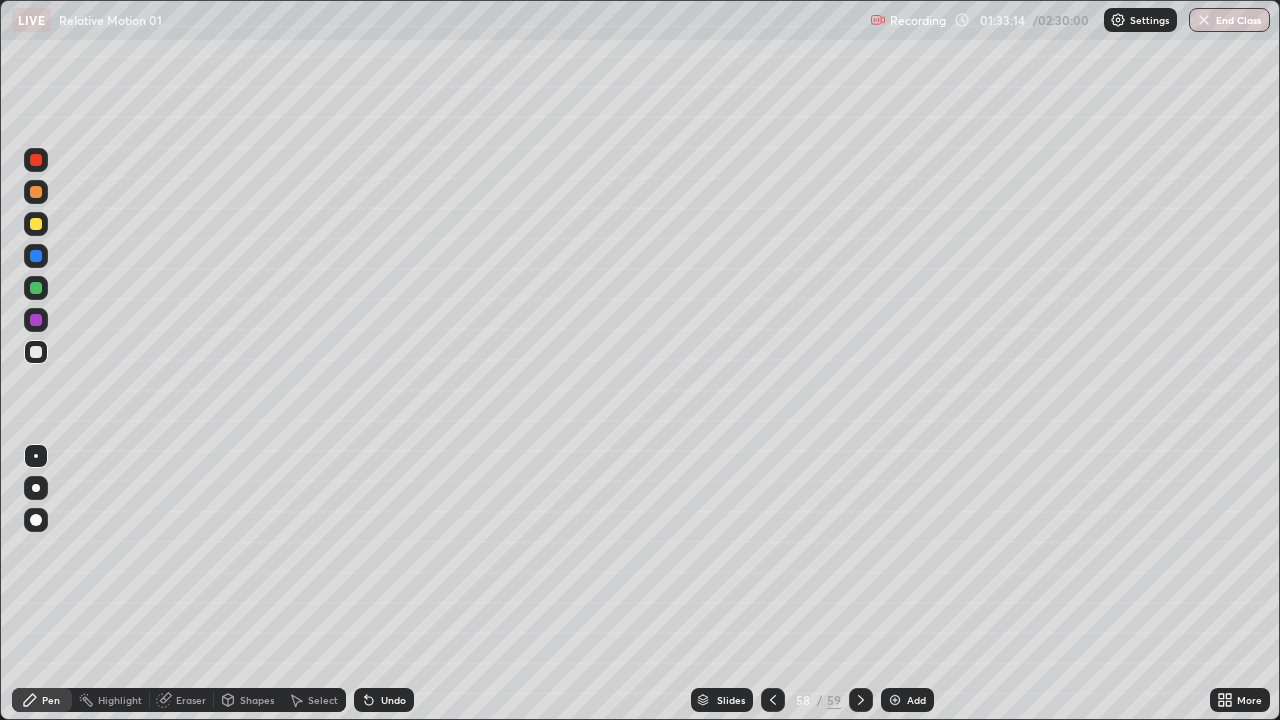 click 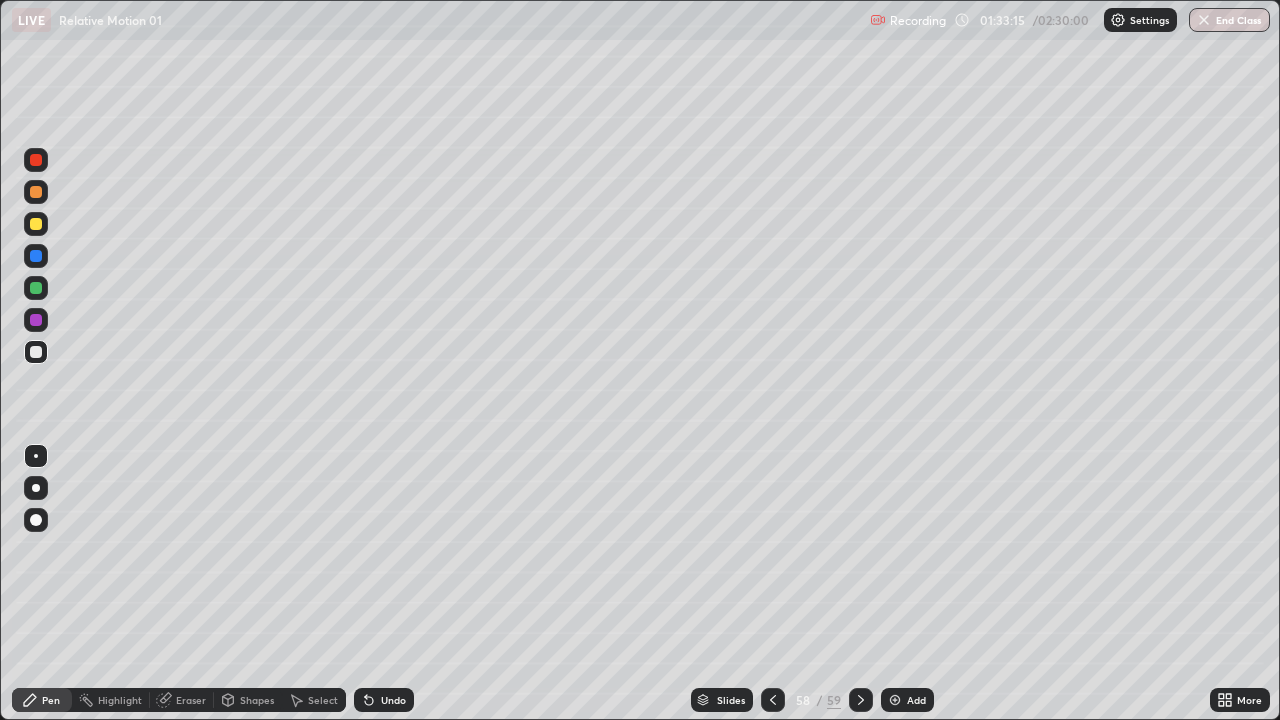 click on "Undo" at bounding box center (384, 700) 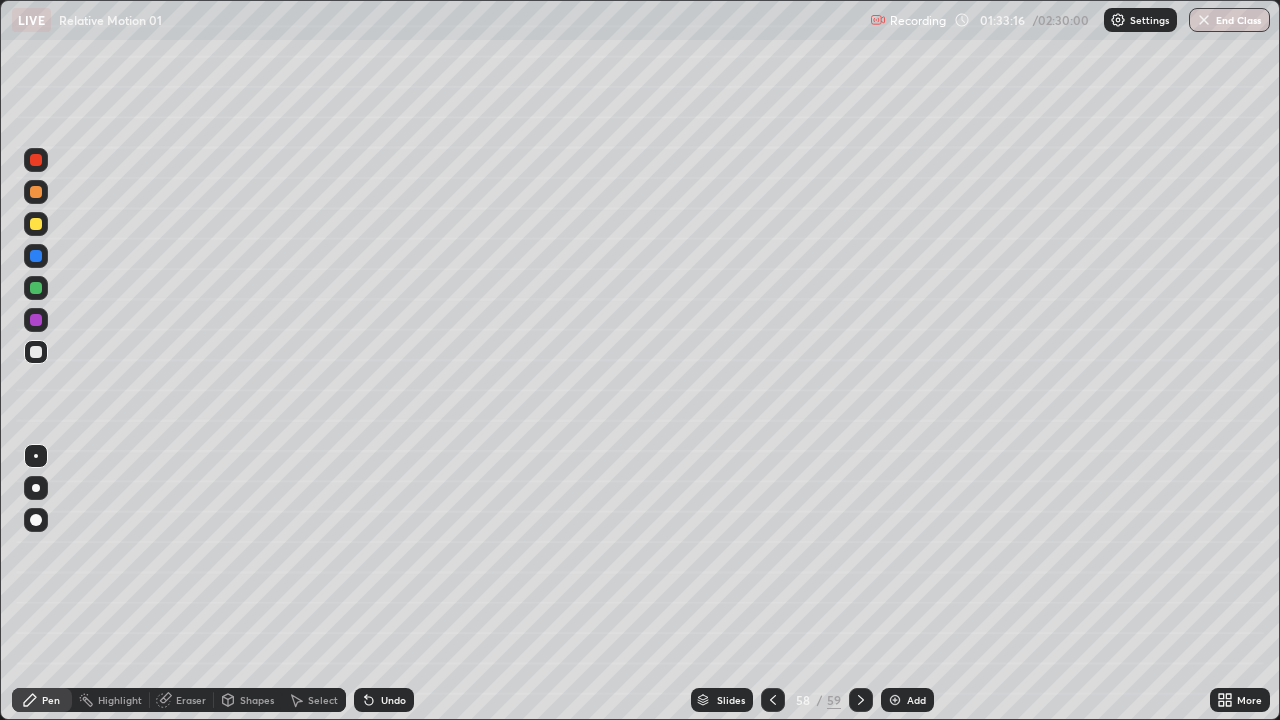 click on "Undo" at bounding box center [384, 700] 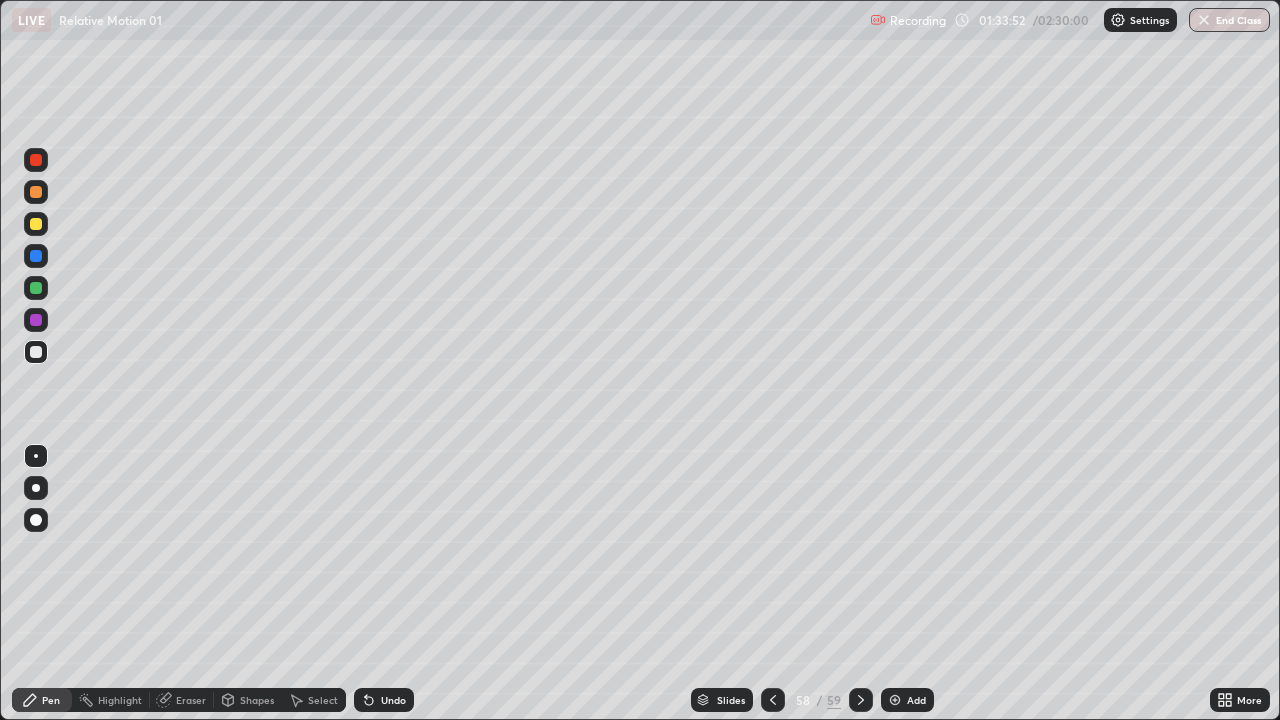 click on "Shapes" at bounding box center (257, 700) 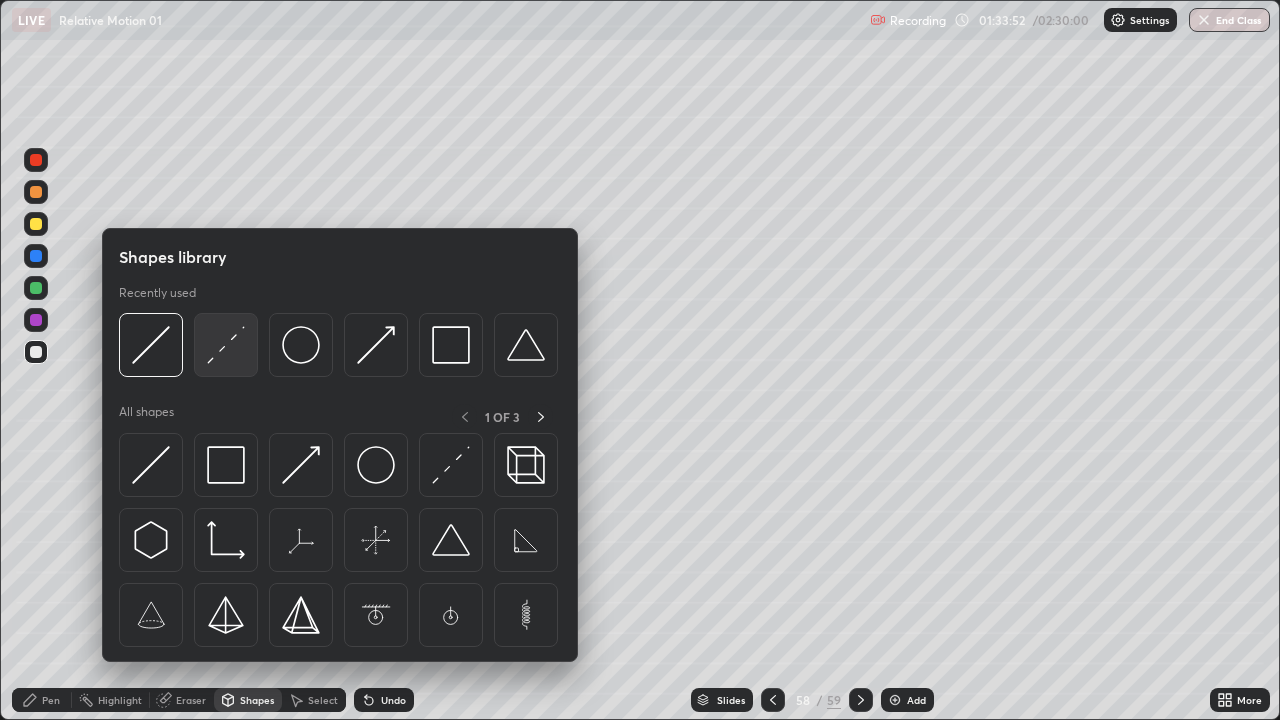 click at bounding box center (226, 345) 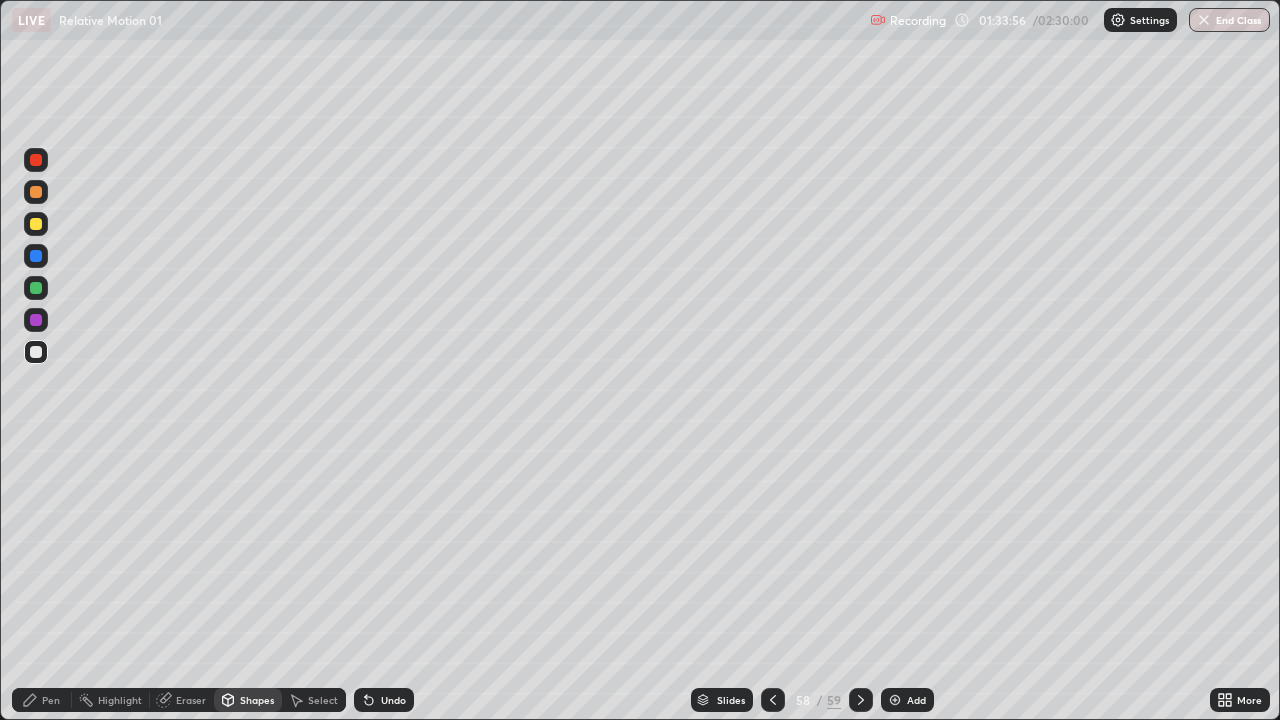 click on "Pen" at bounding box center (42, 700) 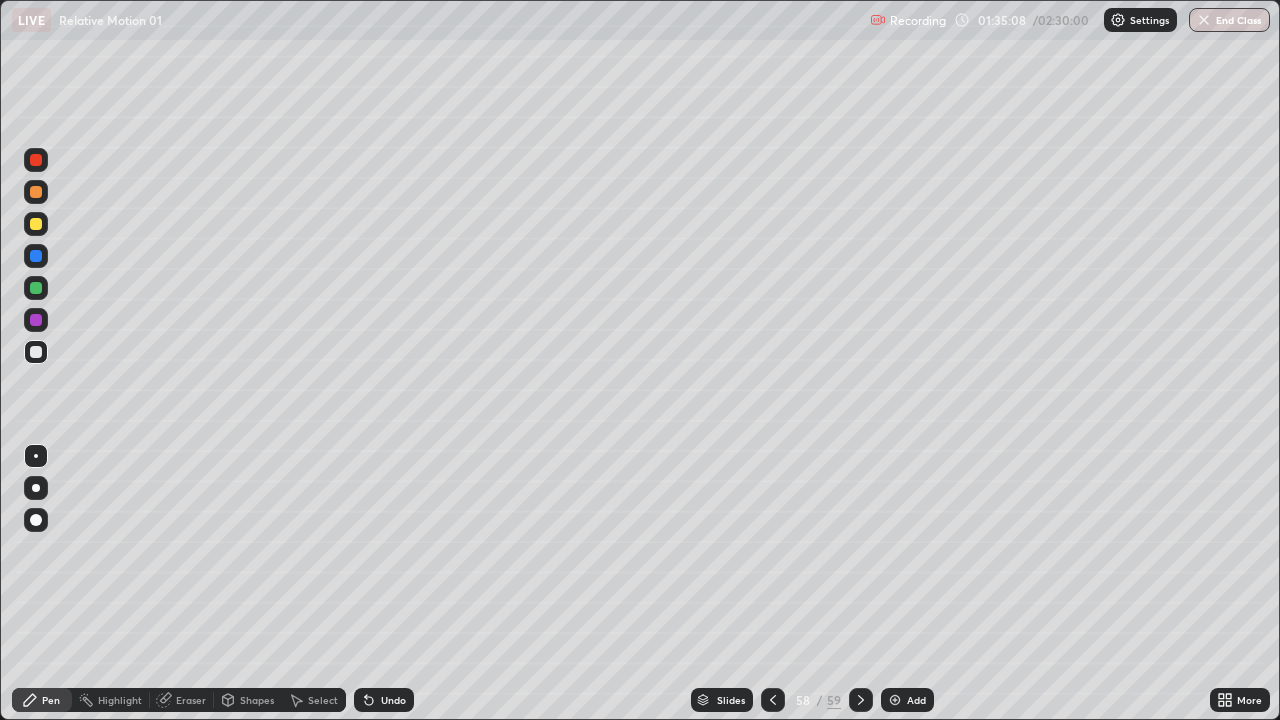 click at bounding box center [36, 288] 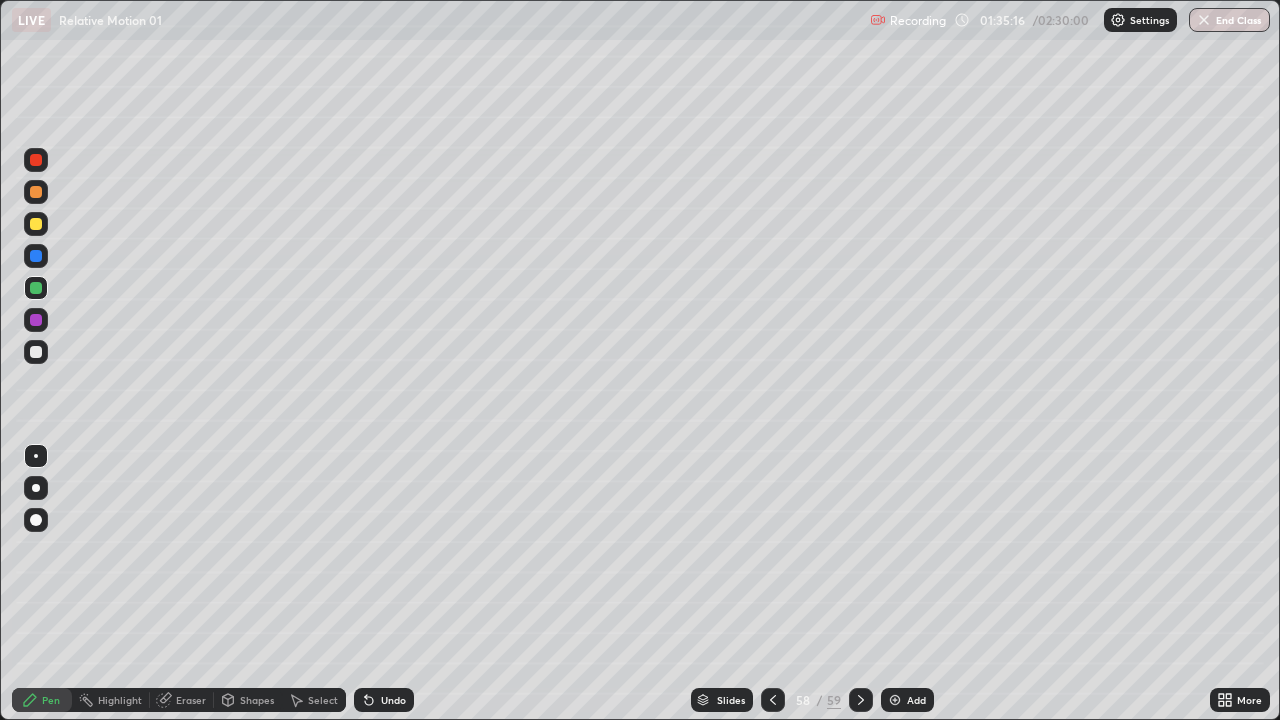 click on "Undo" at bounding box center [393, 700] 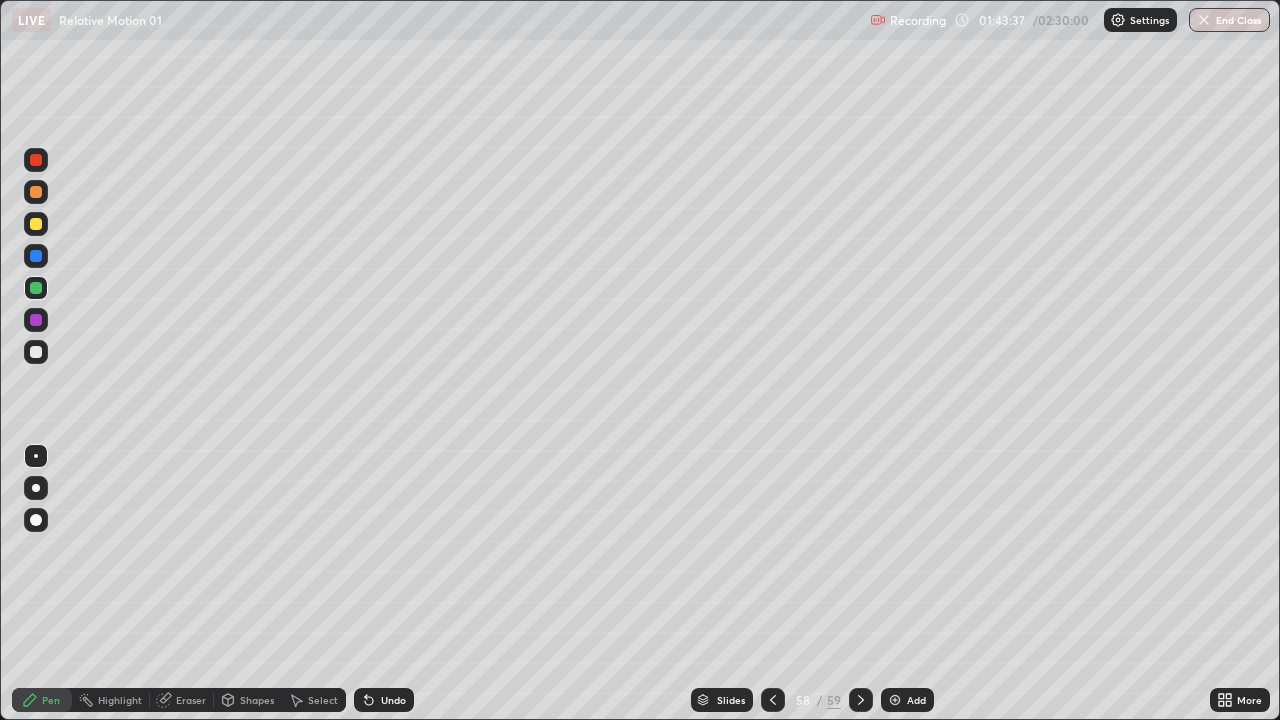 click on "End Class" at bounding box center (1229, 20) 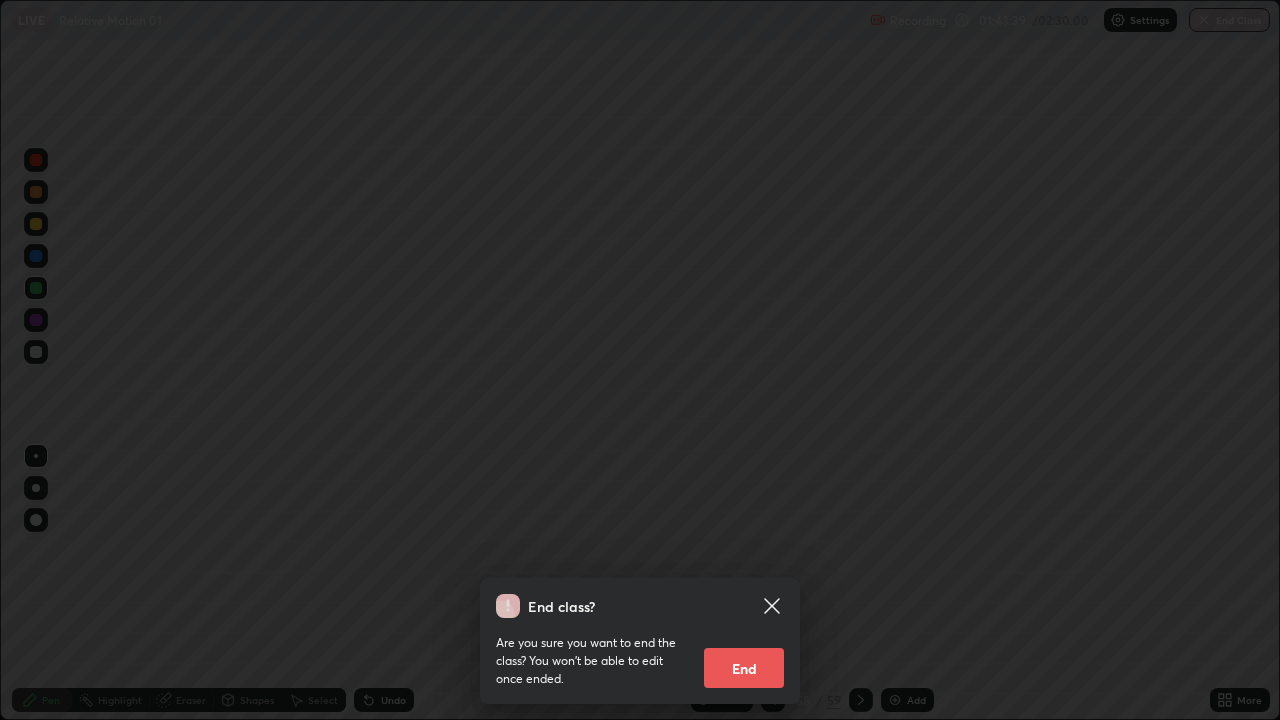 click on "End" at bounding box center [744, 668] 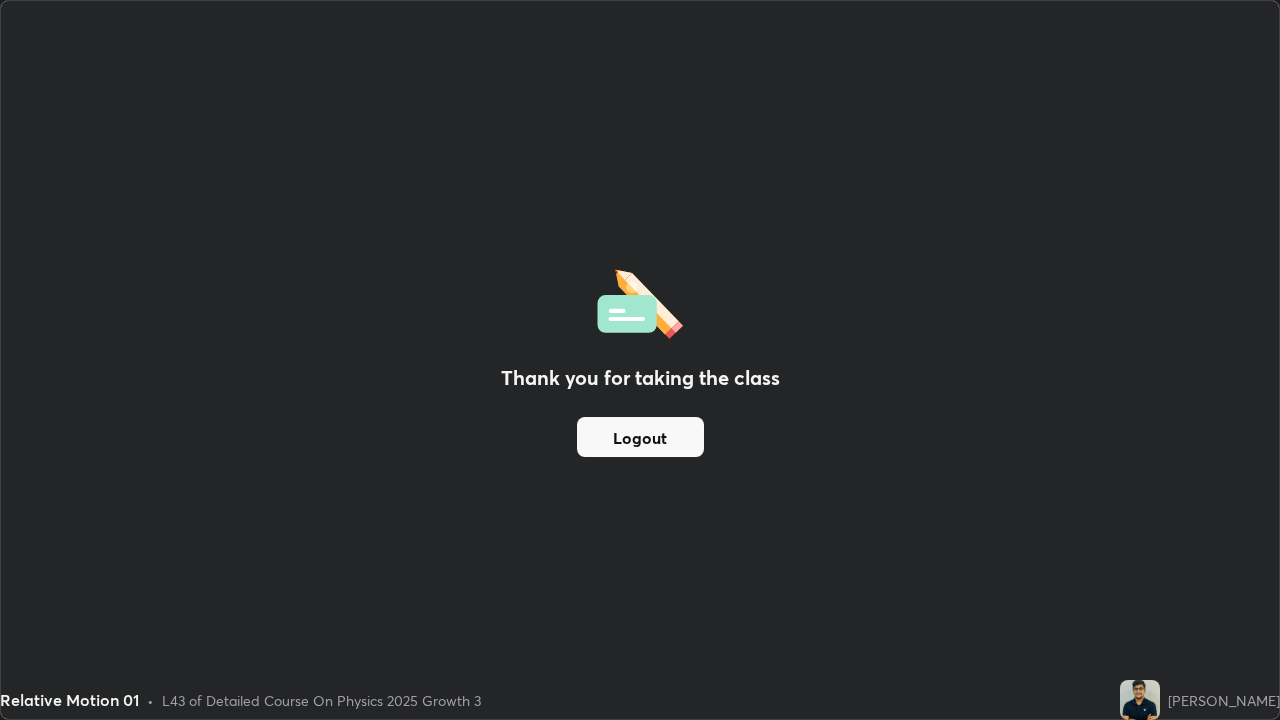 click on "Logout" at bounding box center (640, 437) 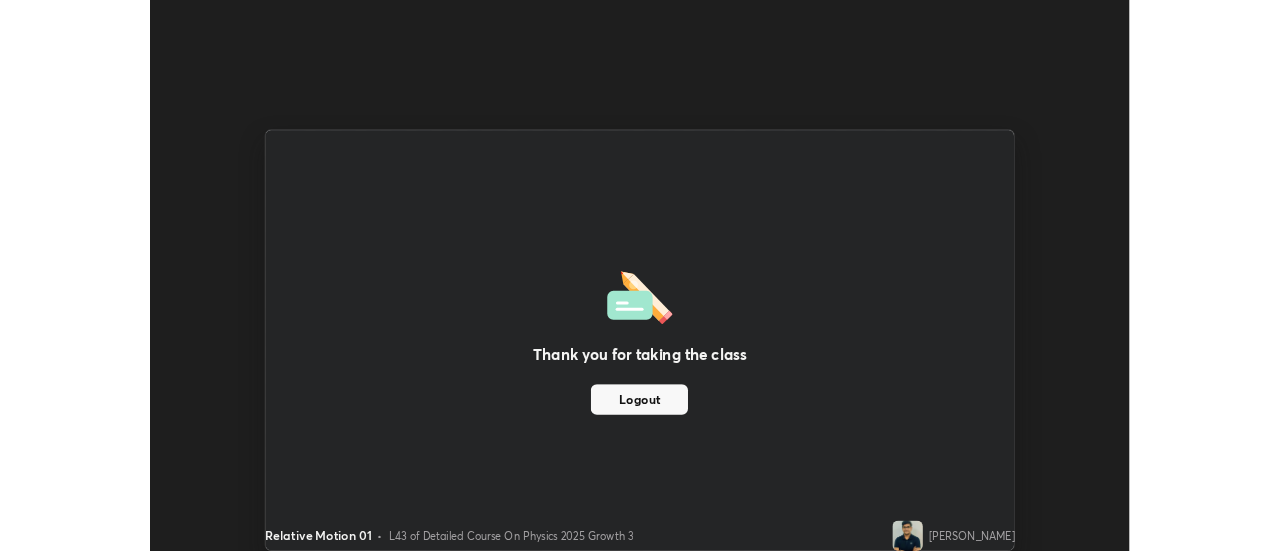 scroll, scrollTop: 551, scrollLeft: 1280, axis: both 